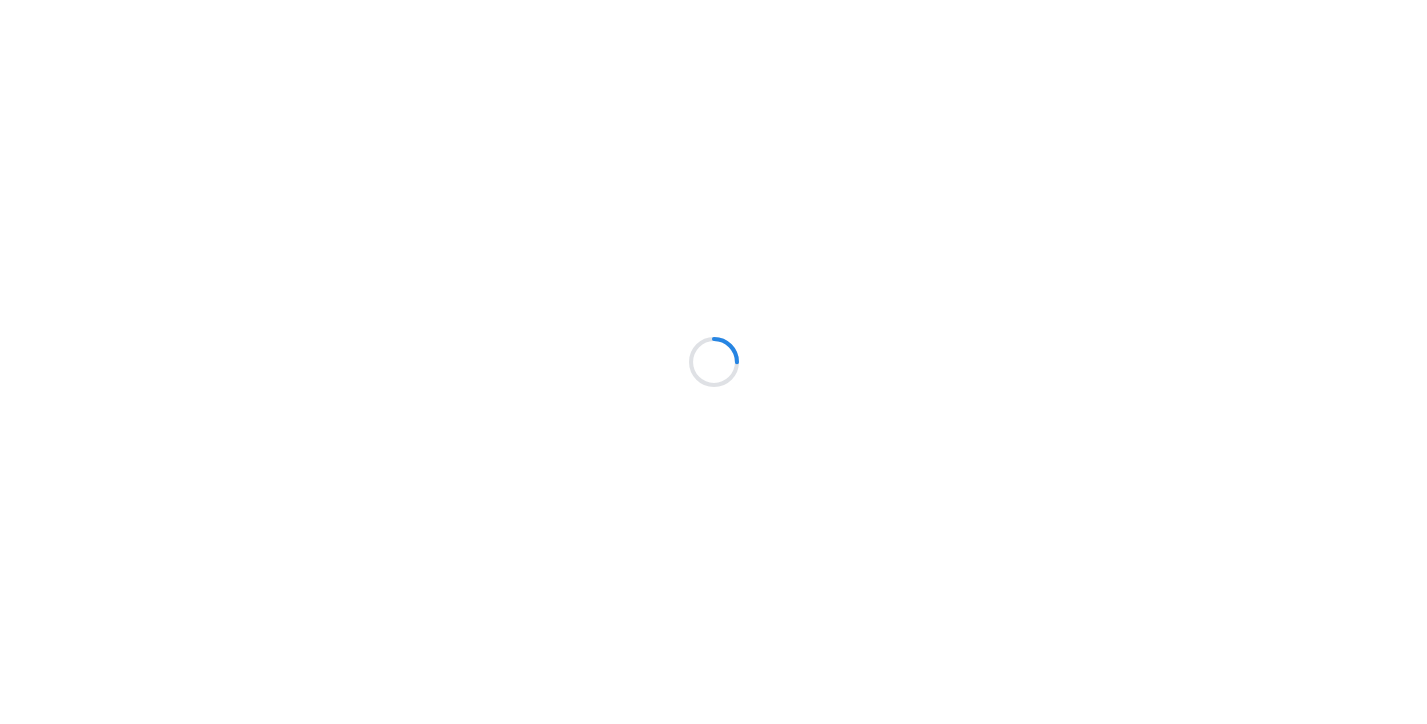 scroll, scrollTop: 0, scrollLeft: 0, axis: both 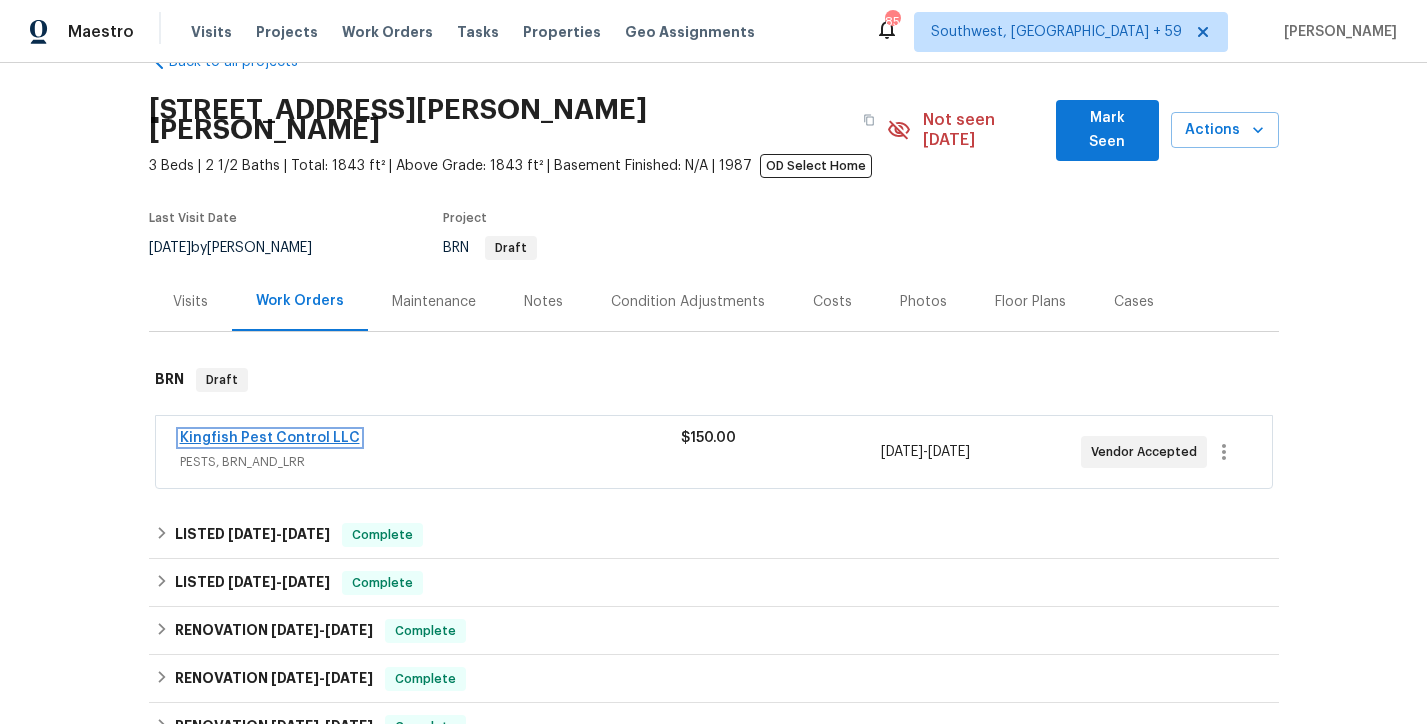 click on "Kingfish Pest Control LLC" at bounding box center (270, 438) 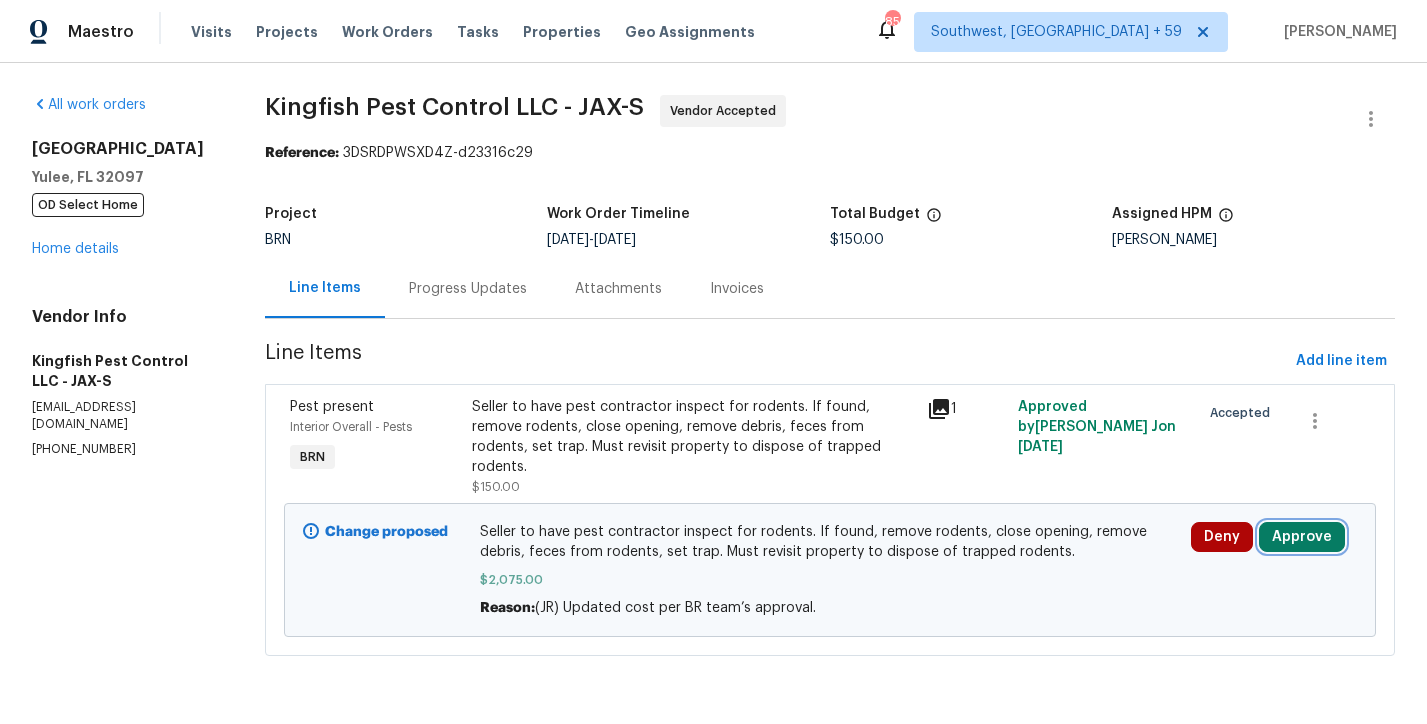 click on "Approve" at bounding box center [1302, 537] 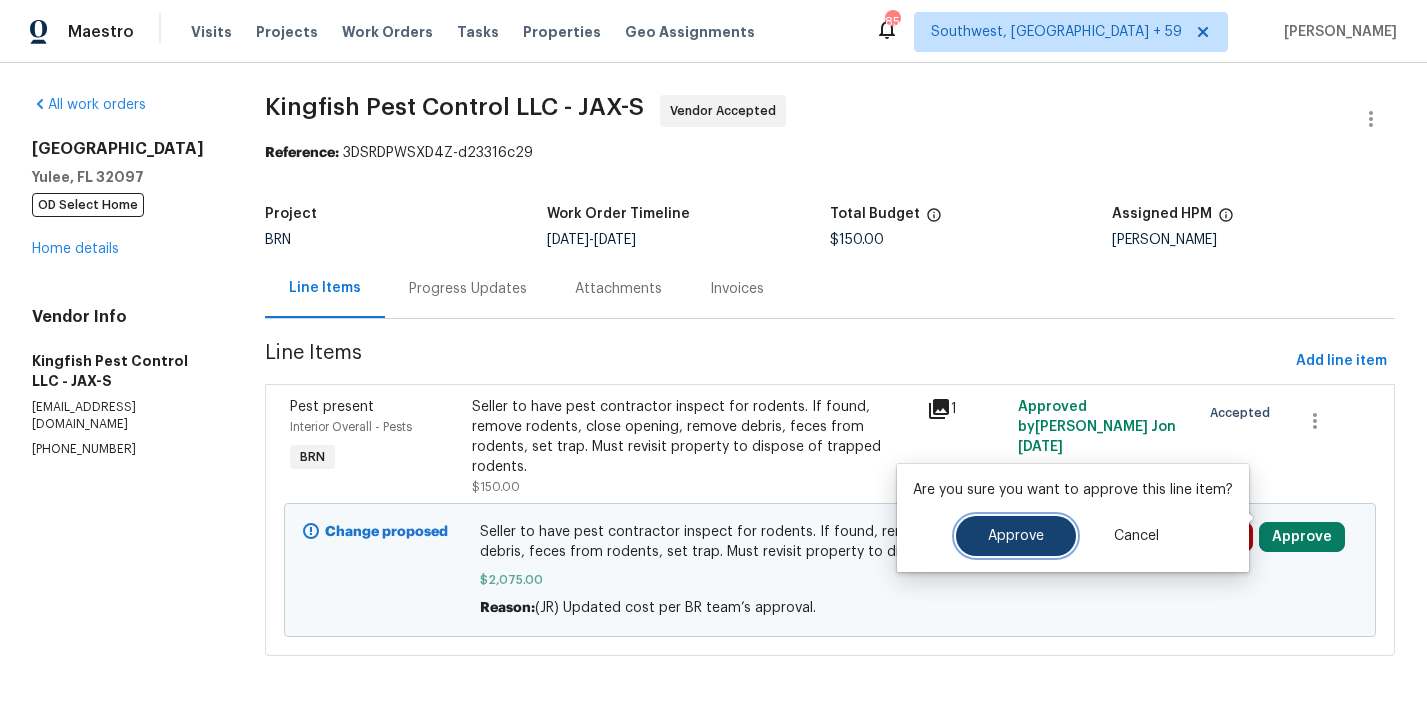 click on "Approve" at bounding box center (1016, 536) 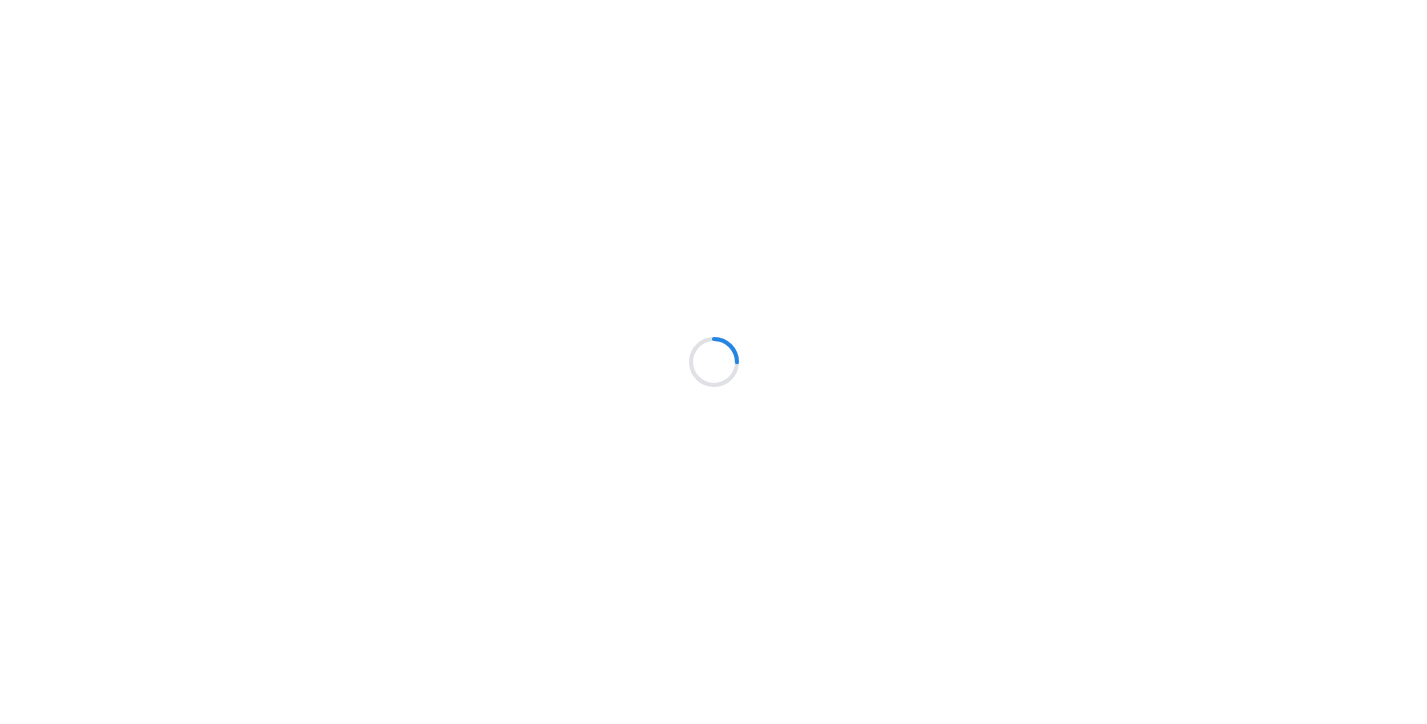 scroll, scrollTop: 0, scrollLeft: 0, axis: both 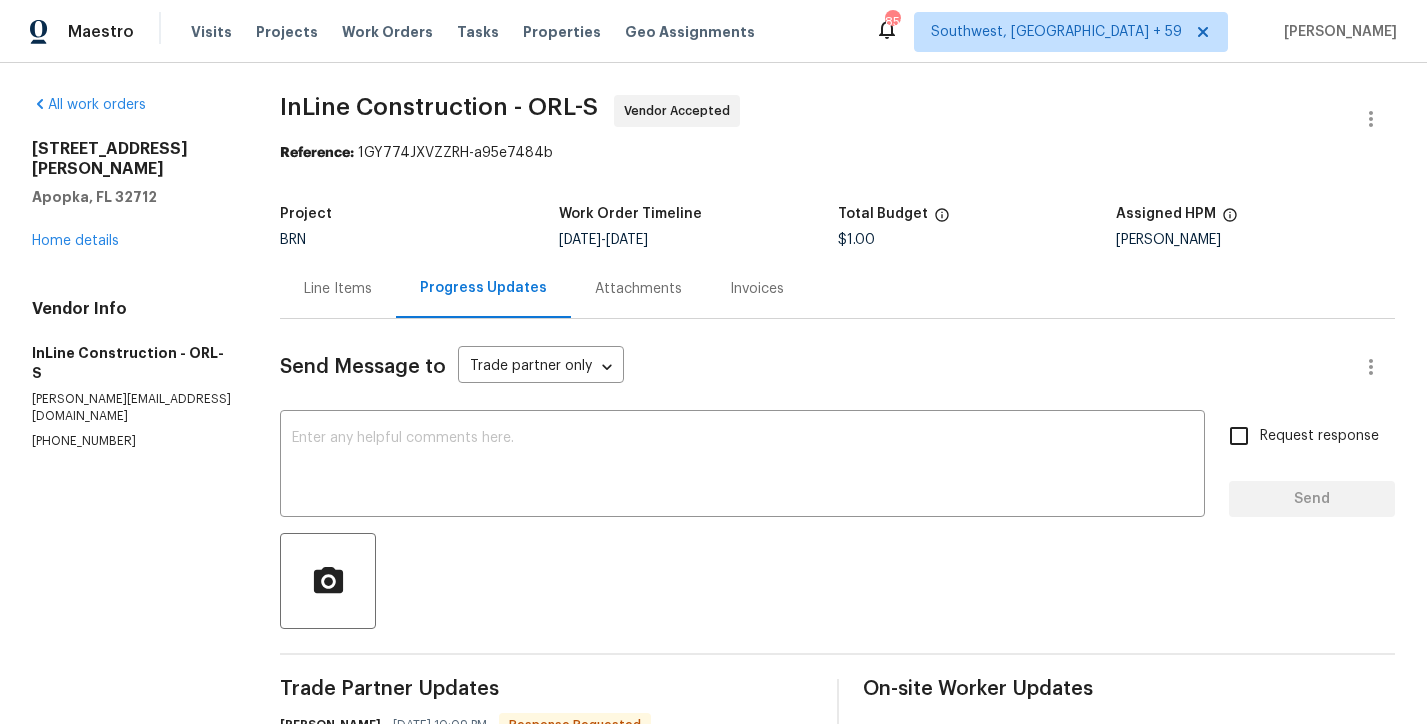 click on "Line Items" at bounding box center (338, 289) 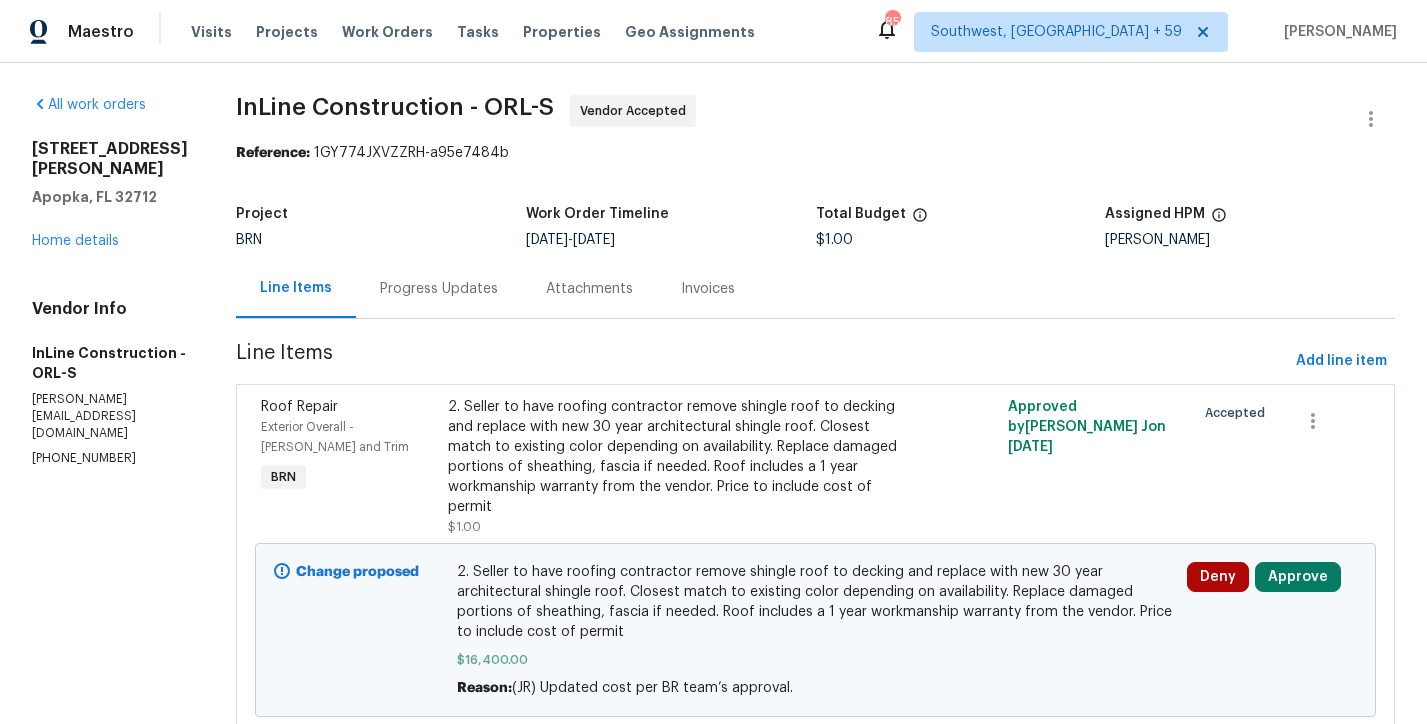 scroll, scrollTop: 69, scrollLeft: 0, axis: vertical 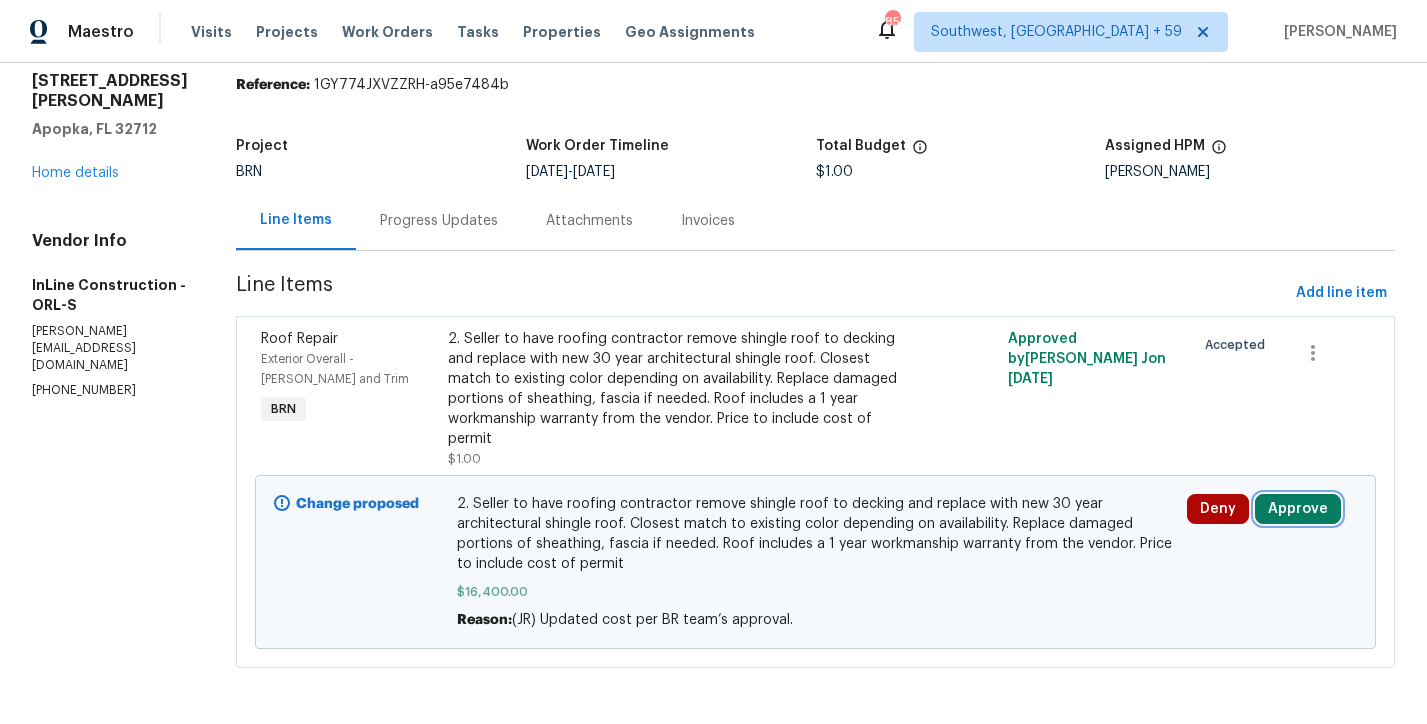 click on "Approve" at bounding box center [1298, 509] 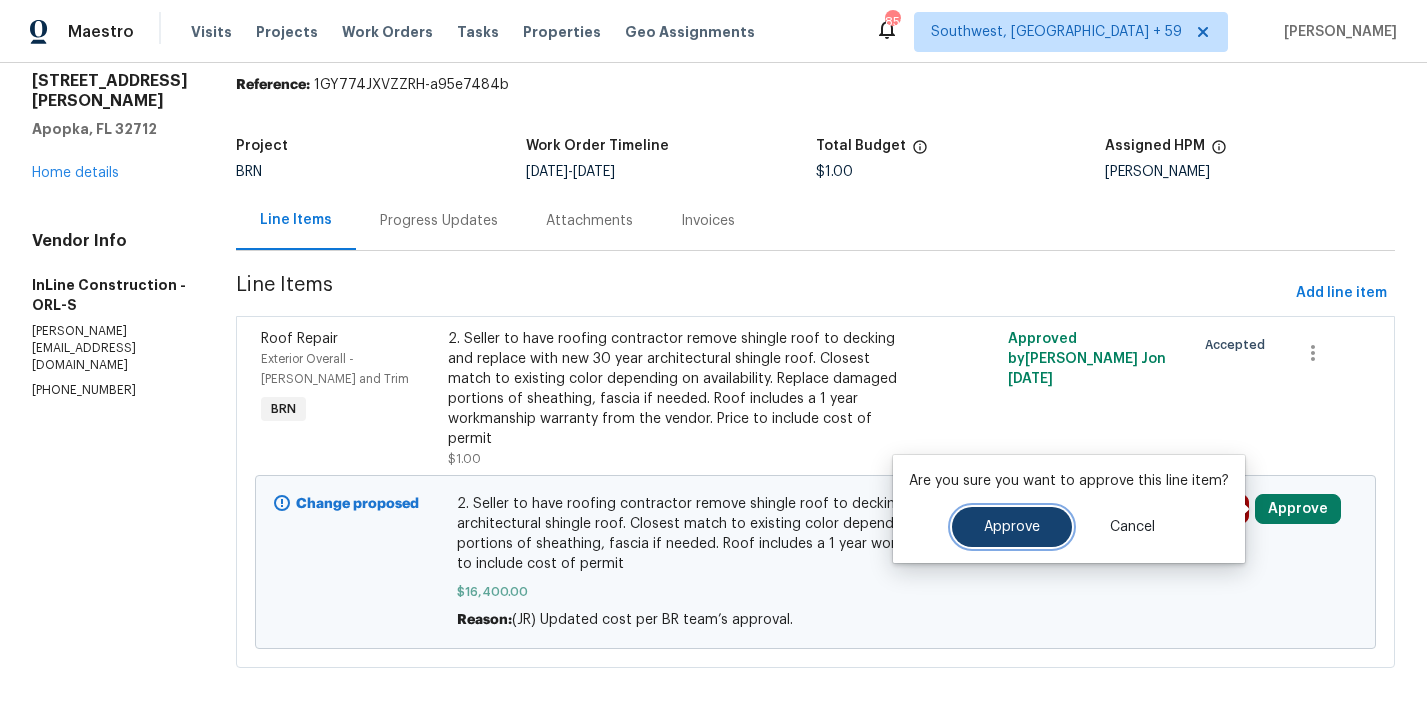 click on "Approve" at bounding box center (1012, 527) 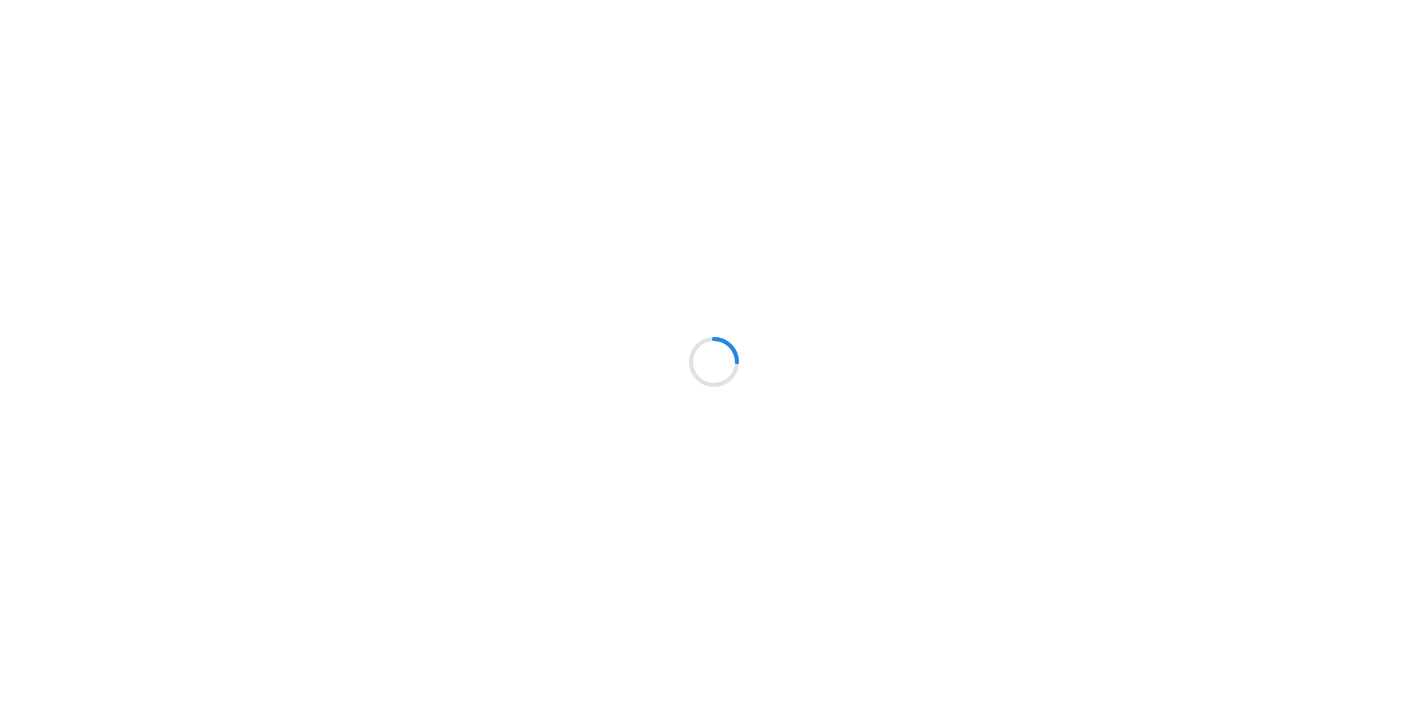 scroll, scrollTop: 0, scrollLeft: 0, axis: both 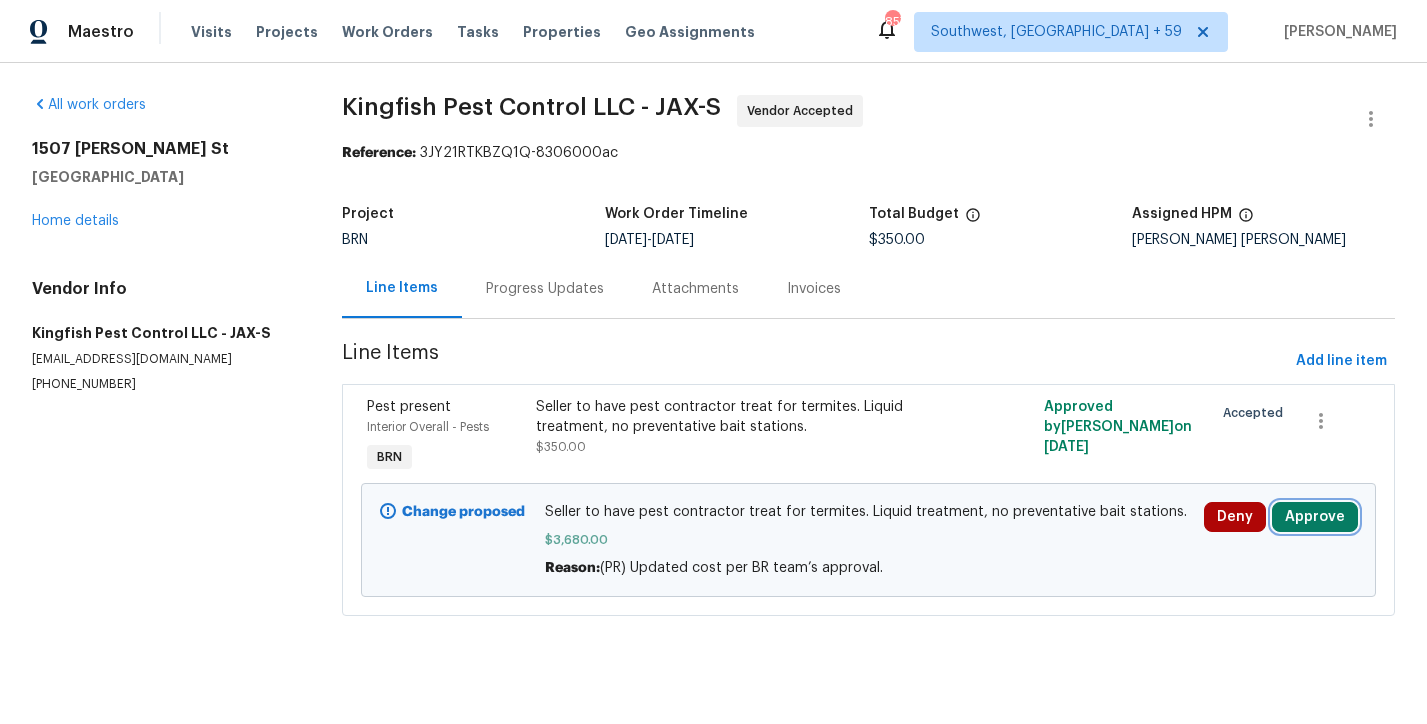 click on "Approve" at bounding box center (1315, 517) 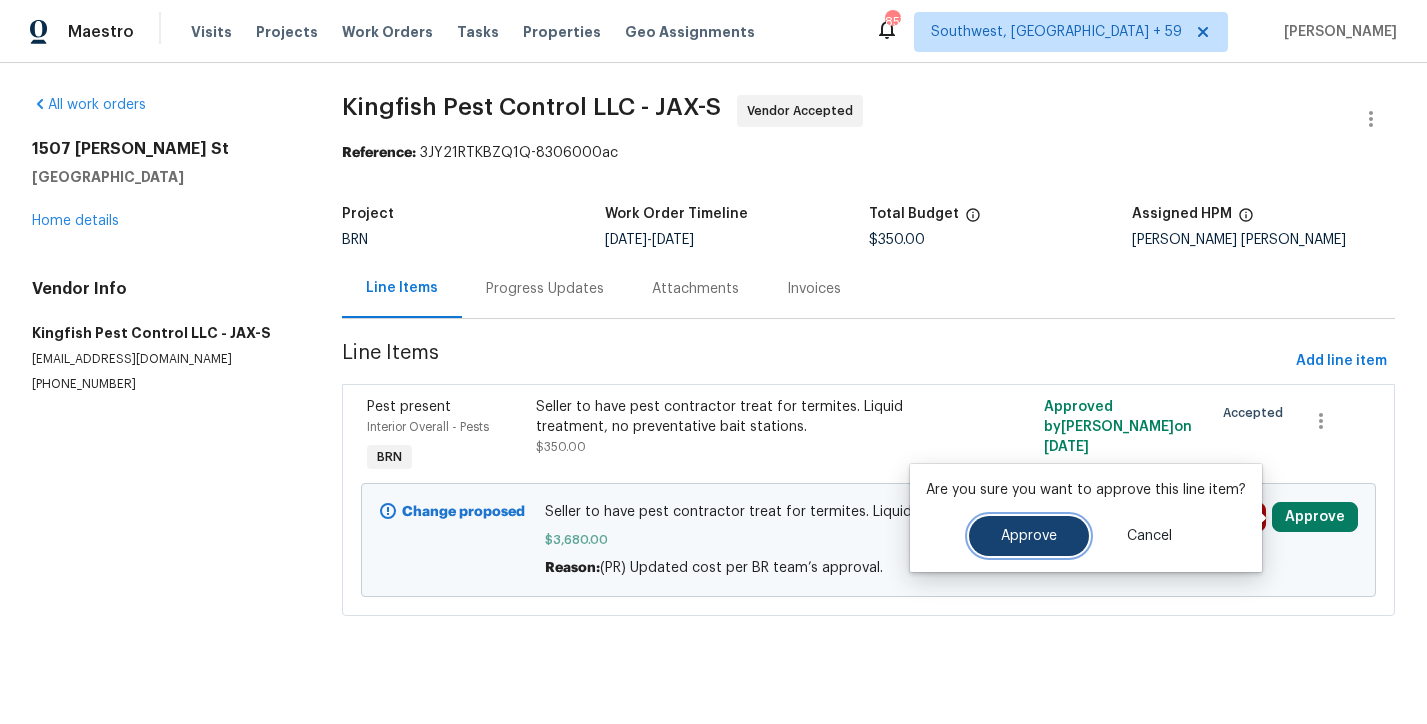 click on "Approve" at bounding box center (1029, 536) 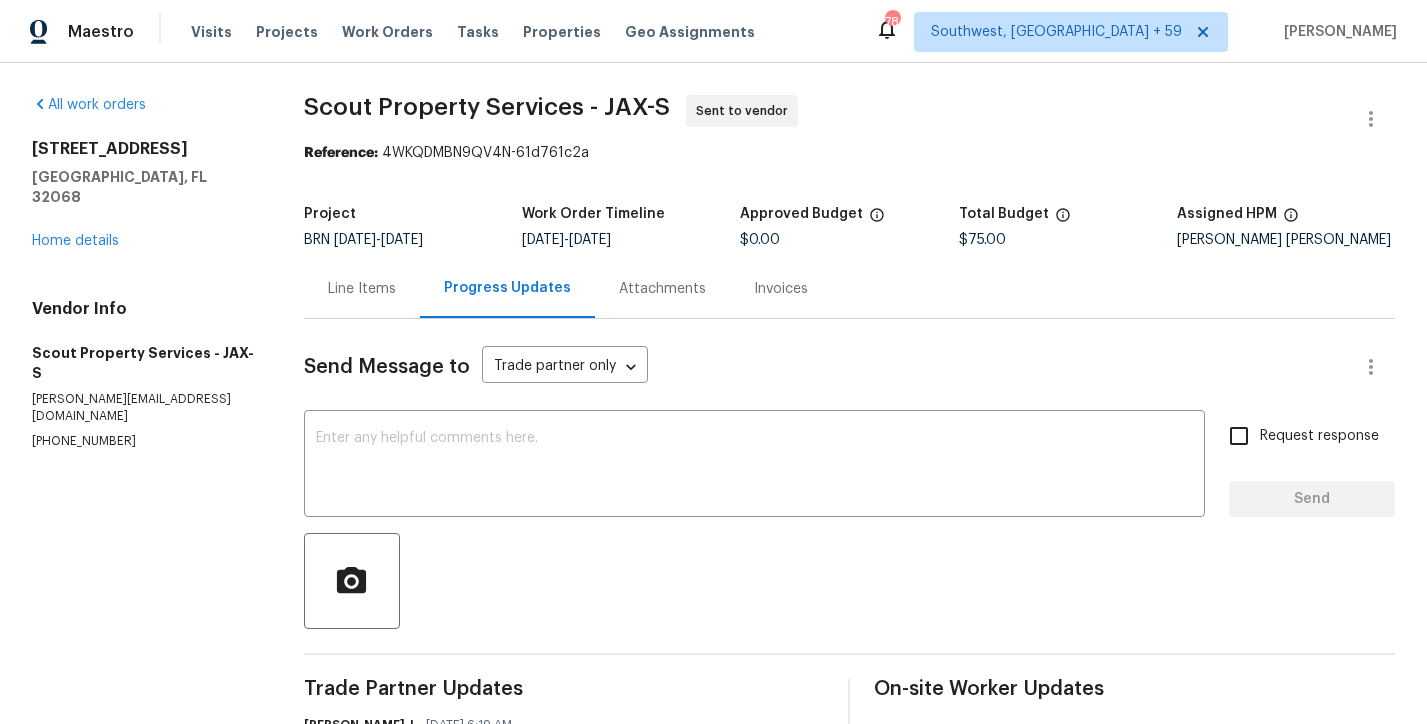 scroll, scrollTop: 0, scrollLeft: 0, axis: both 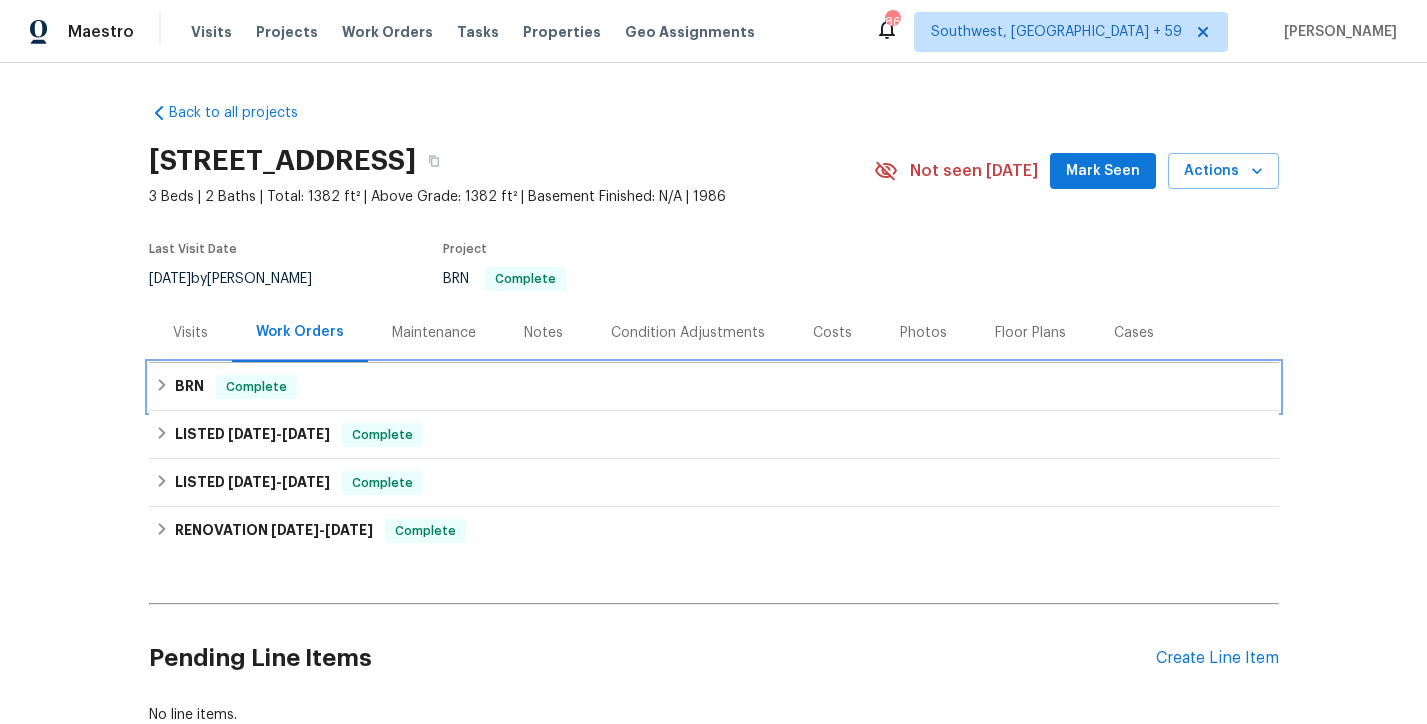 click on "Complete" at bounding box center [256, 387] 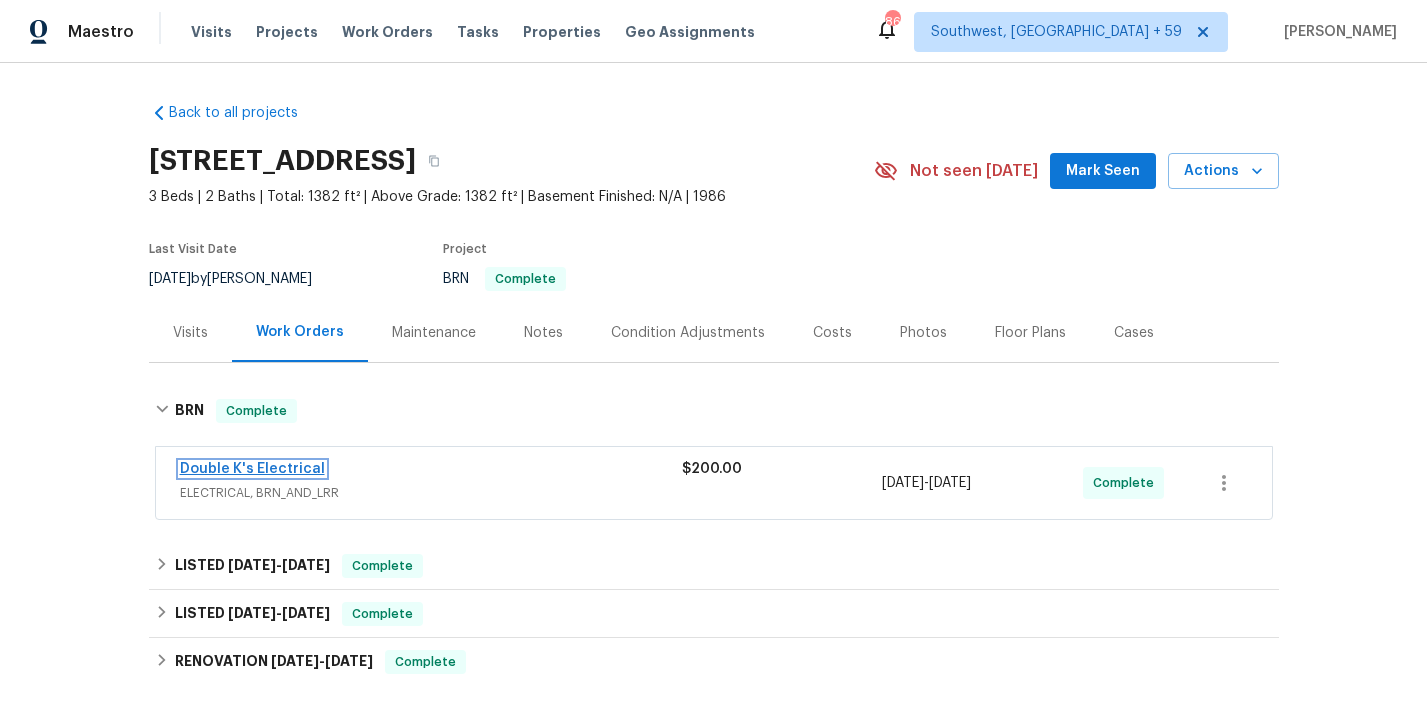 click on "Double K's Electrical" at bounding box center [252, 469] 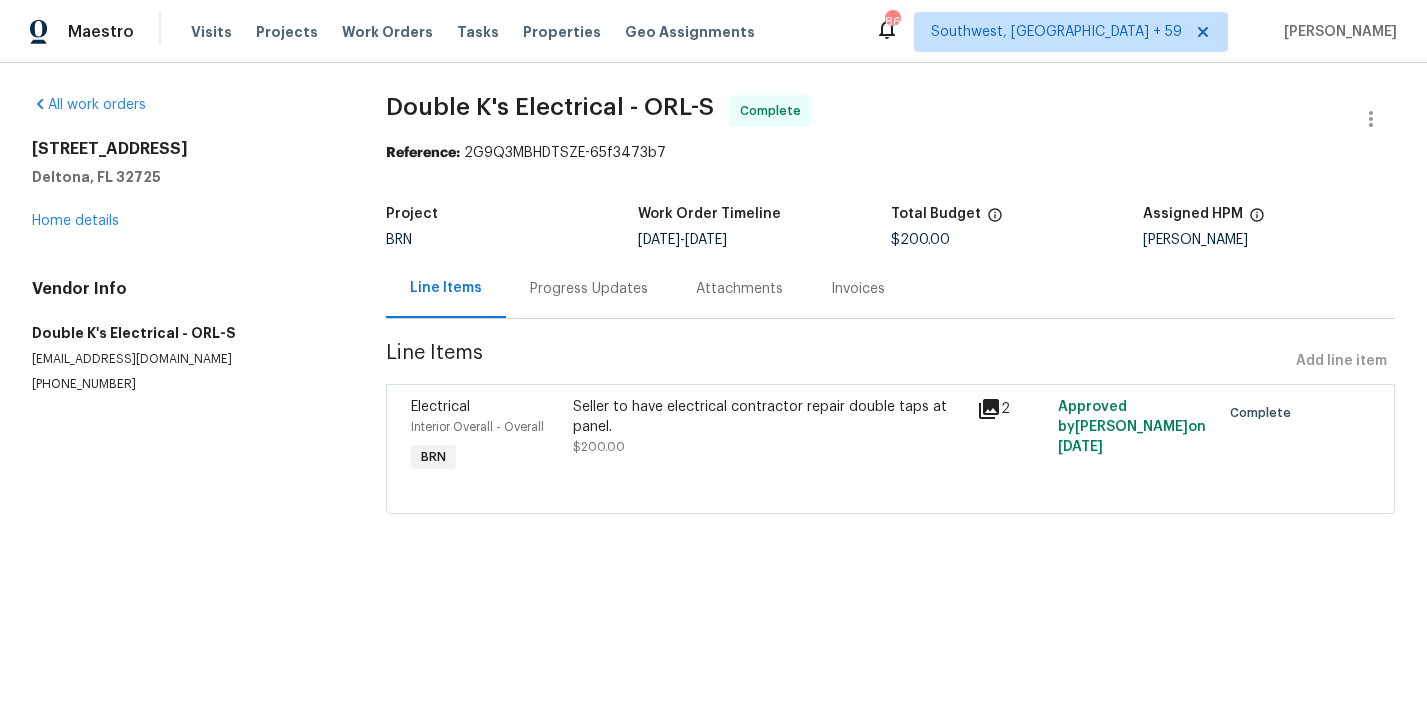 click on "Progress Updates" at bounding box center (589, 288) 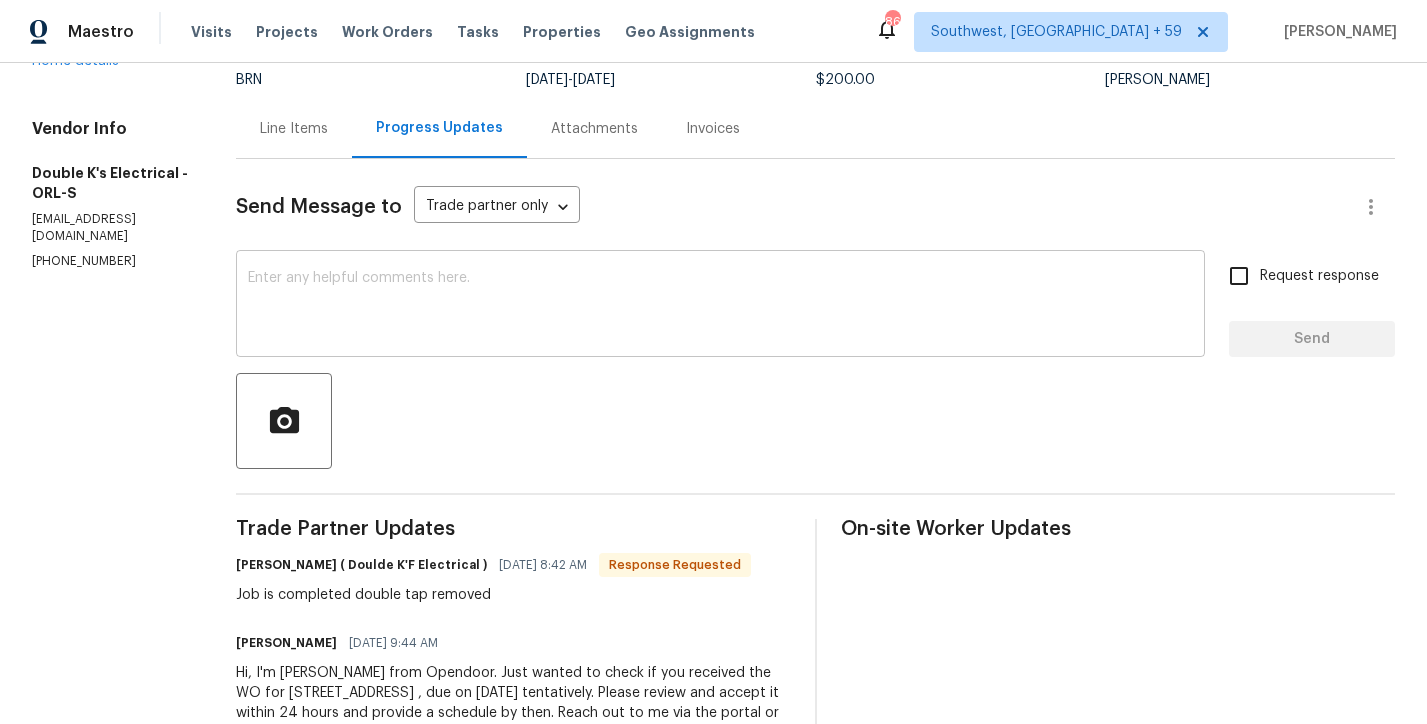 scroll, scrollTop: 0, scrollLeft: 0, axis: both 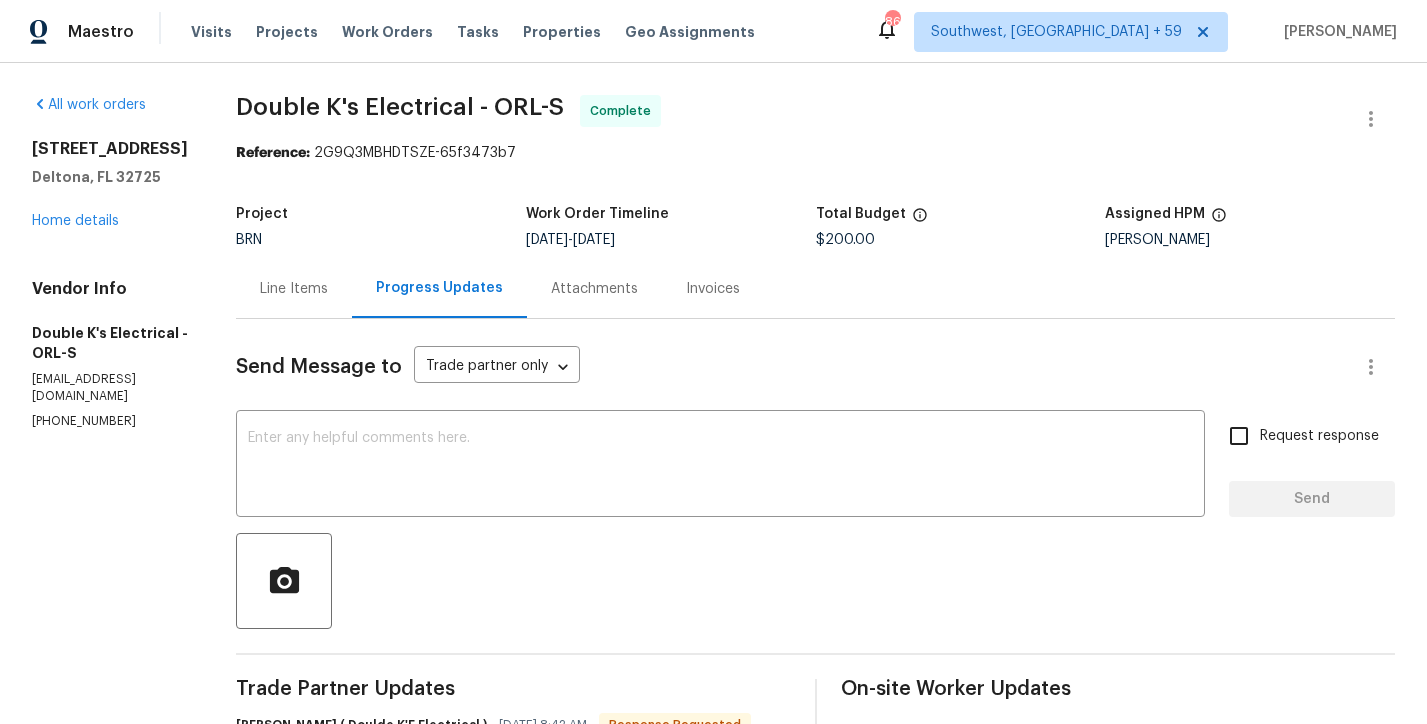 click on "Line Items" at bounding box center (294, 288) 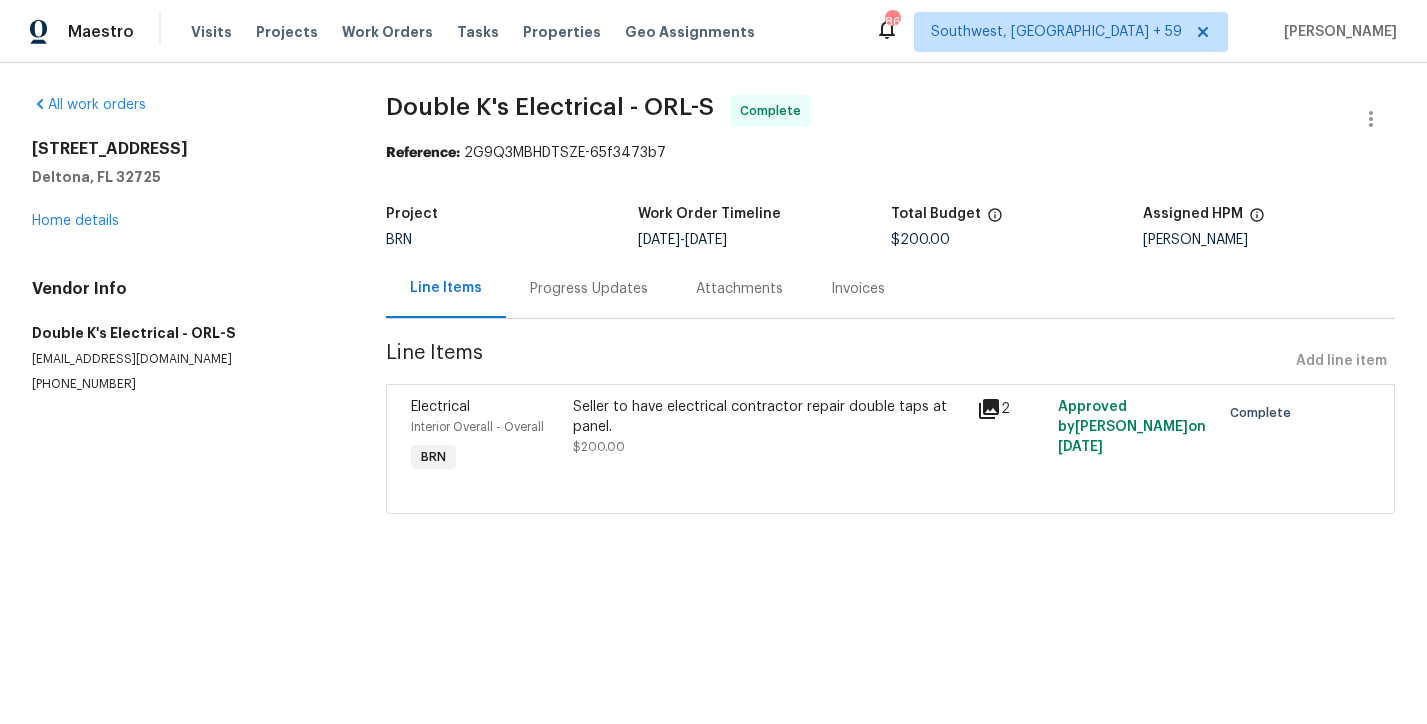 click on "Electrical Interior Overall - Overall BRN" at bounding box center (486, 437) 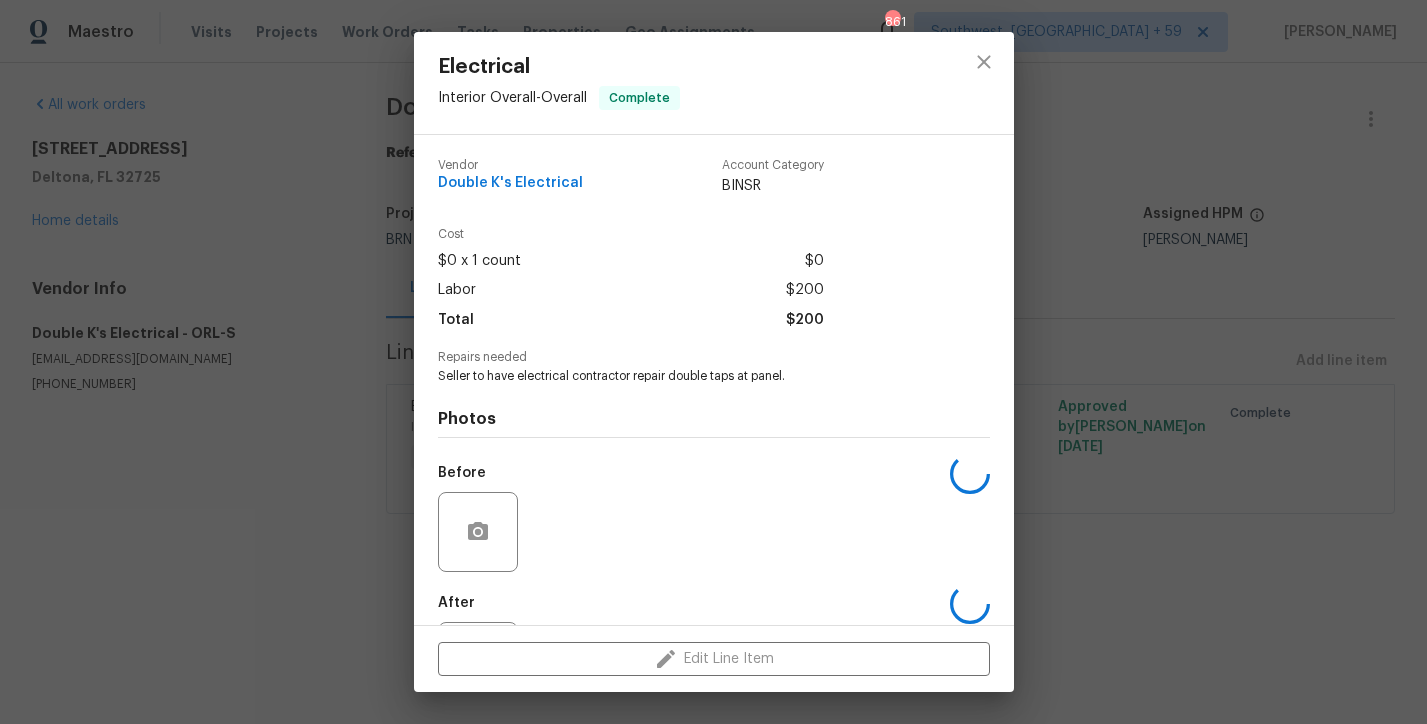 scroll, scrollTop: 97, scrollLeft: 0, axis: vertical 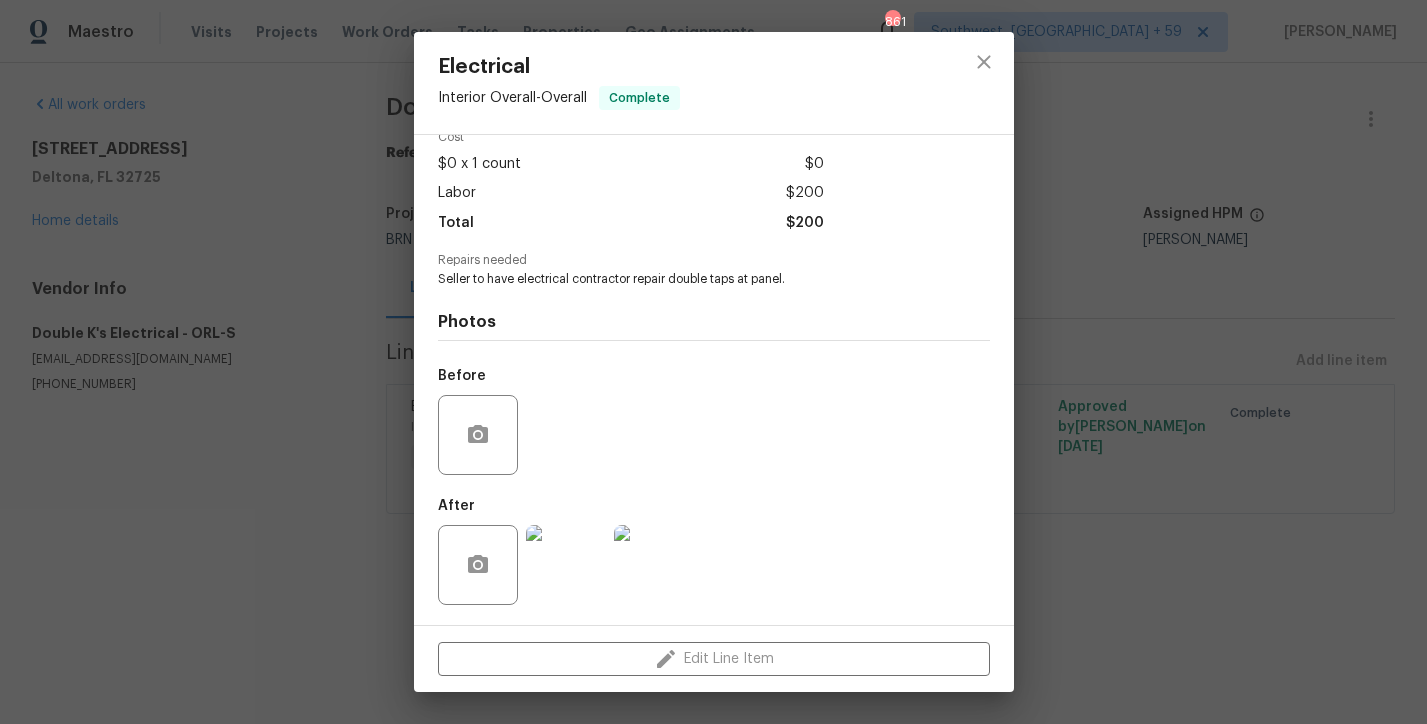 click on "Electrical Interior Overall  -  Overall Complete Vendor Double K's Electrical Account Category BINSR Cost $0 x 1 count $0 Labor $200 Total $200 Repairs needed Seller to have electrical contractor repair double taps at panel. Photos Before After  Edit Line Item" at bounding box center [713, 362] 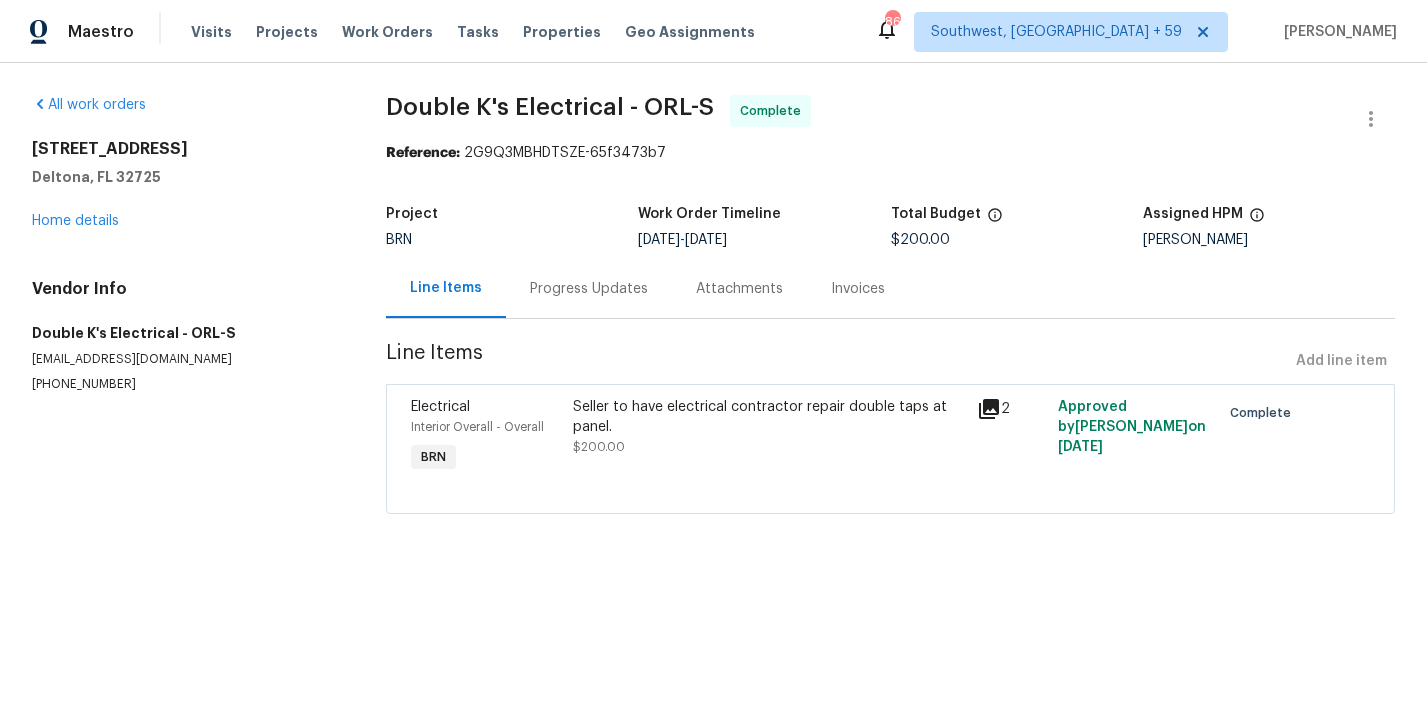 click on "Seller to have electrical contractor repair double taps at panel." at bounding box center [769, 417] 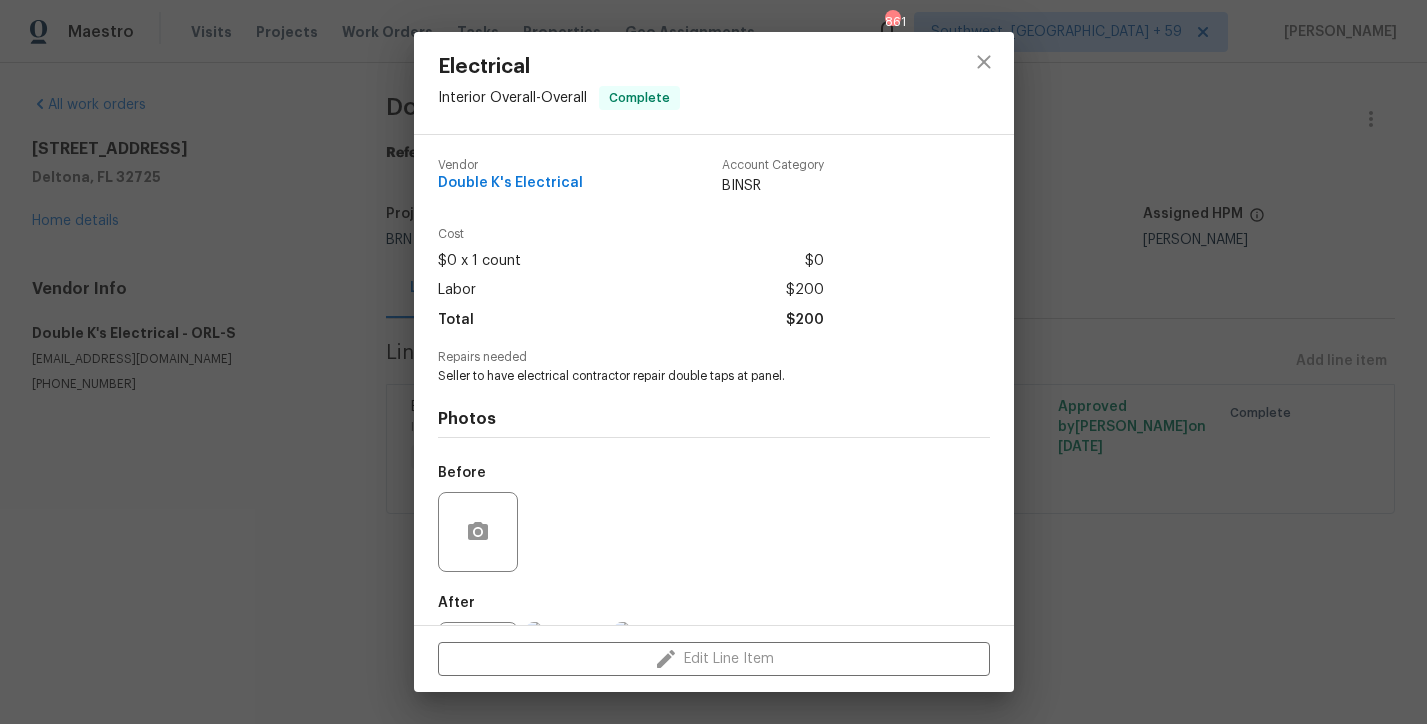 click on "Seller to have electrical contractor repair double taps at panel." at bounding box center [686, 376] 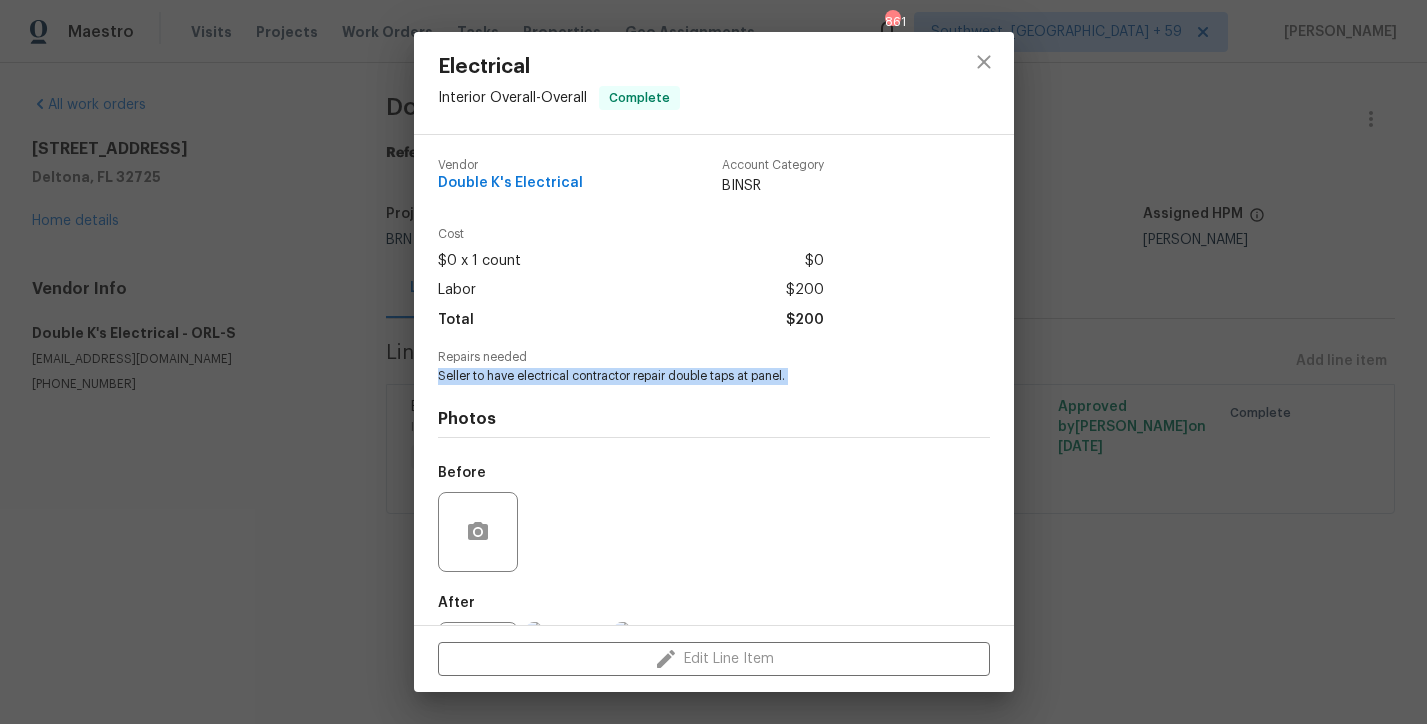 click on "Seller to have electrical contractor repair double taps at panel." at bounding box center (686, 376) 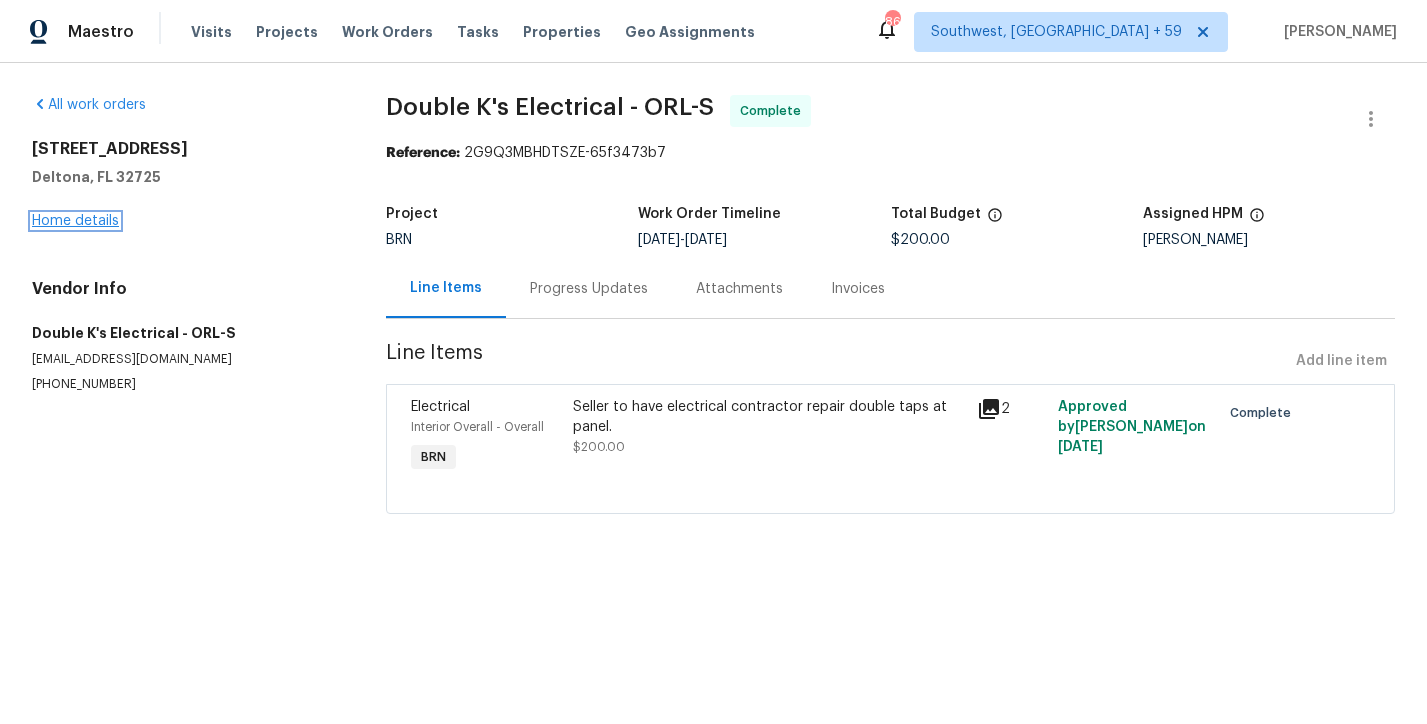 click on "Home details" at bounding box center [75, 221] 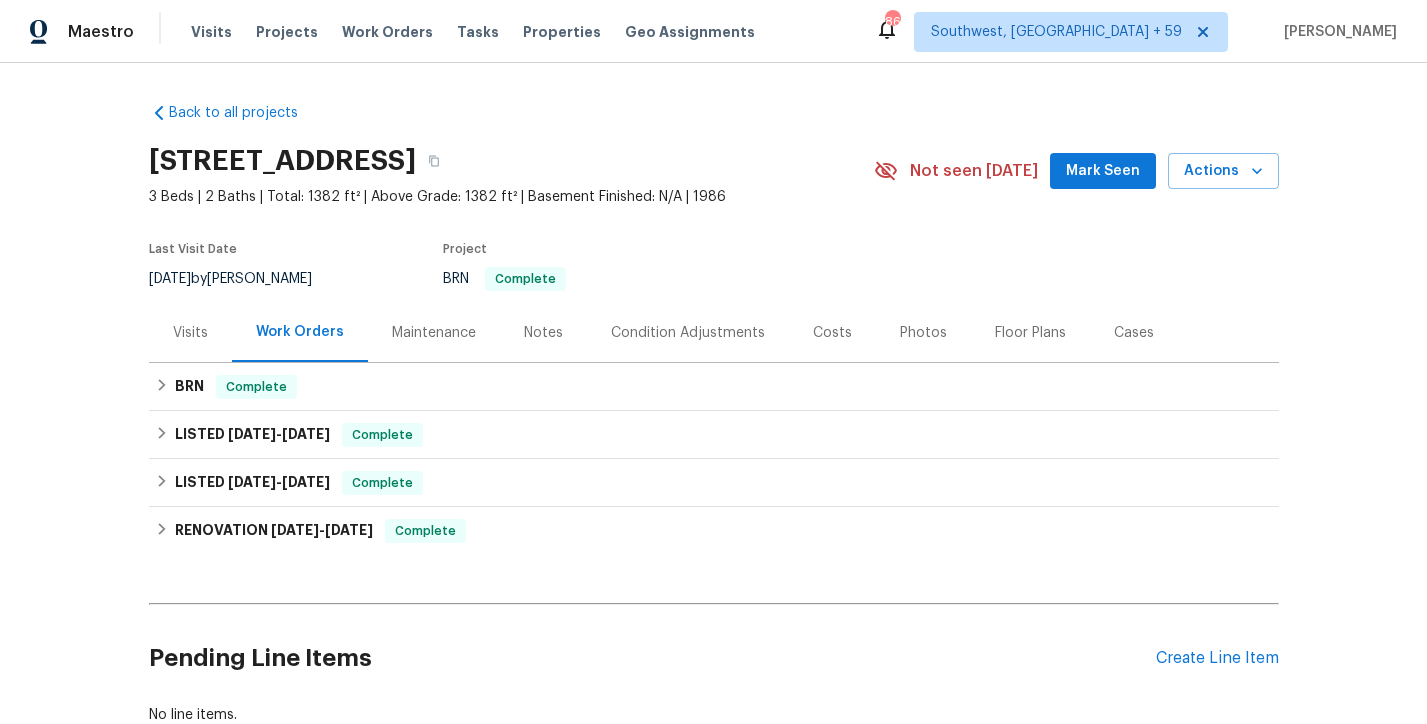 scroll, scrollTop: 137, scrollLeft: 0, axis: vertical 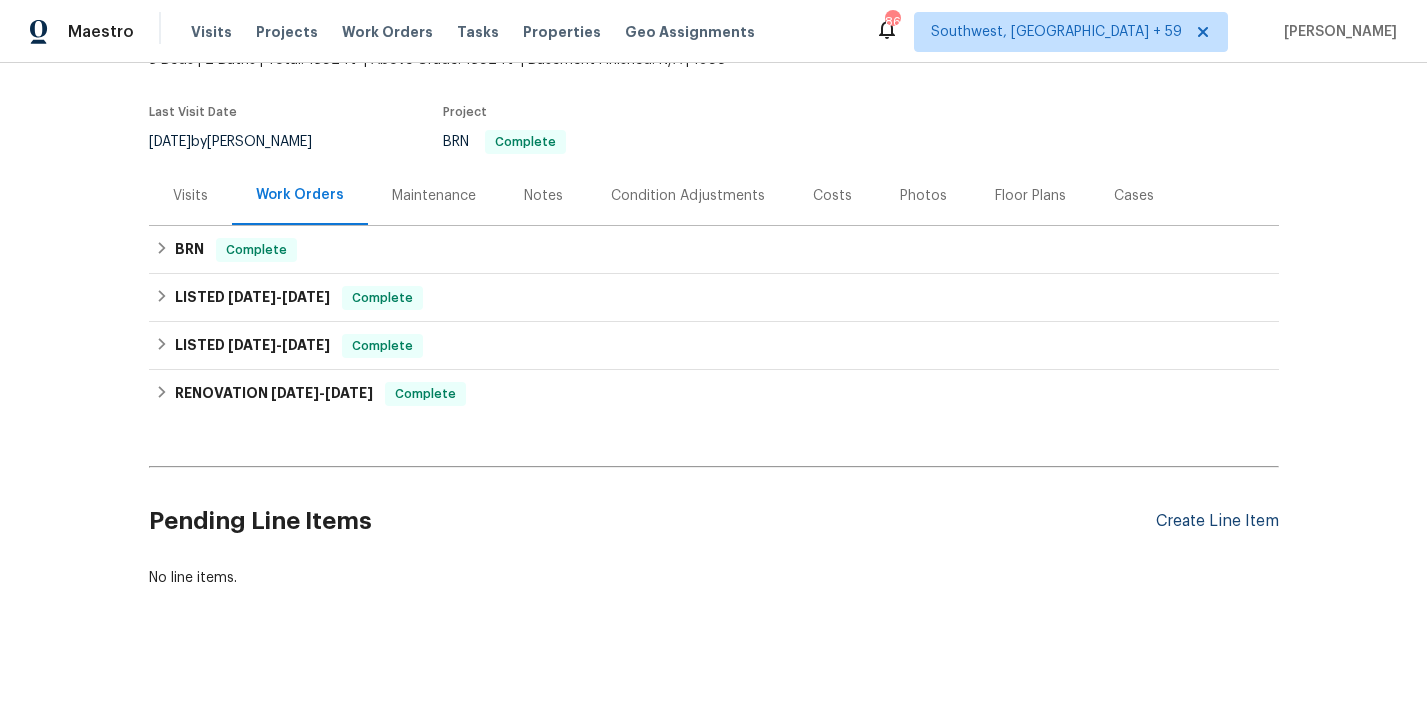 click on "Create Line Item" at bounding box center [1217, 521] 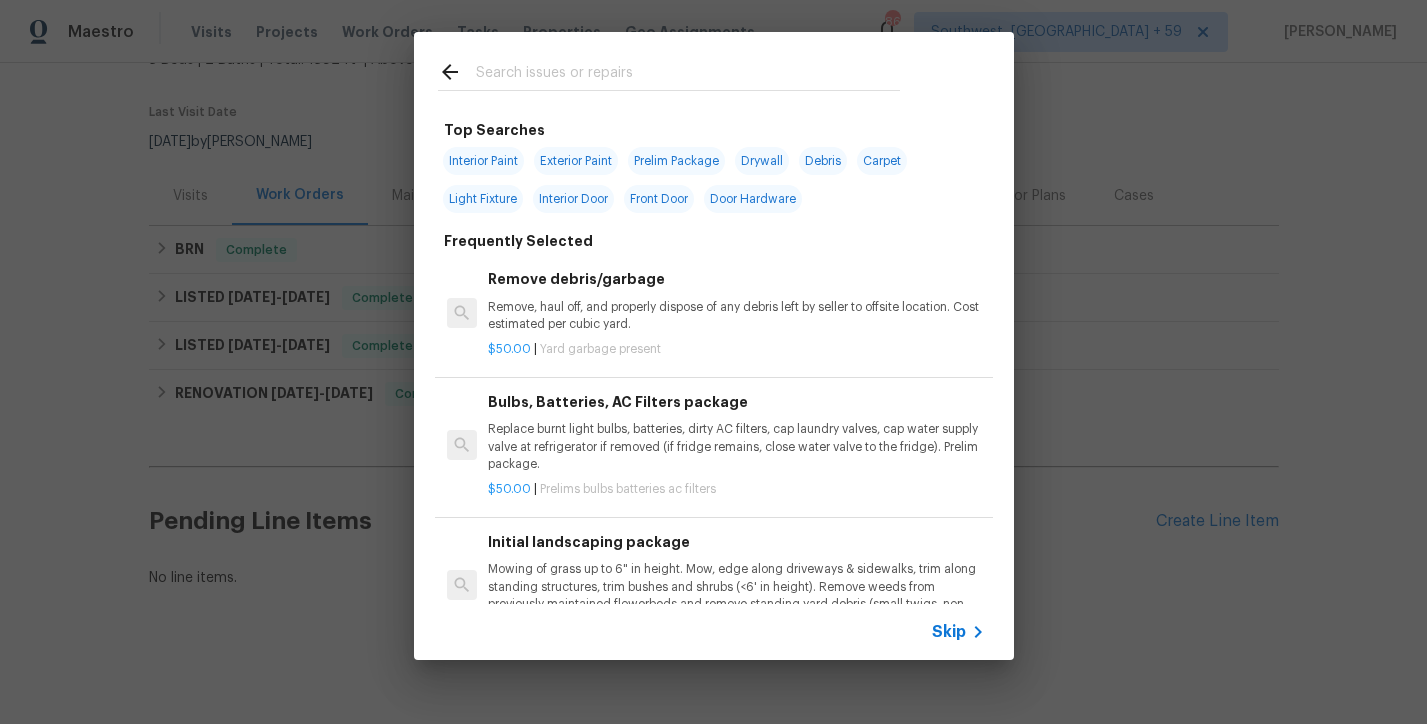 click on "Skip" at bounding box center (949, 632) 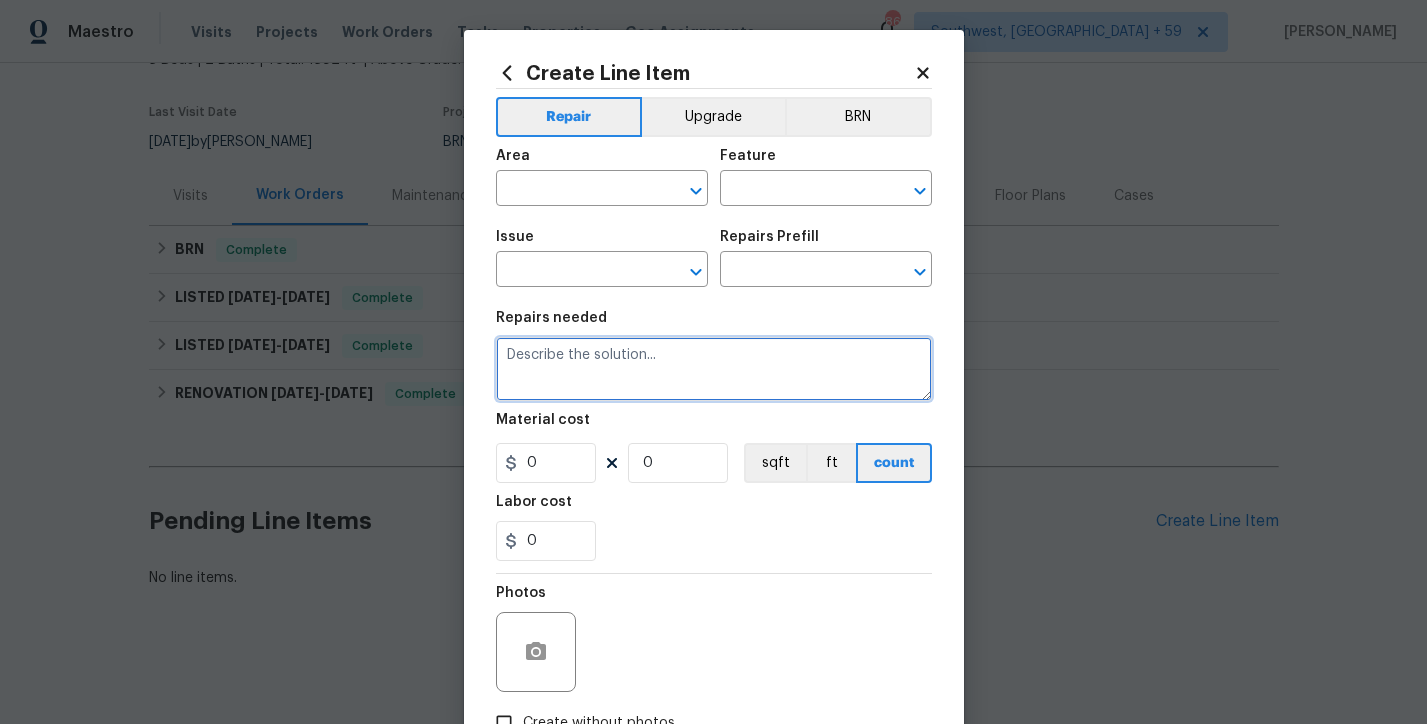 click at bounding box center [714, 369] 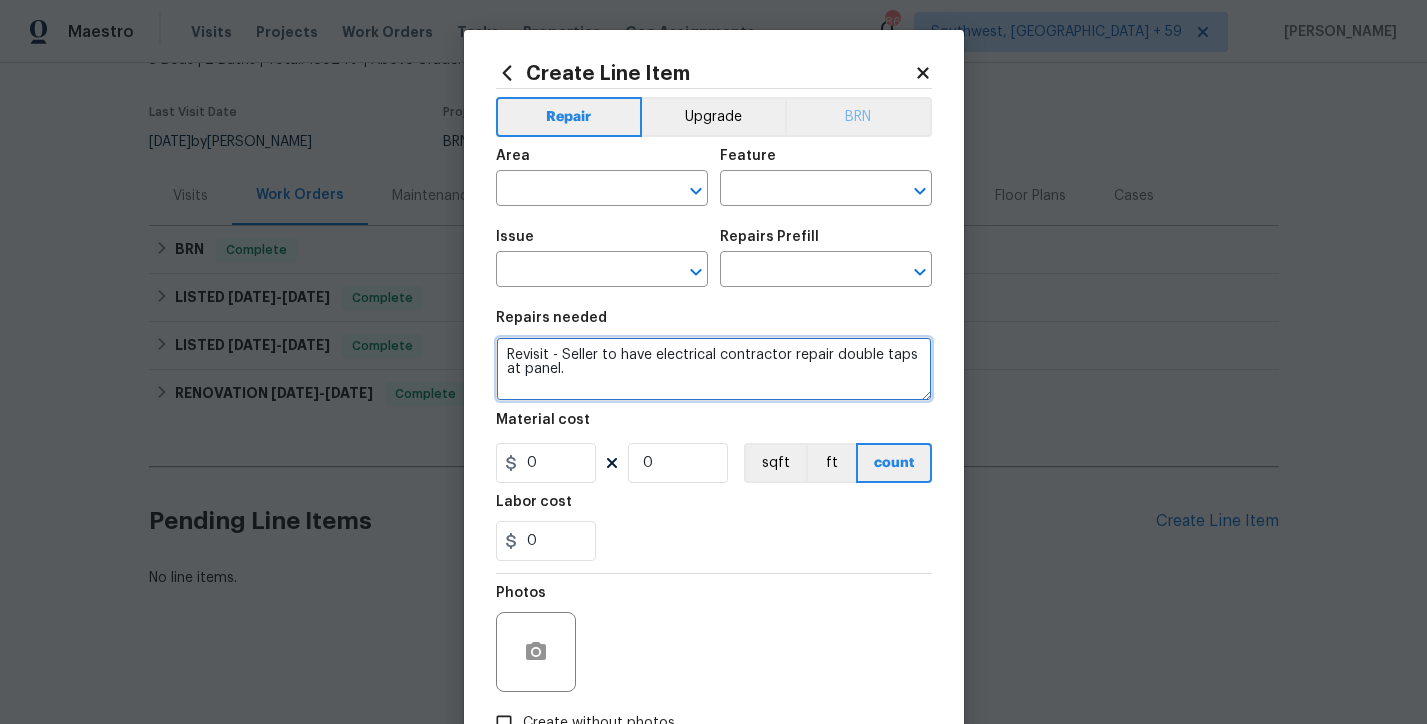 type on "Revisit - Seller to have electrical contractor repair double taps at panel." 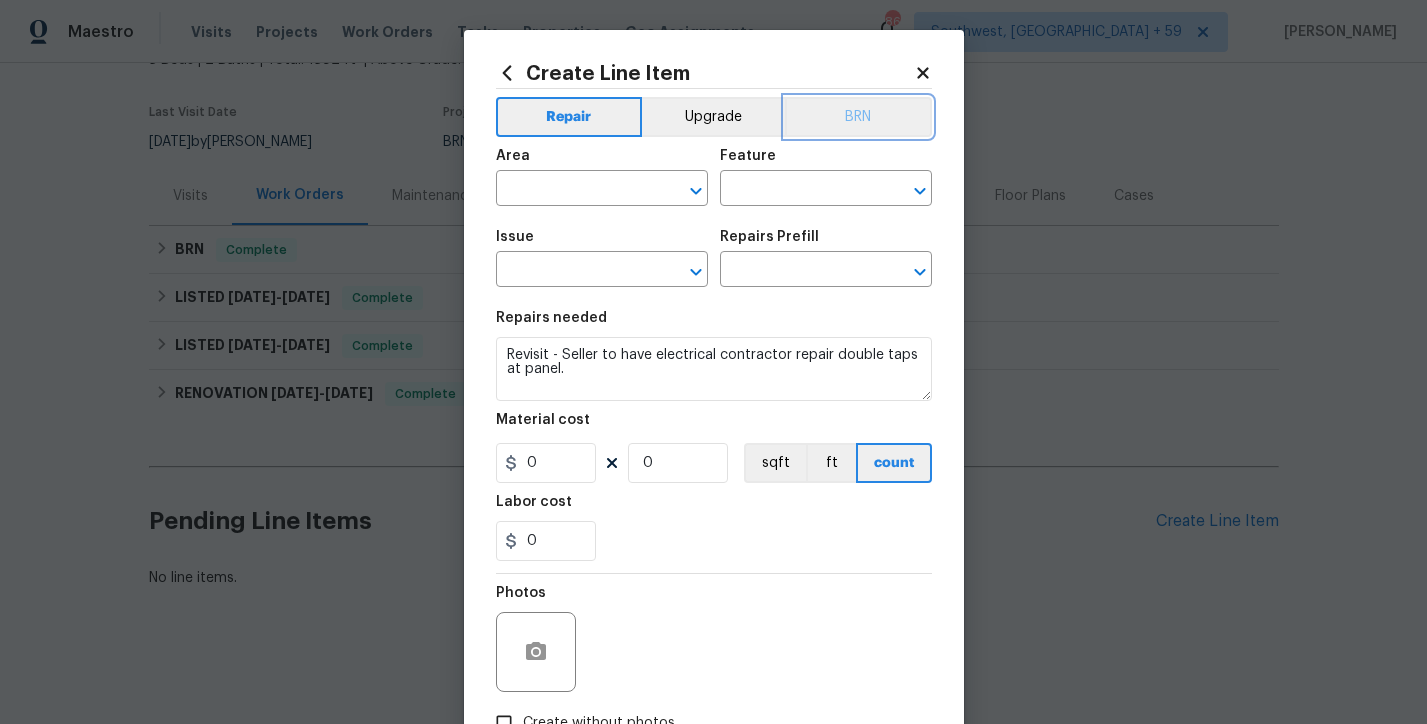 click on "BRN" at bounding box center [858, 117] 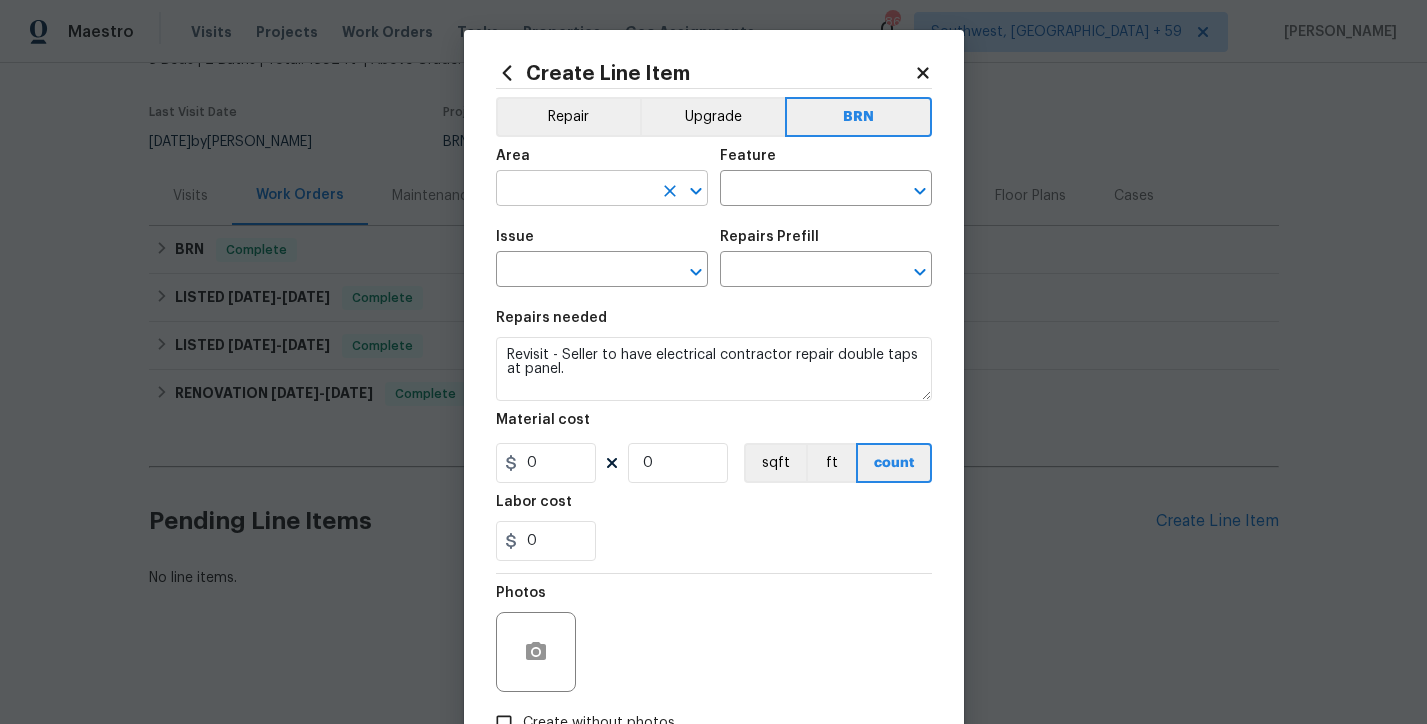 click at bounding box center [574, 190] 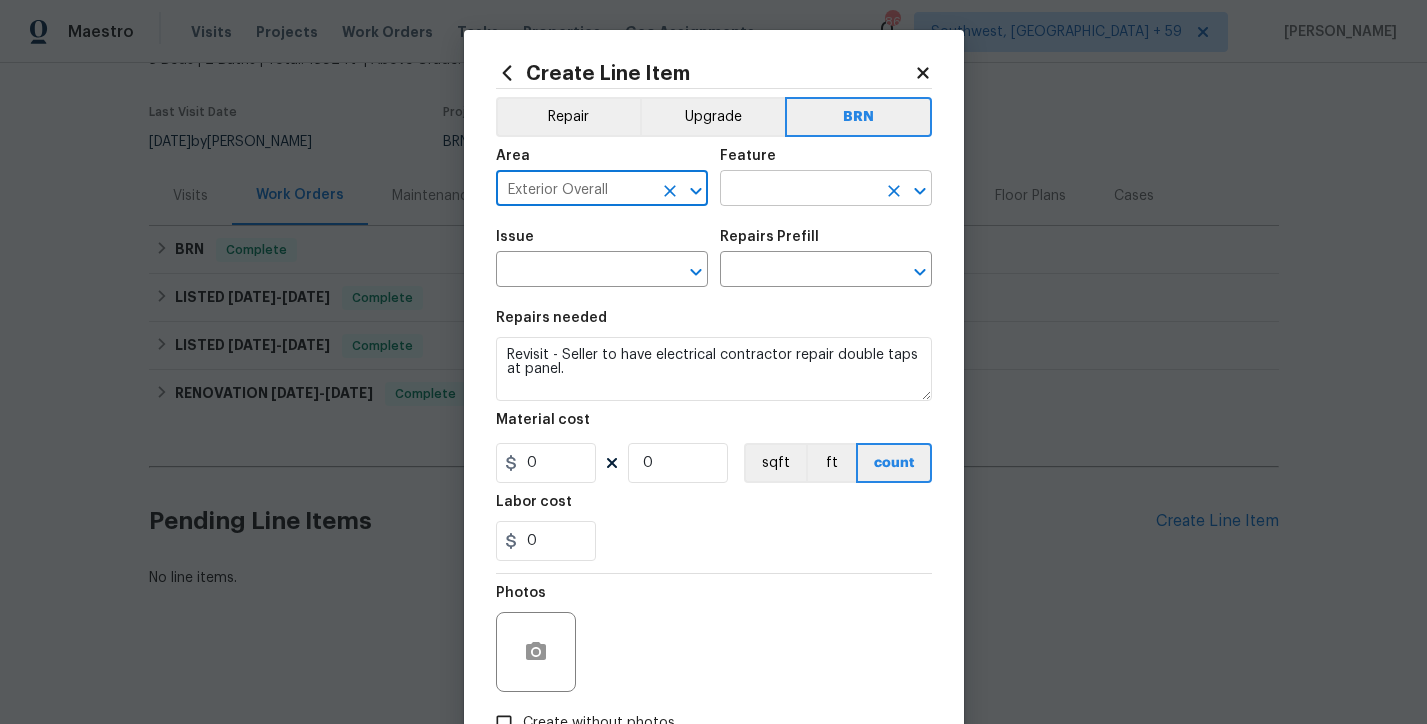 type on "Exterior Overall" 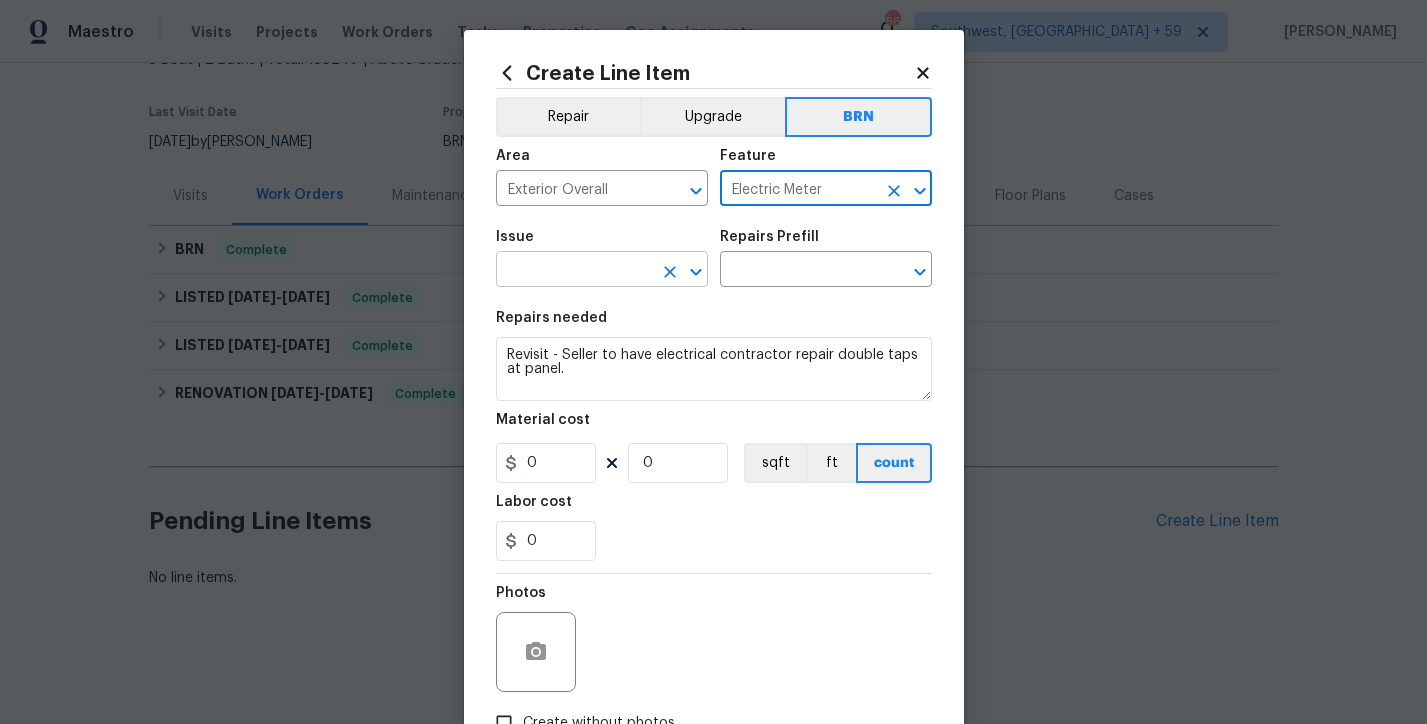 type on "Electric Meter" 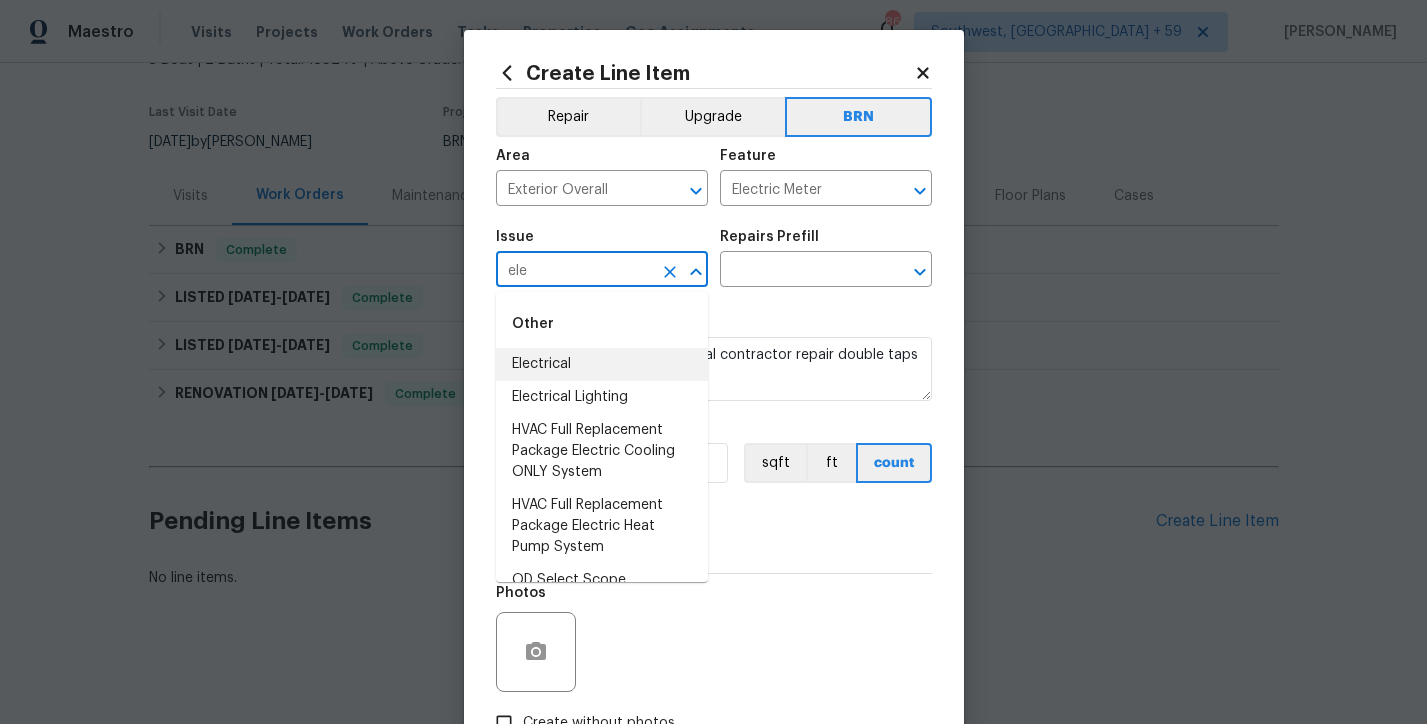 click on "Electrical" at bounding box center [602, 364] 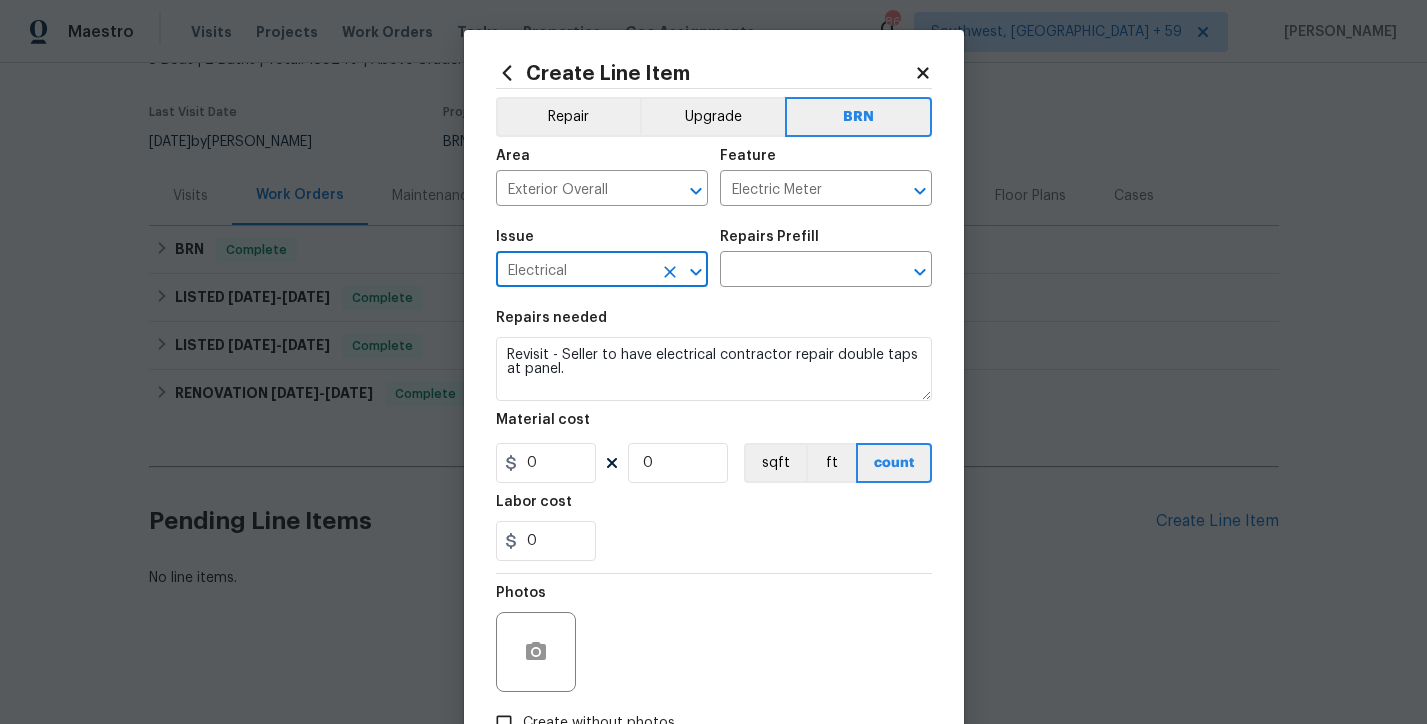 type on "Electrical" 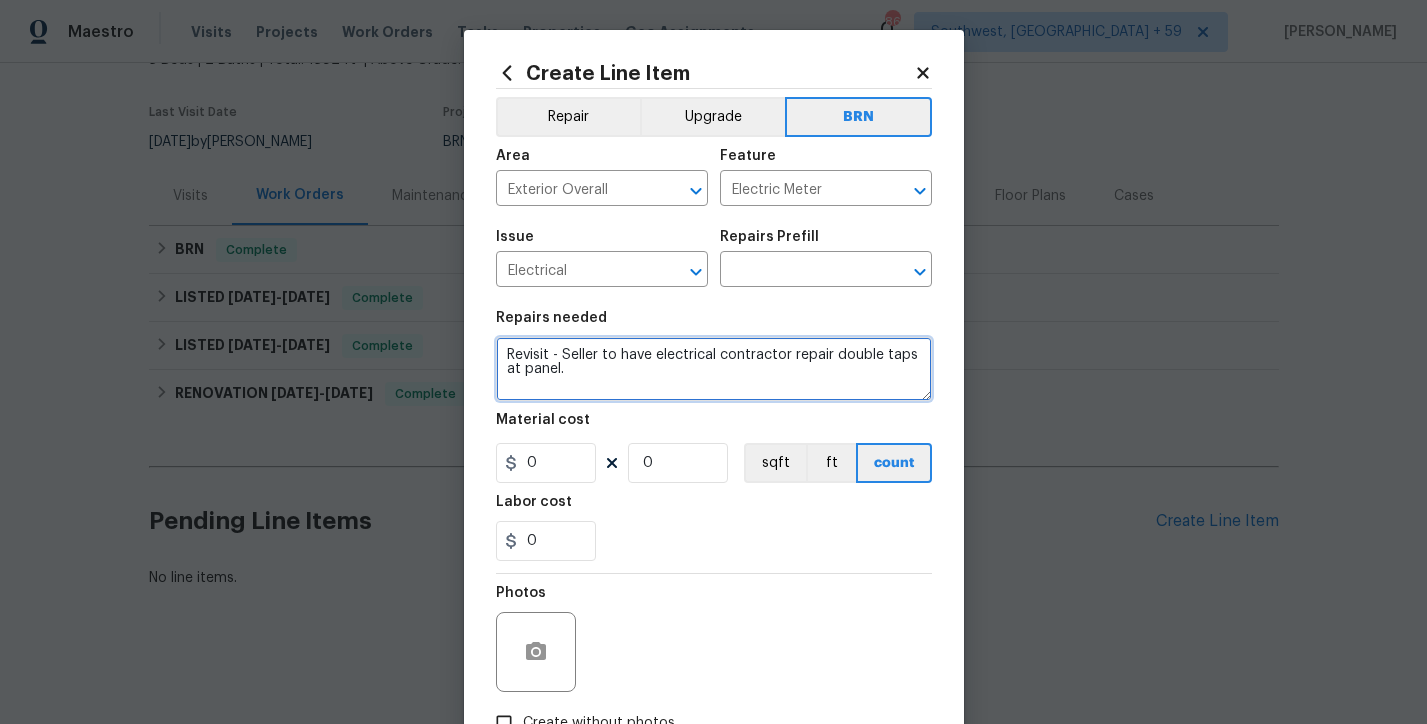 click on "Revisit - Seller to have electrical contractor repair double taps at panel." at bounding box center (714, 369) 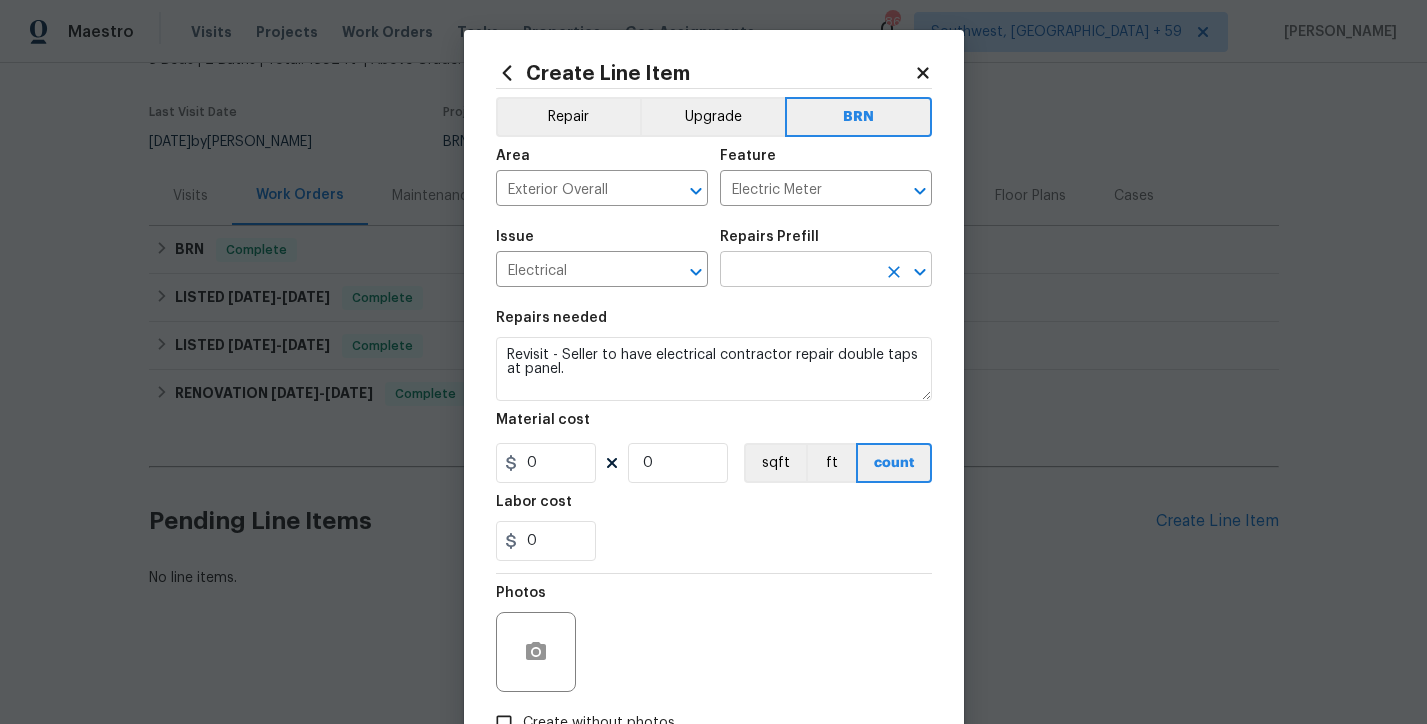 click at bounding box center [798, 271] 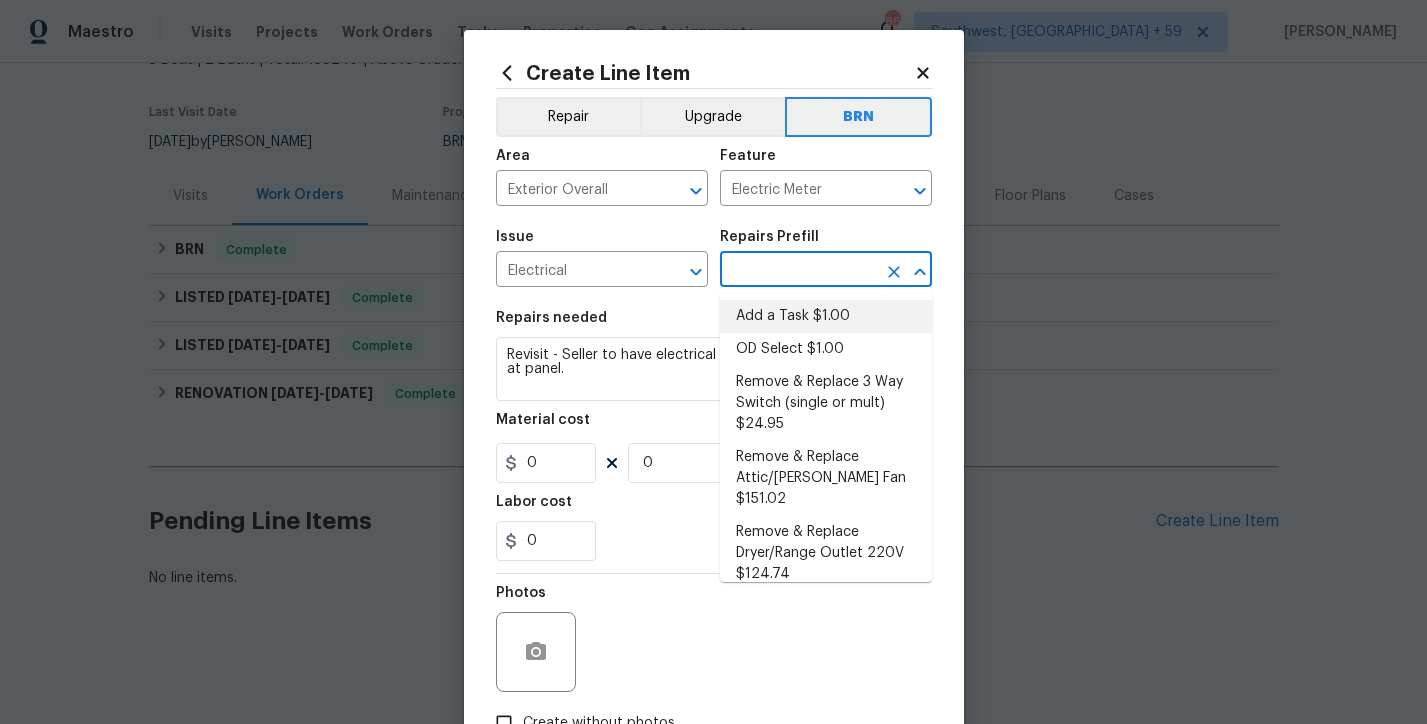 click on "Add a Task $1.00" at bounding box center [826, 316] 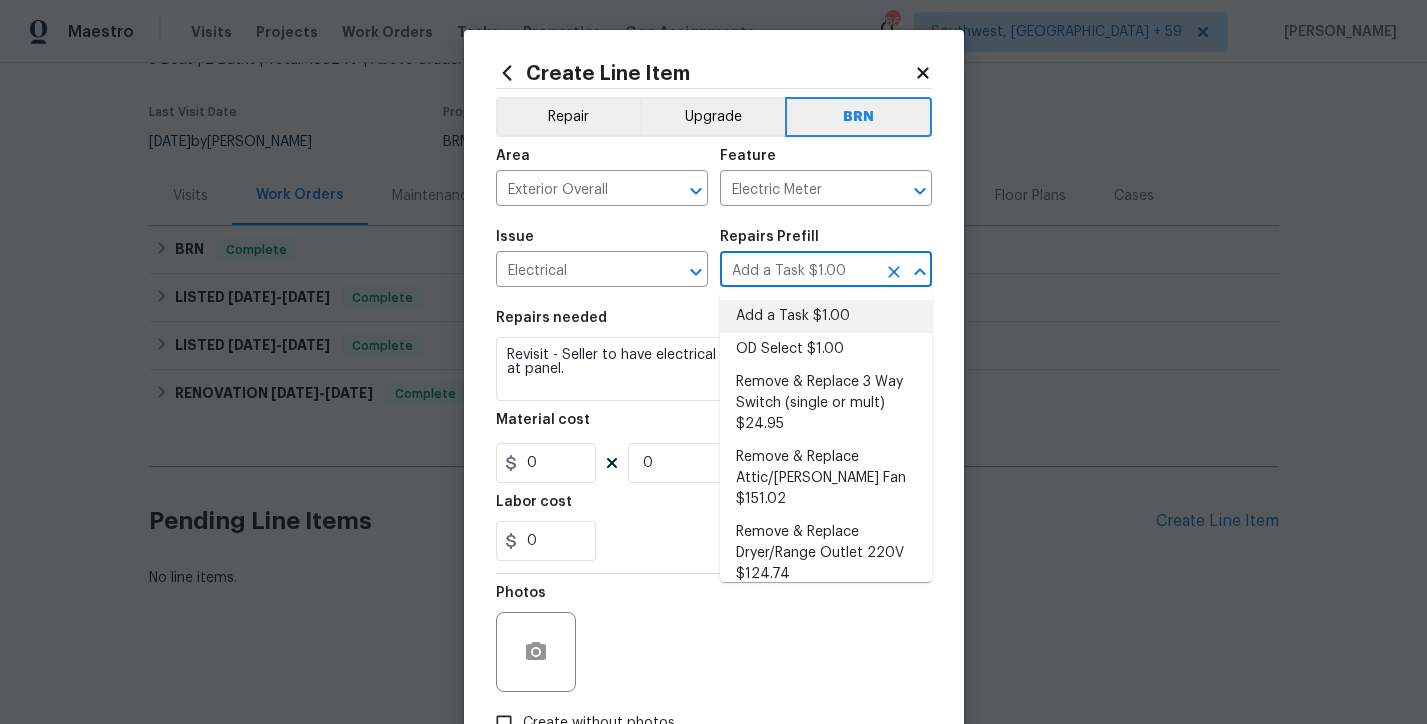 type on "HPM to detail" 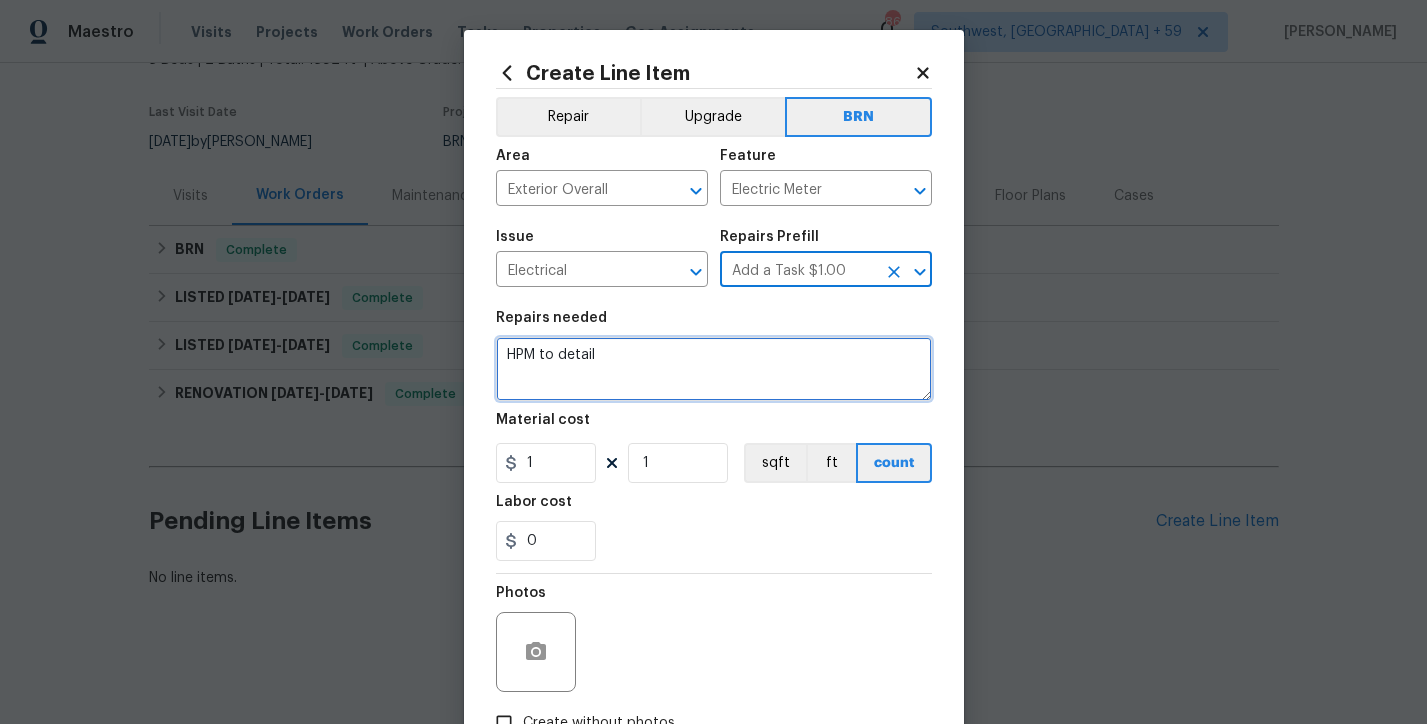 click on "HPM to detail" at bounding box center (714, 369) 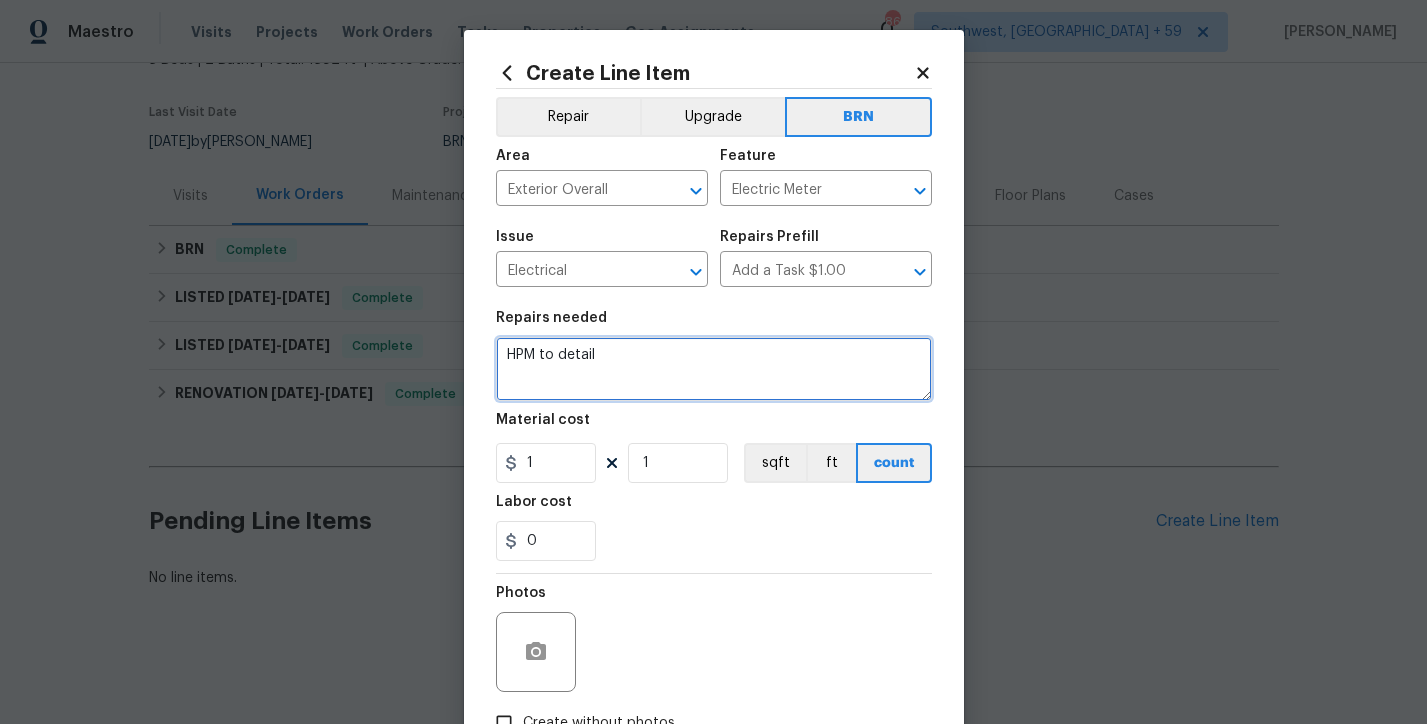 paste on "Revisit - Seller to have electrical contractor repair double taps at panel." 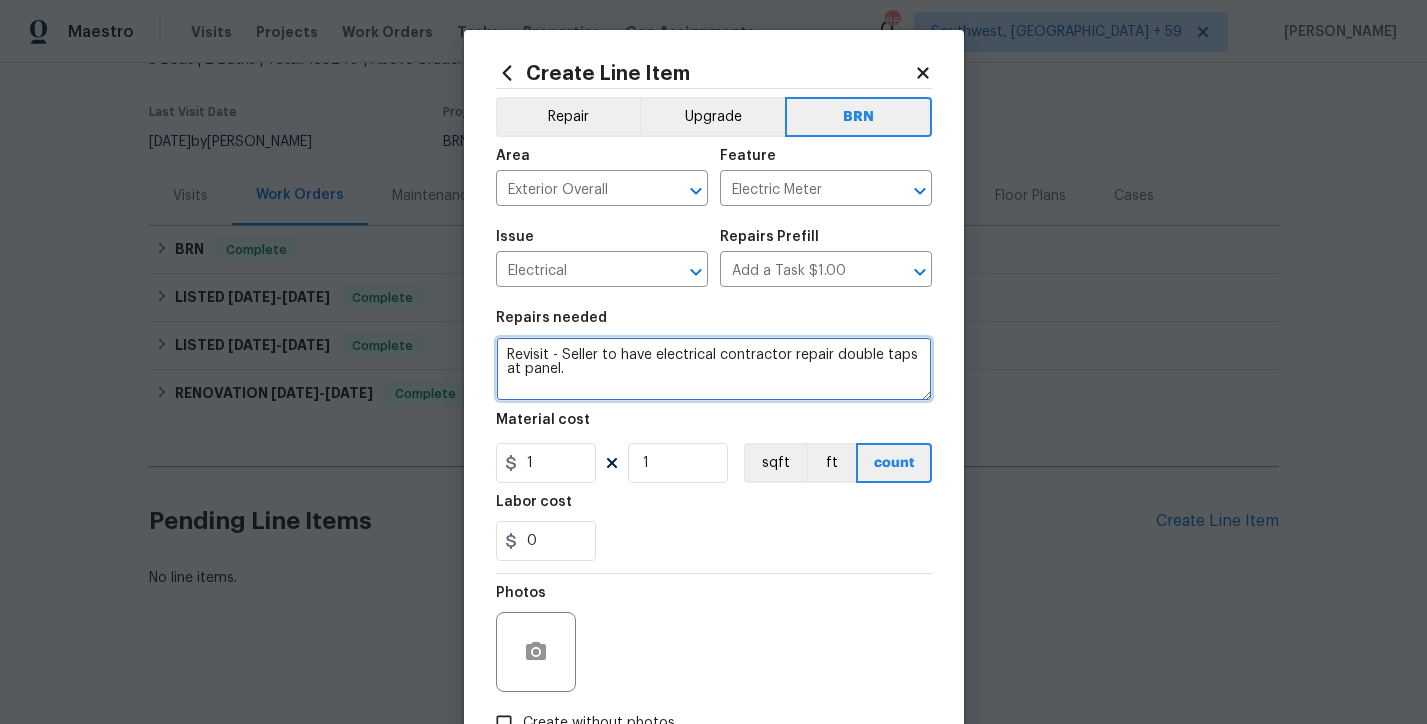type on "Revisit - Seller to have electrical contractor repair double taps at panel." 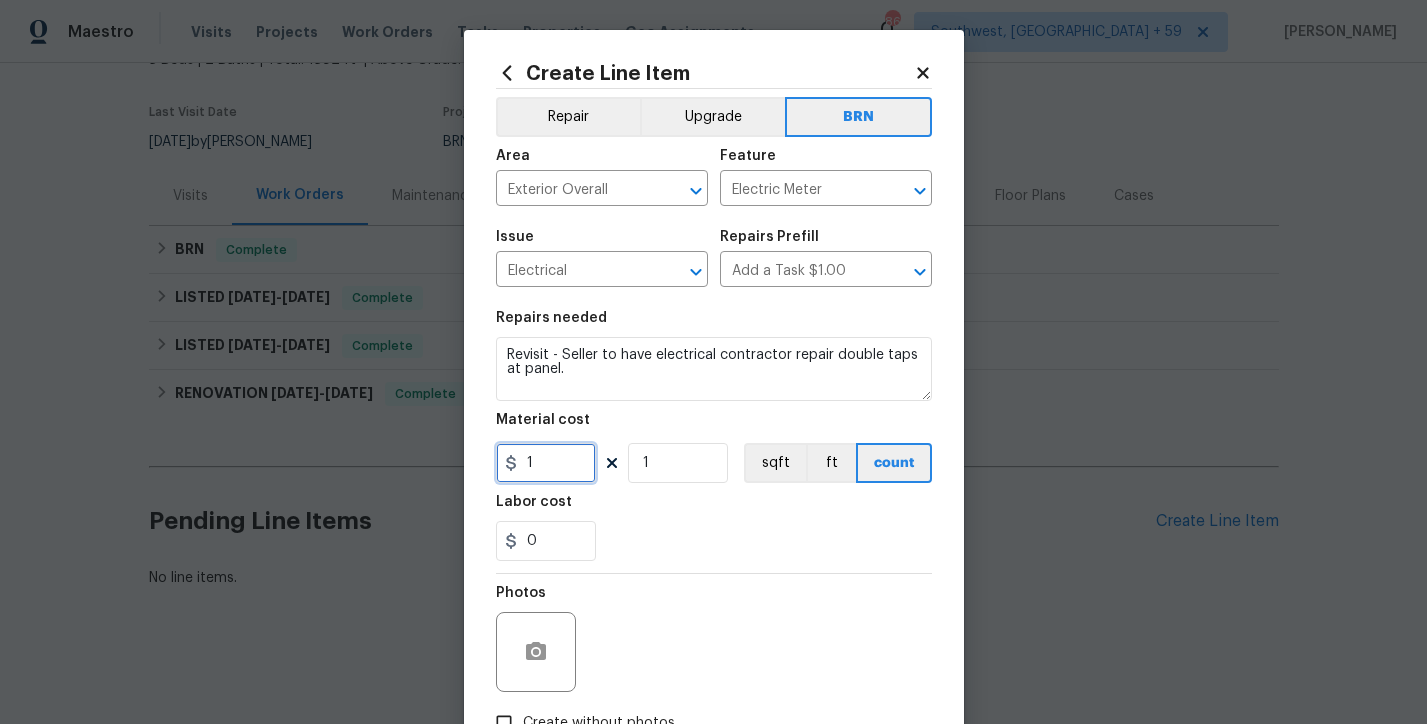 click on "1" at bounding box center [546, 463] 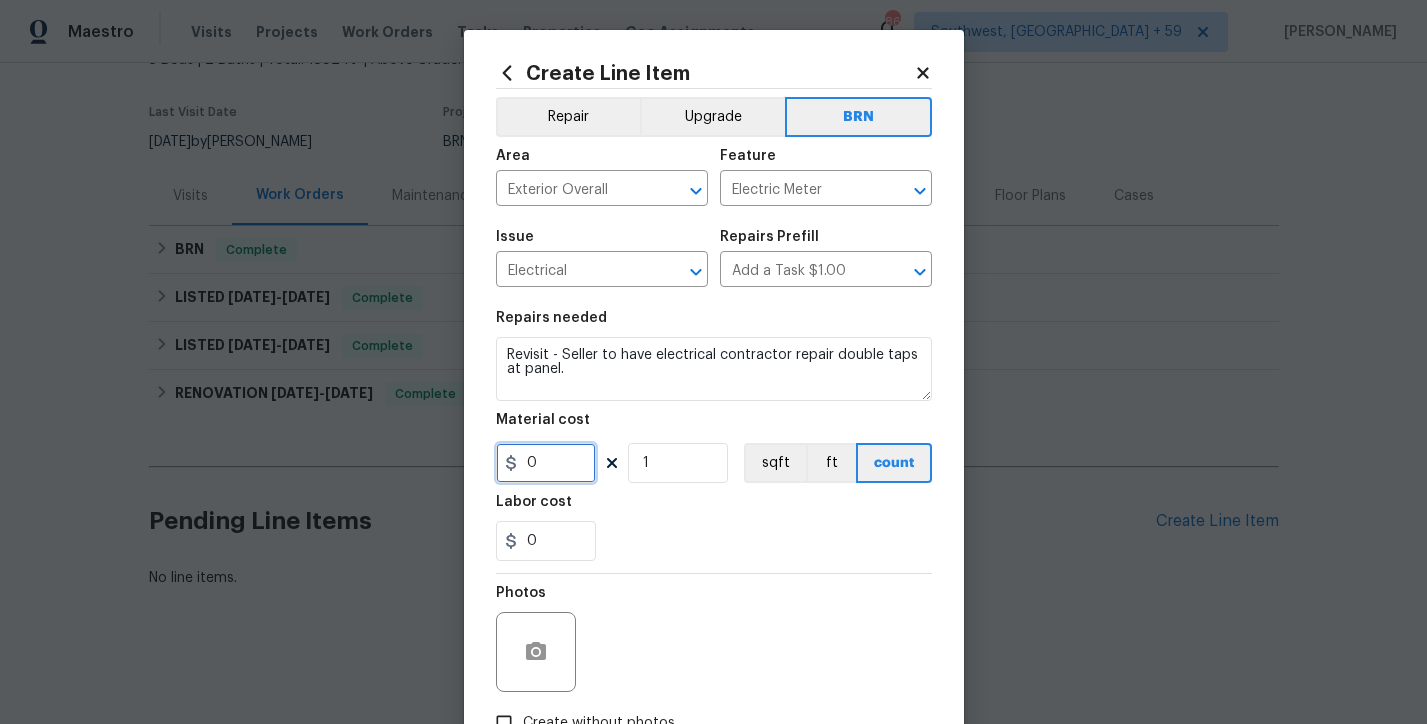 type on "0" 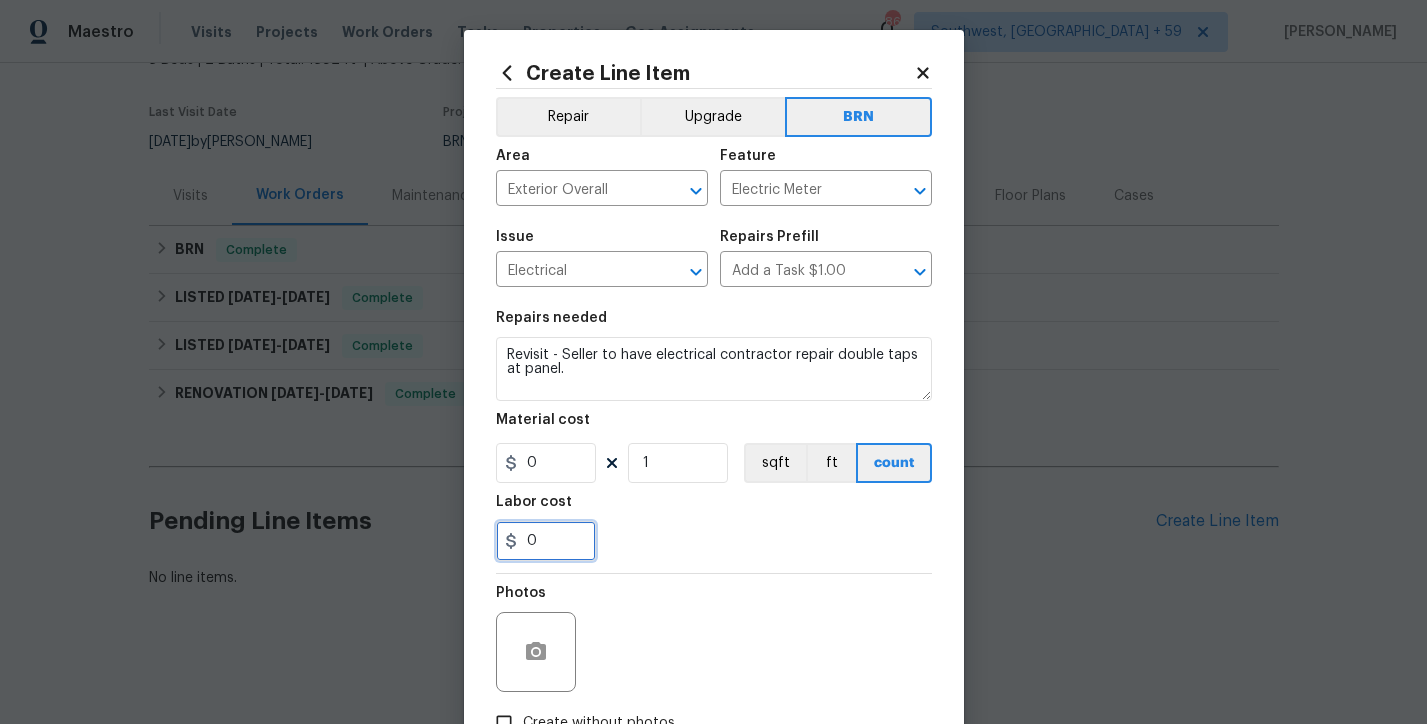 click on "0" at bounding box center (546, 541) 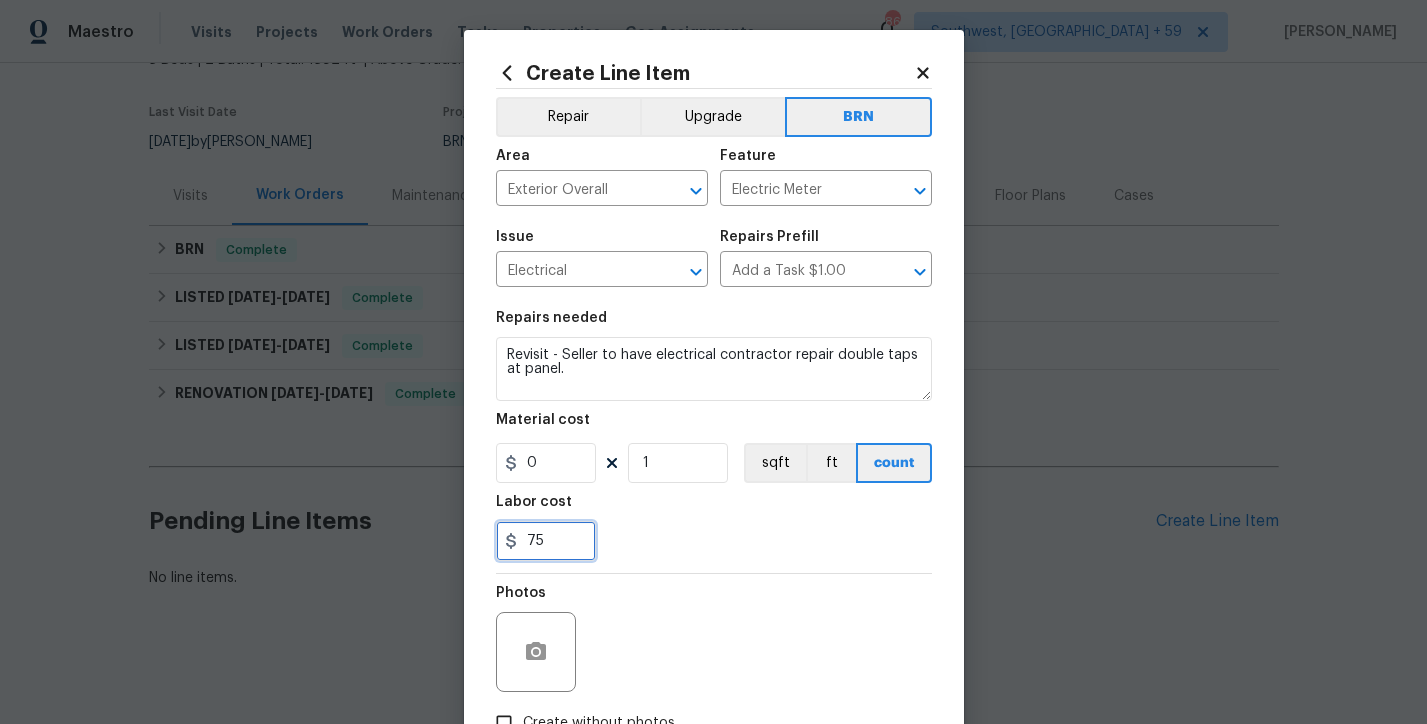 type on "75" 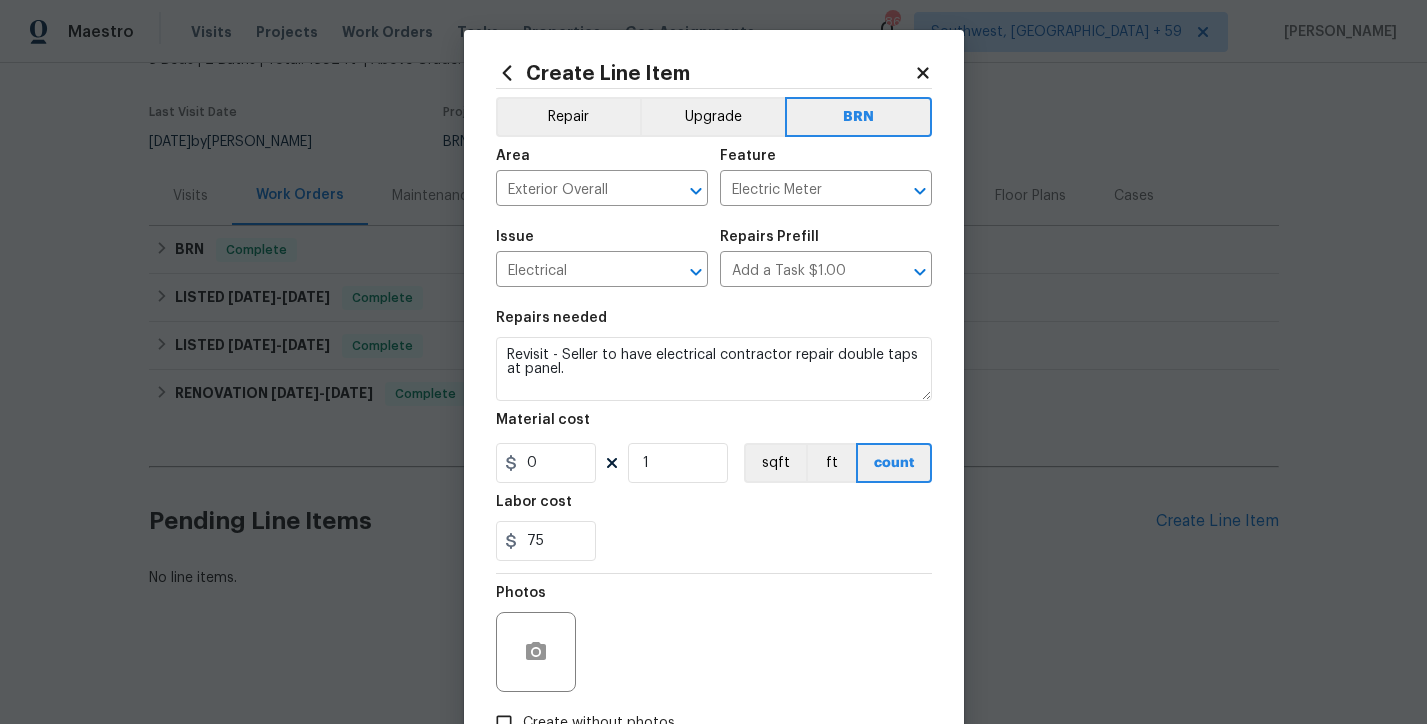 click on "Repairs needed Revisit - Seller to have electrical contractor repair double taps at panel.
Material cost 0 1 sqft ft count Labor cost 75" at bounding box center [714, 436] 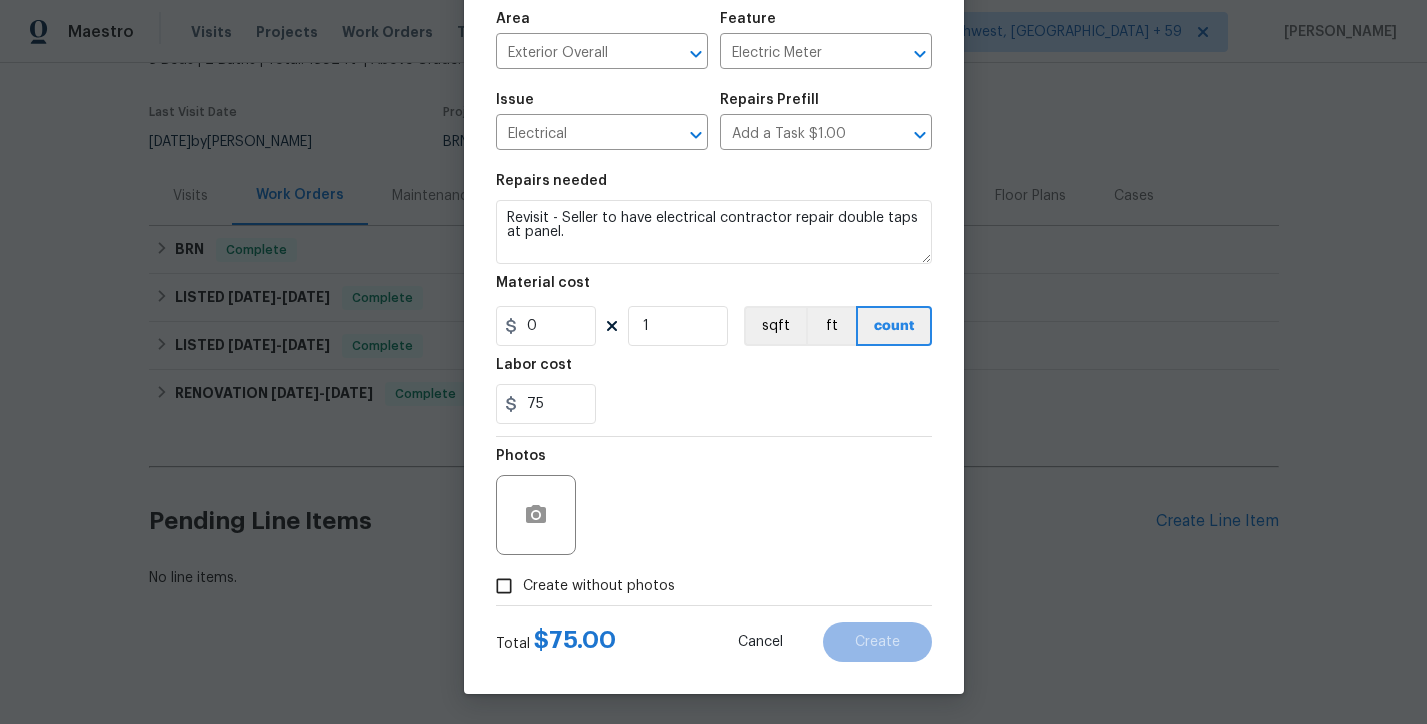 click on "Create without photos" at bounding box center (599, 586) 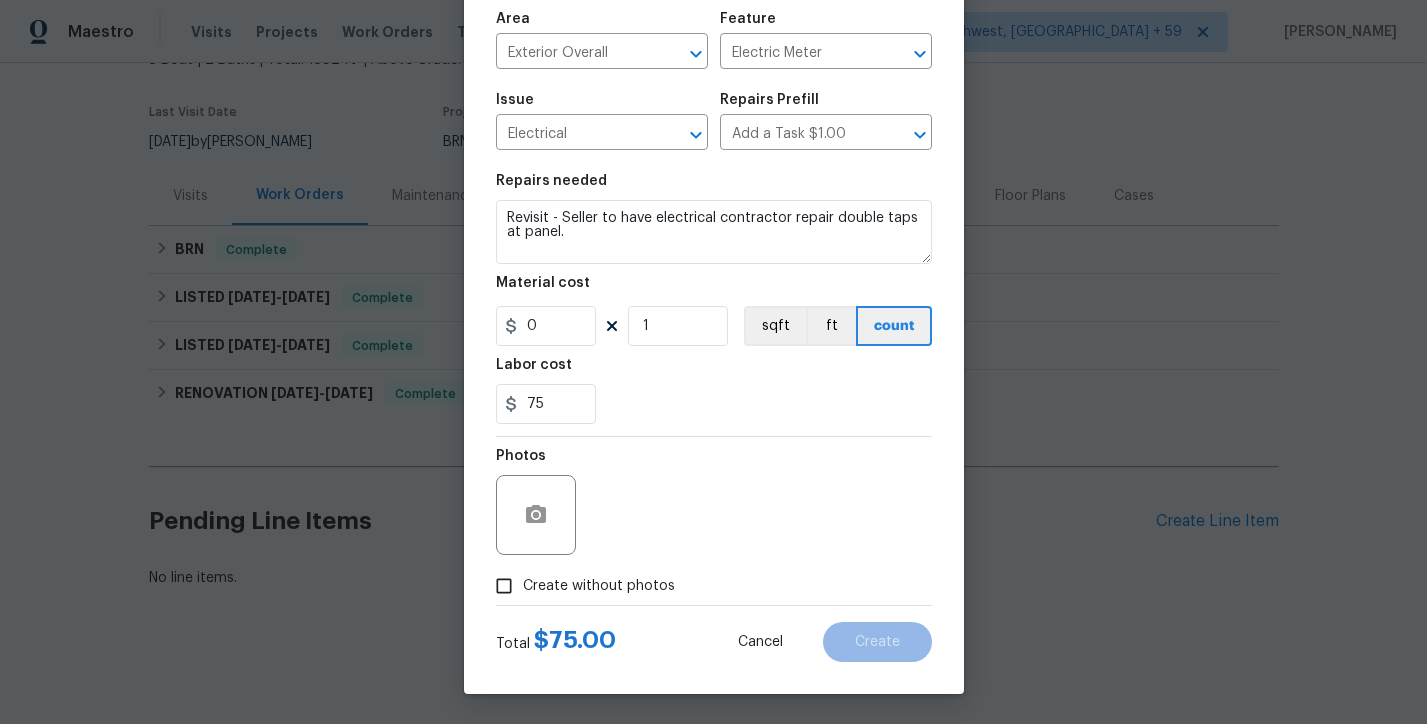 click on "Create without photos" at bounding box center [504, 586] 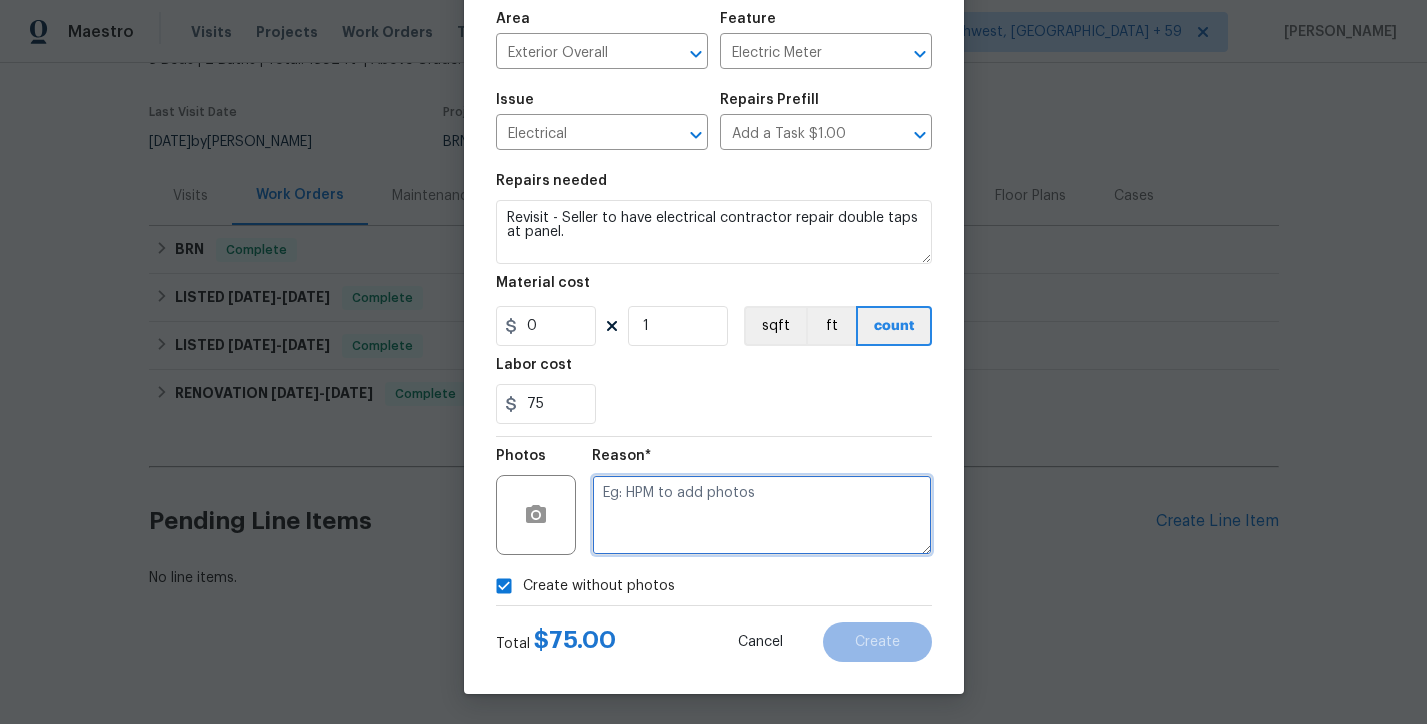 click at bounding box center (762, 515) 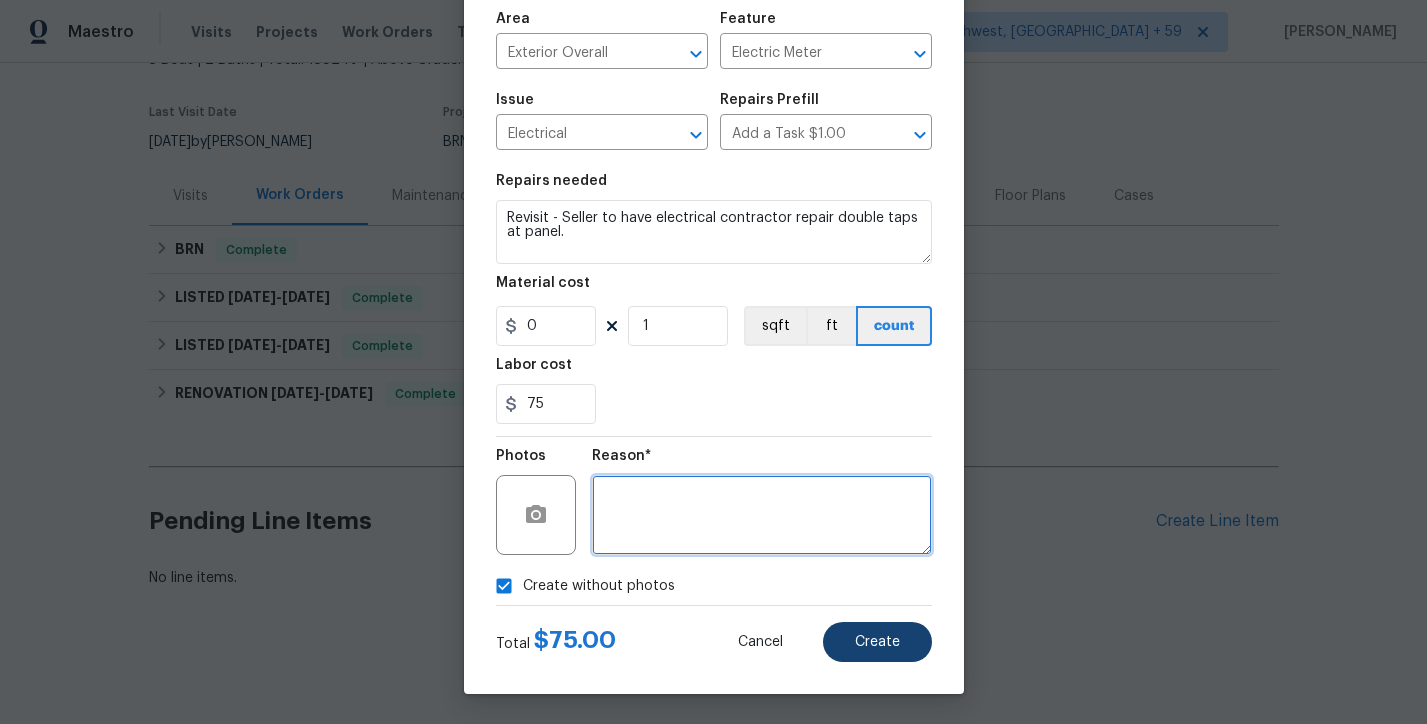 type 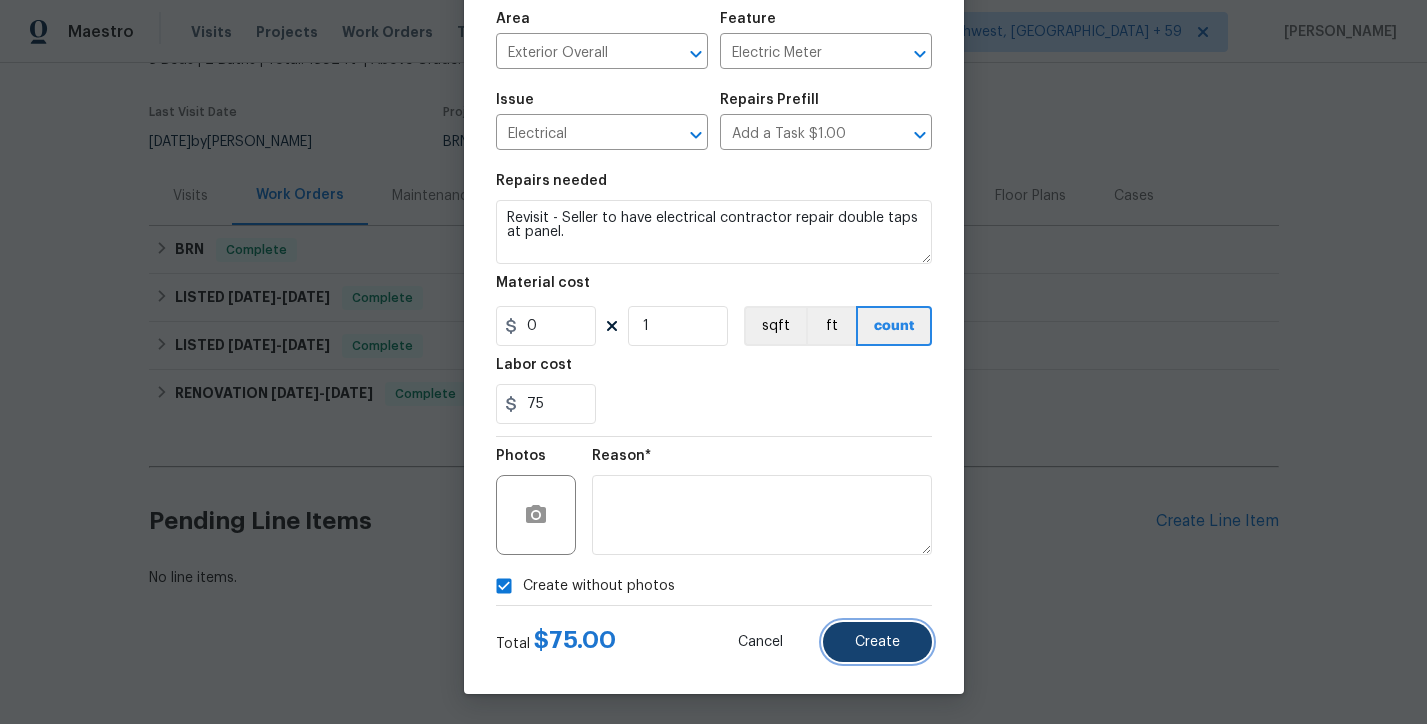 click on "Create" at bounding box center (877, 642) 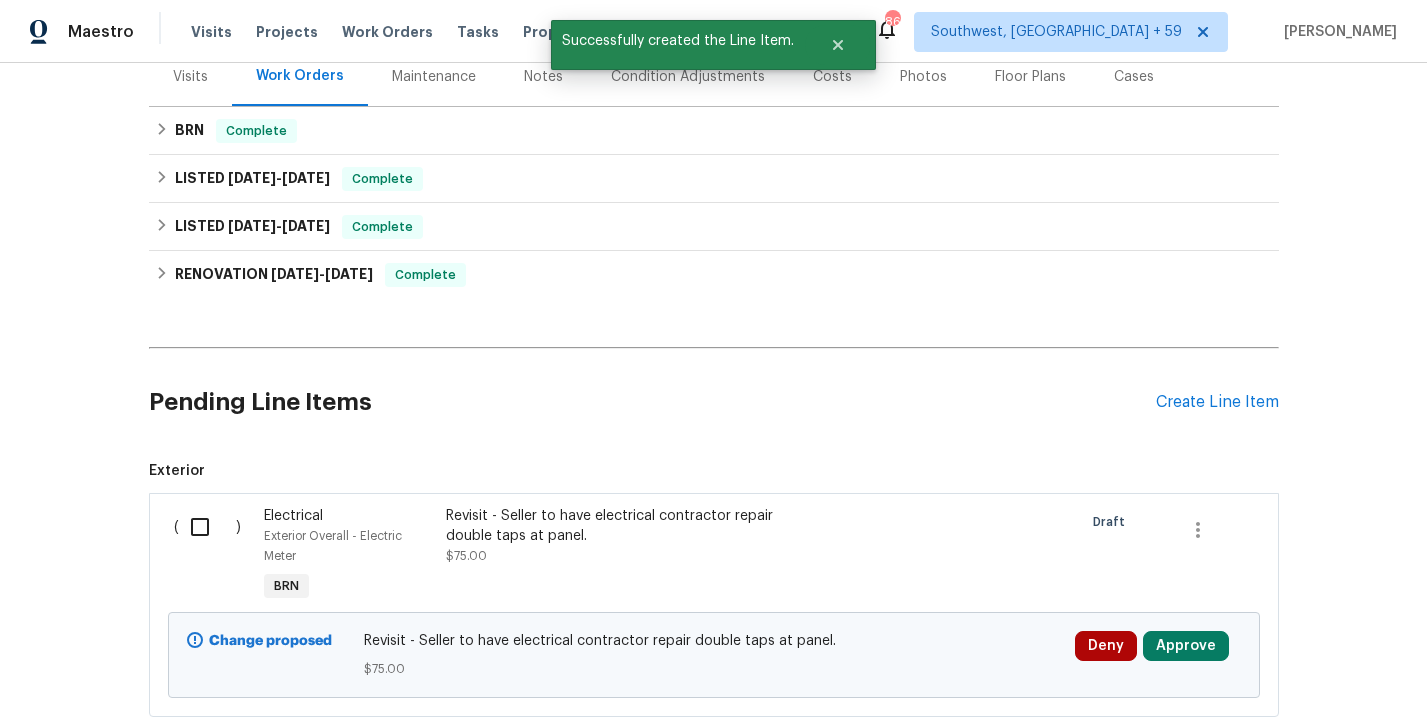 scroll, scrollTop: 386, scrollLeft: 0, axis: vertical 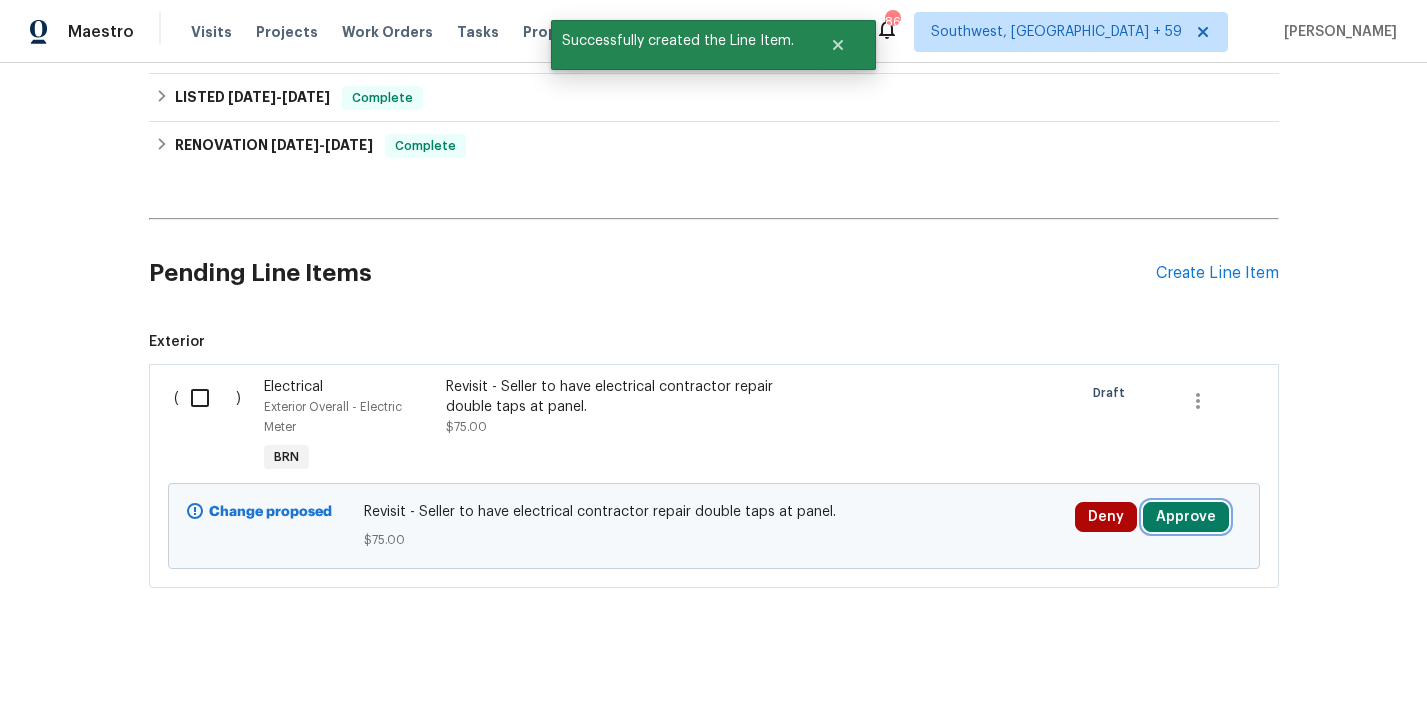click on "Approve" at bounding box center (1186, 517) 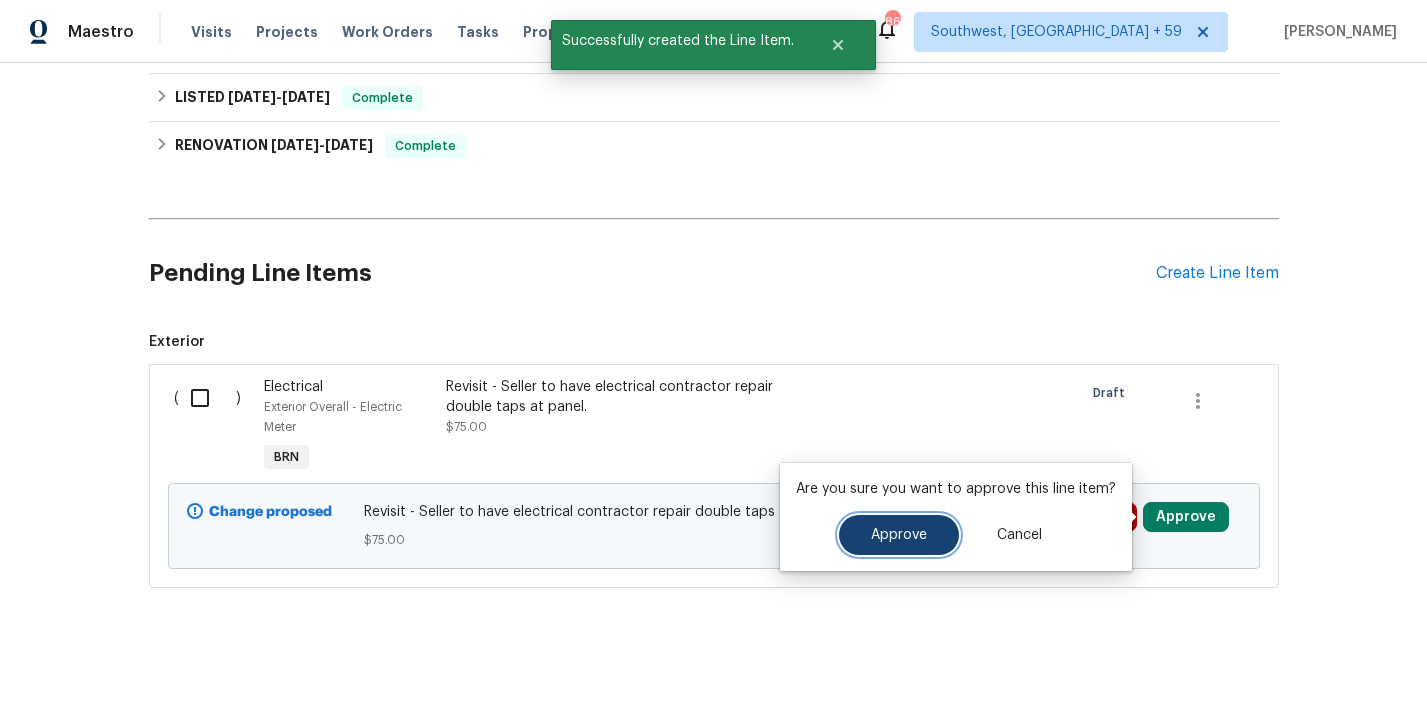 click on "Approve" at bounding box center (899, 535) 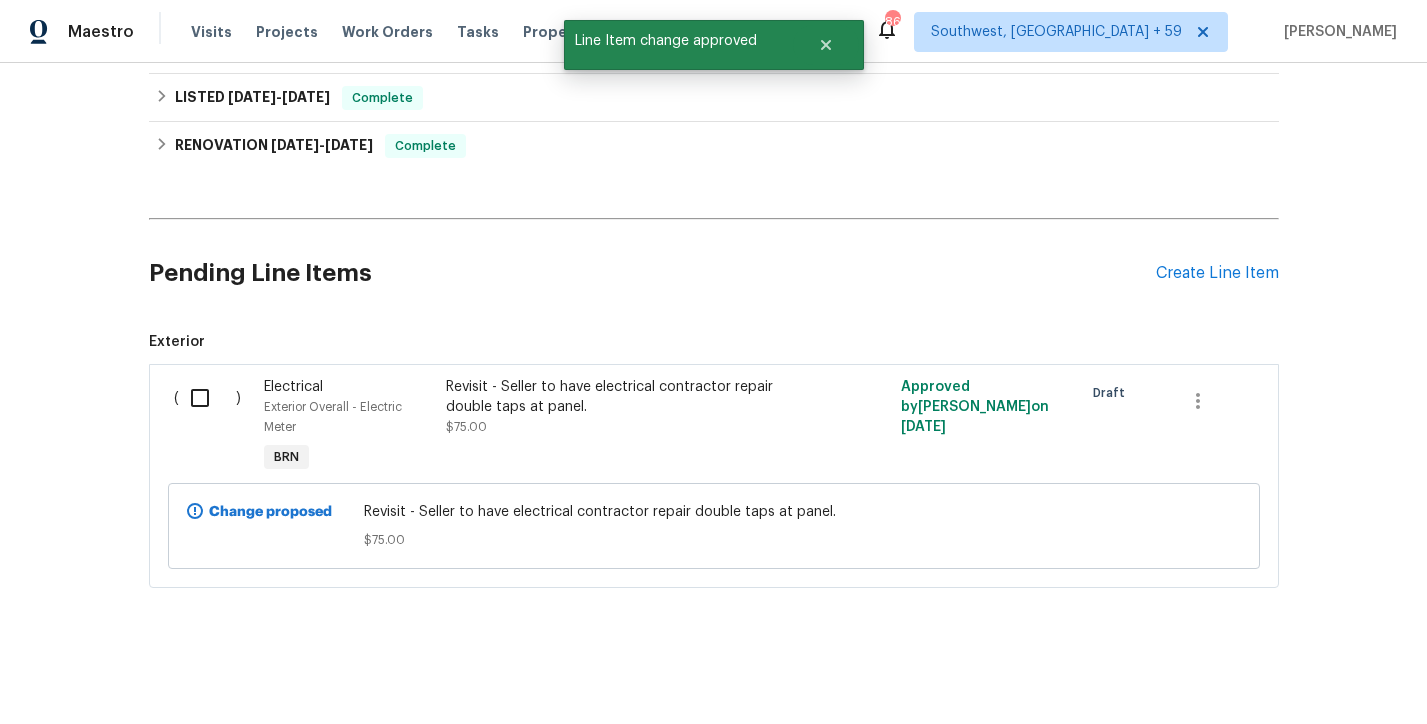 click at bounding box center [207, 398] 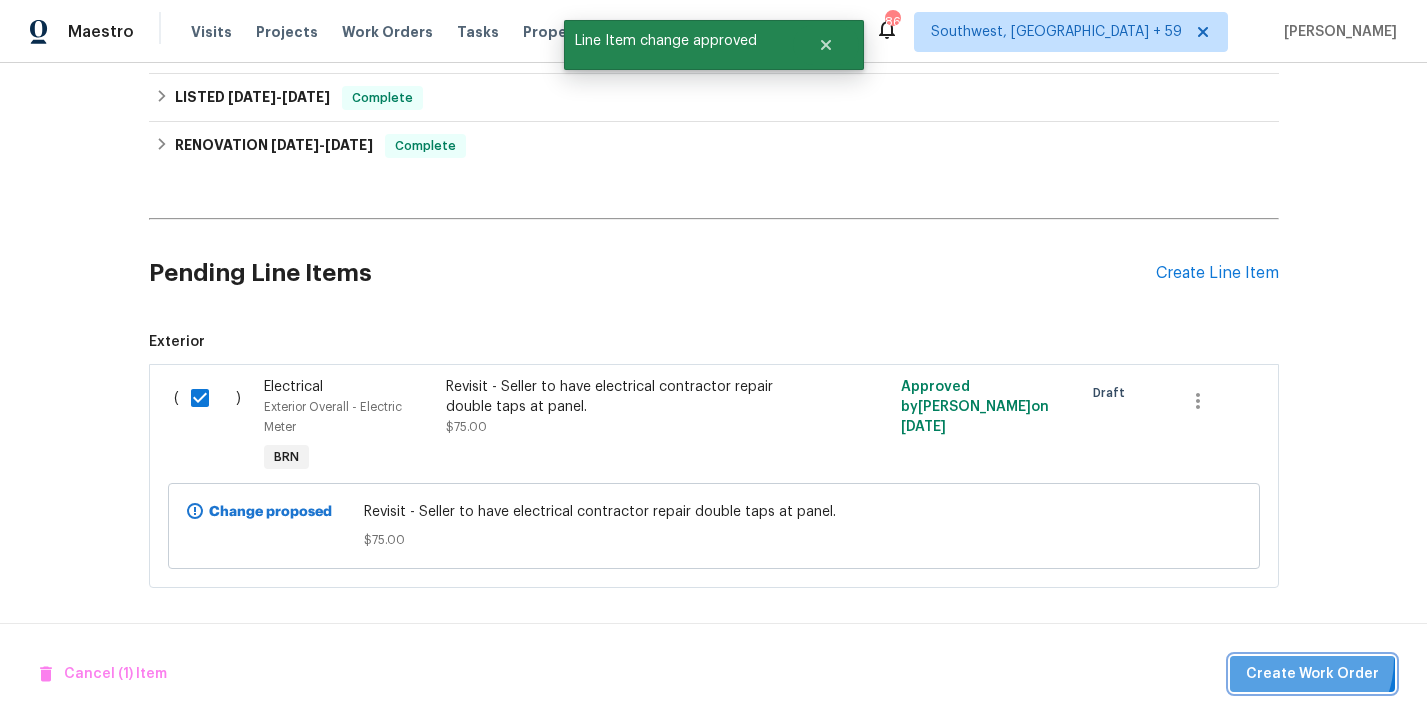 click on "Create Work Order" at bounding box center (1312, 674) 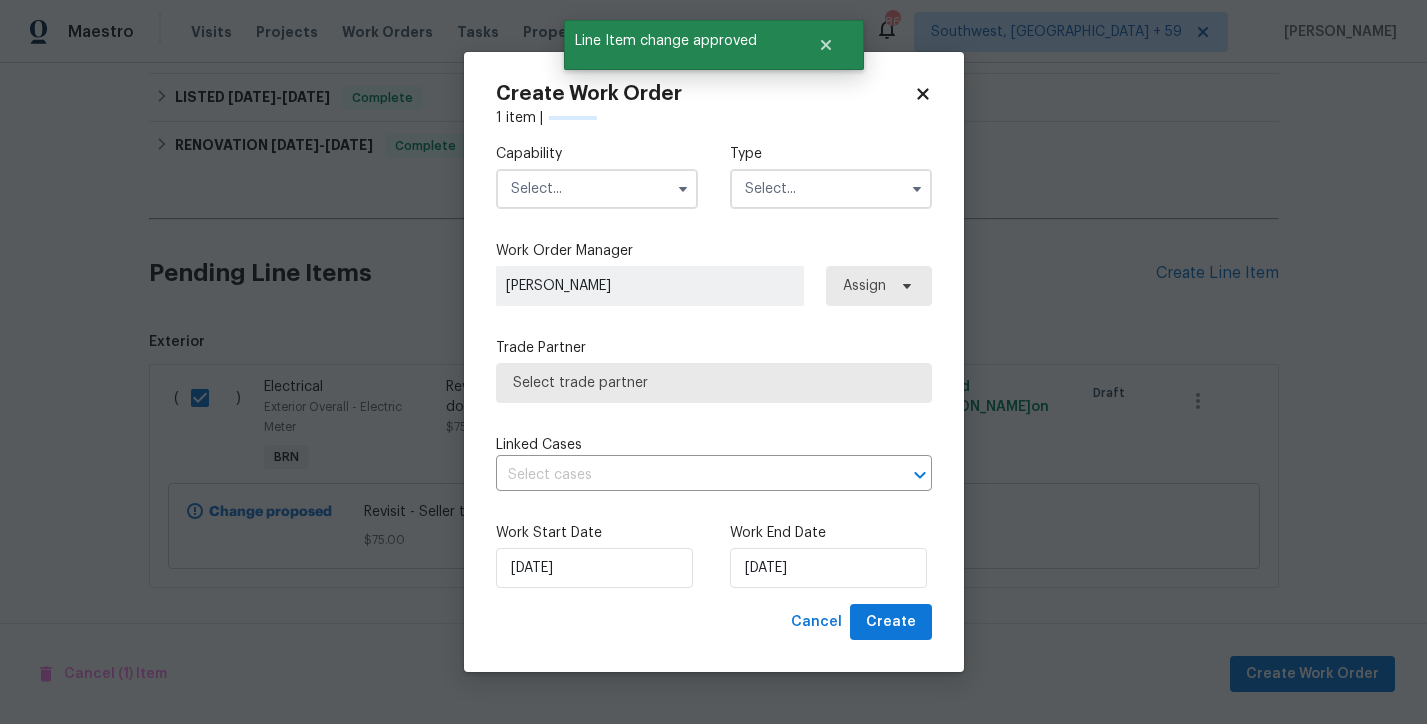 click on "Type" at bounding box center (831, 154) 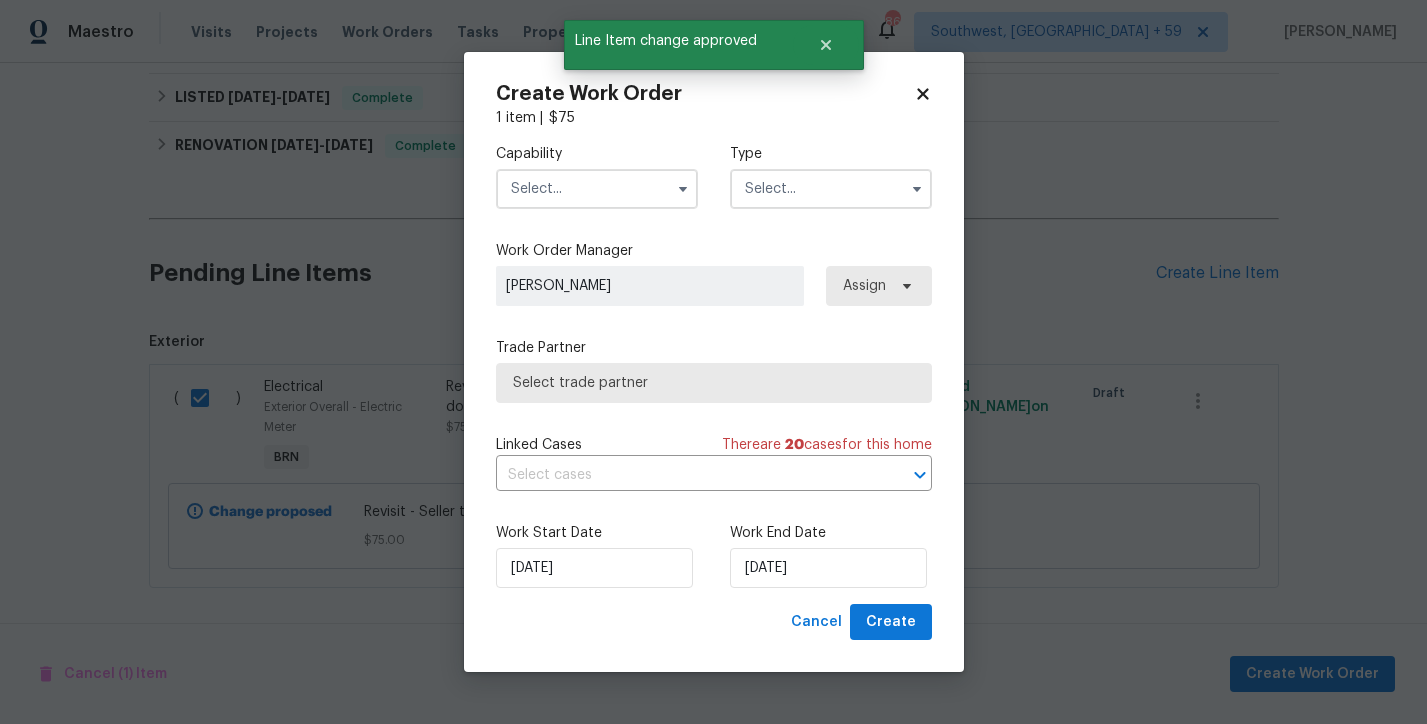 click at bounding box center (831, 189) 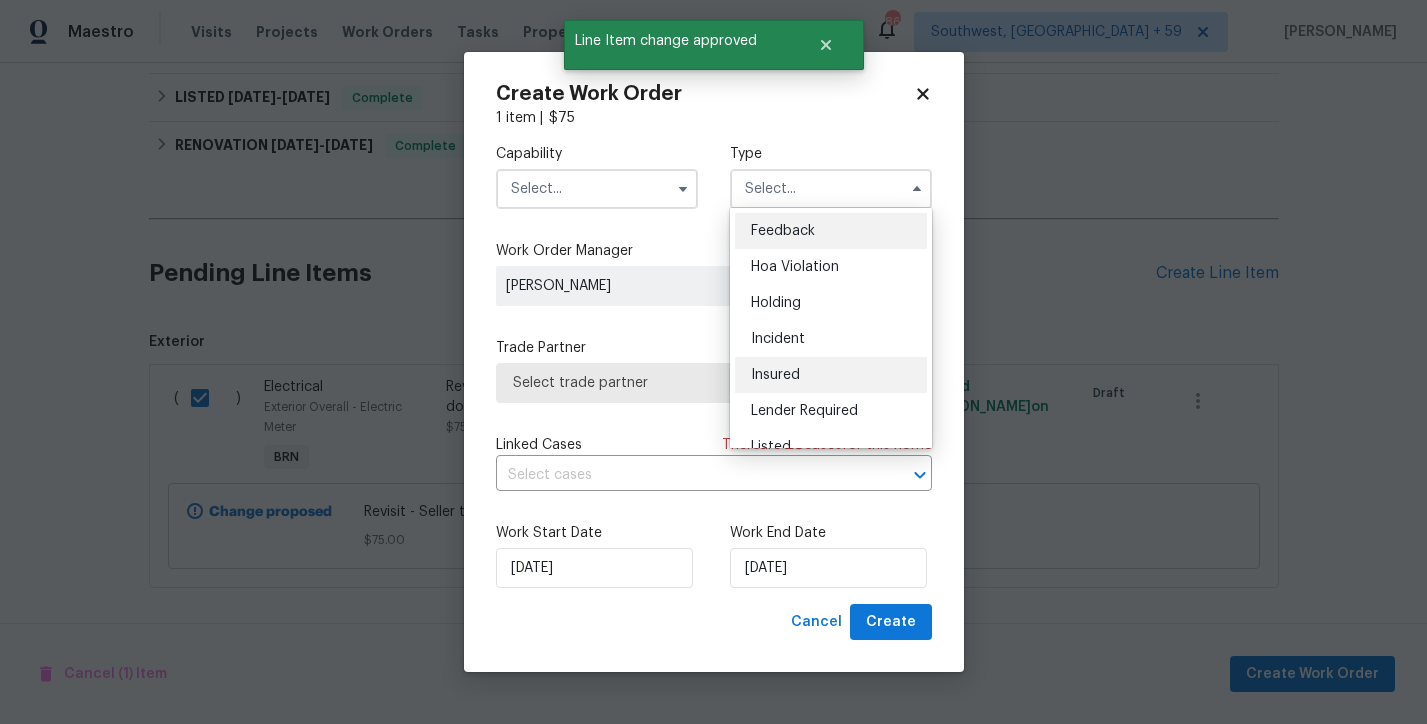 scroll, scrollTop: 454, scrollLeft: 0, axis: vertical 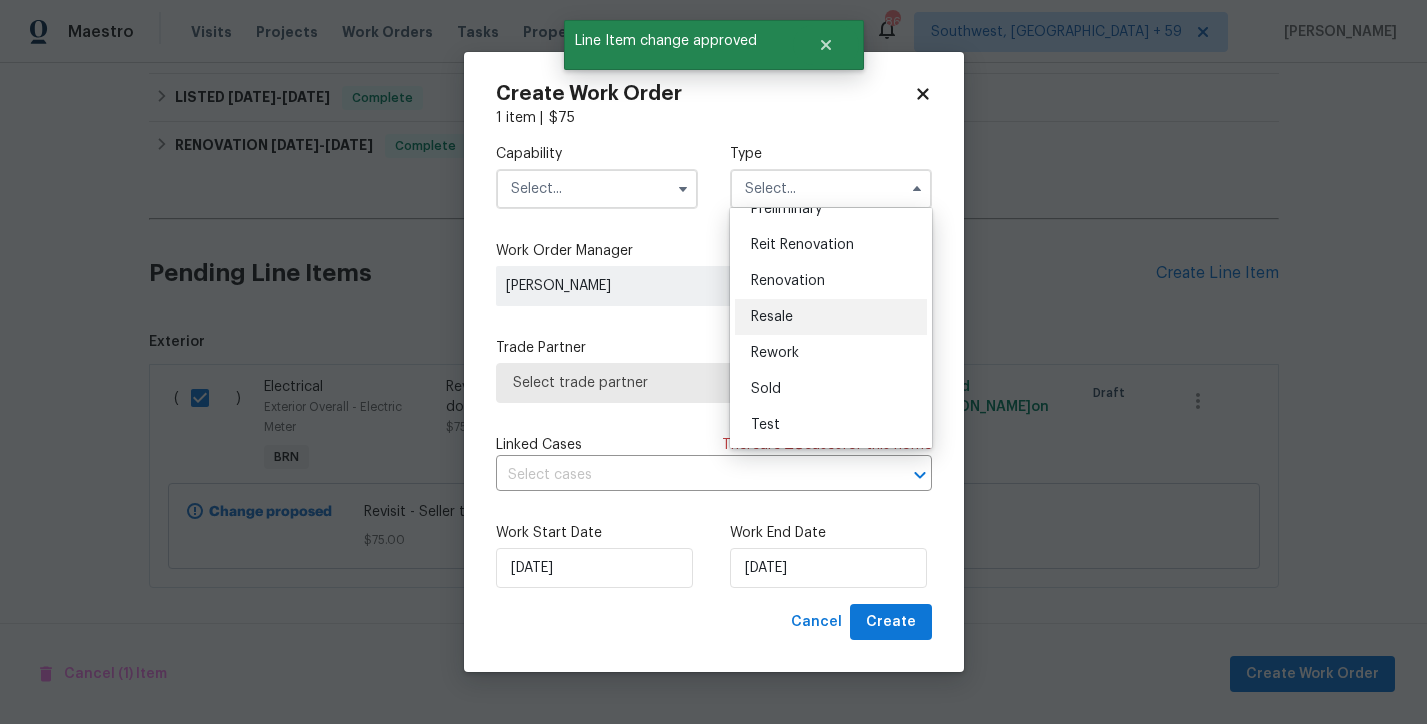 click on "Resale" at bounding box center [831, 317] 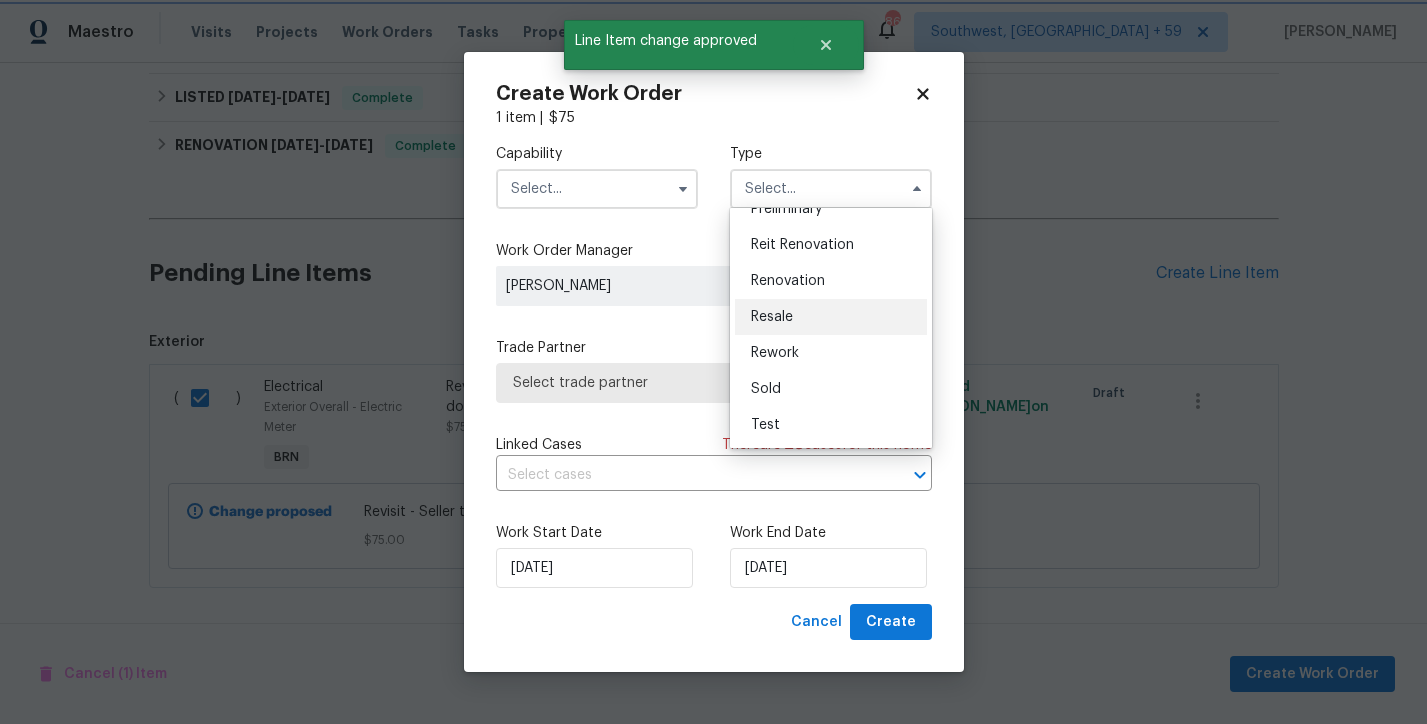type on "Resale" 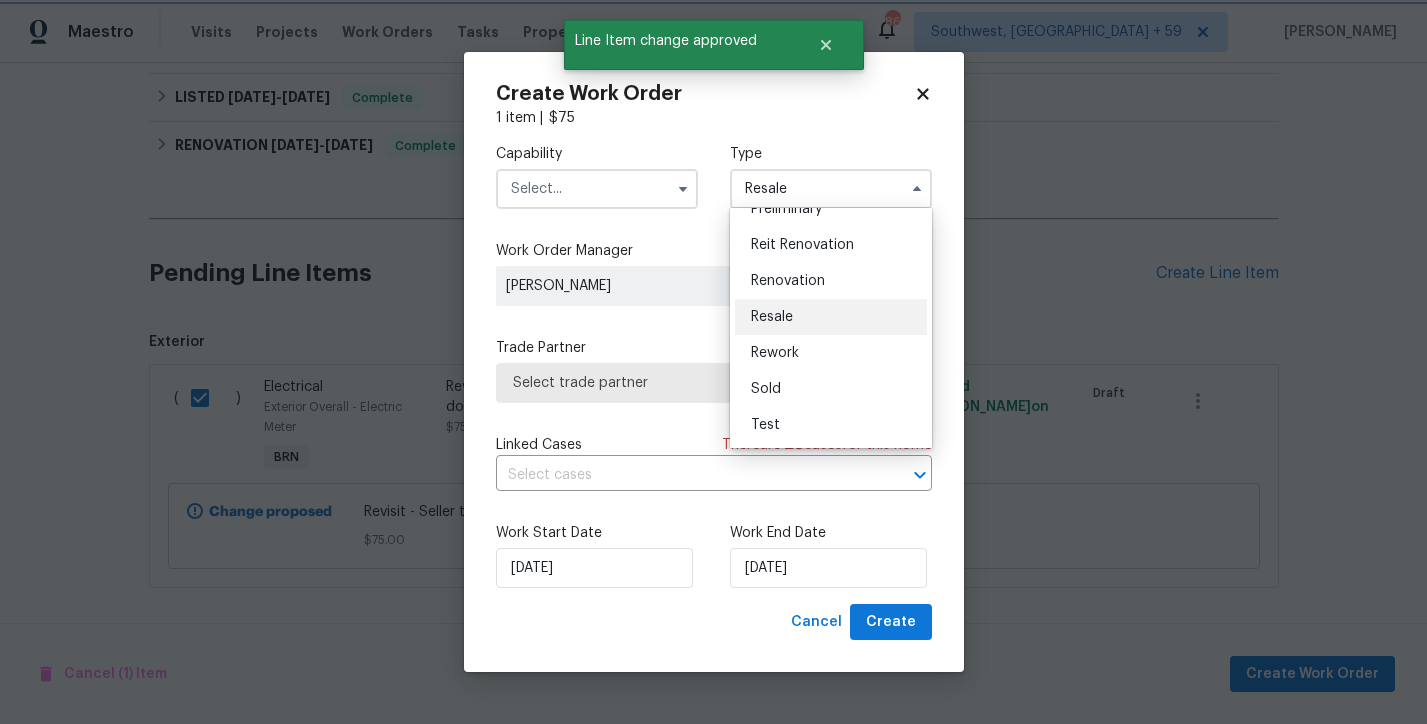 scroll, scrollTop: 0, scrollLeft: 0, axis: both 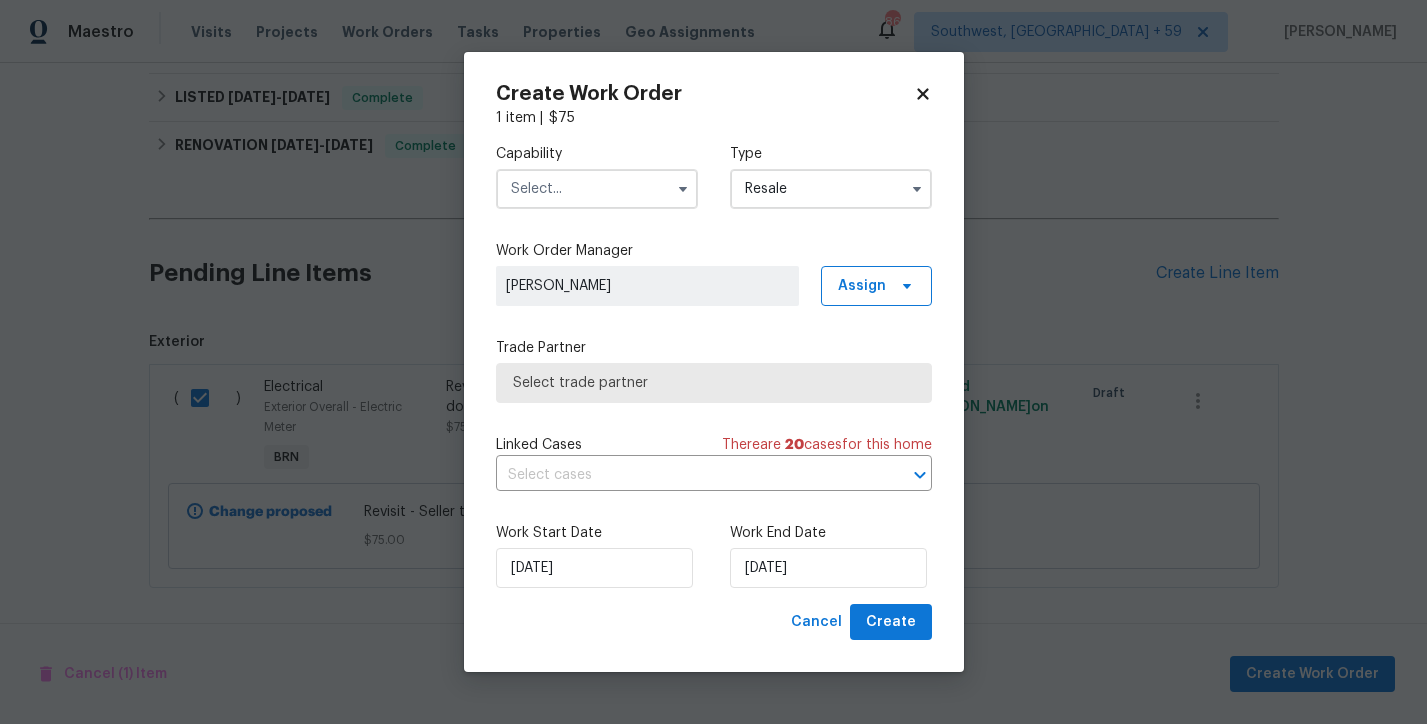 click at bounding box center (597, 189) 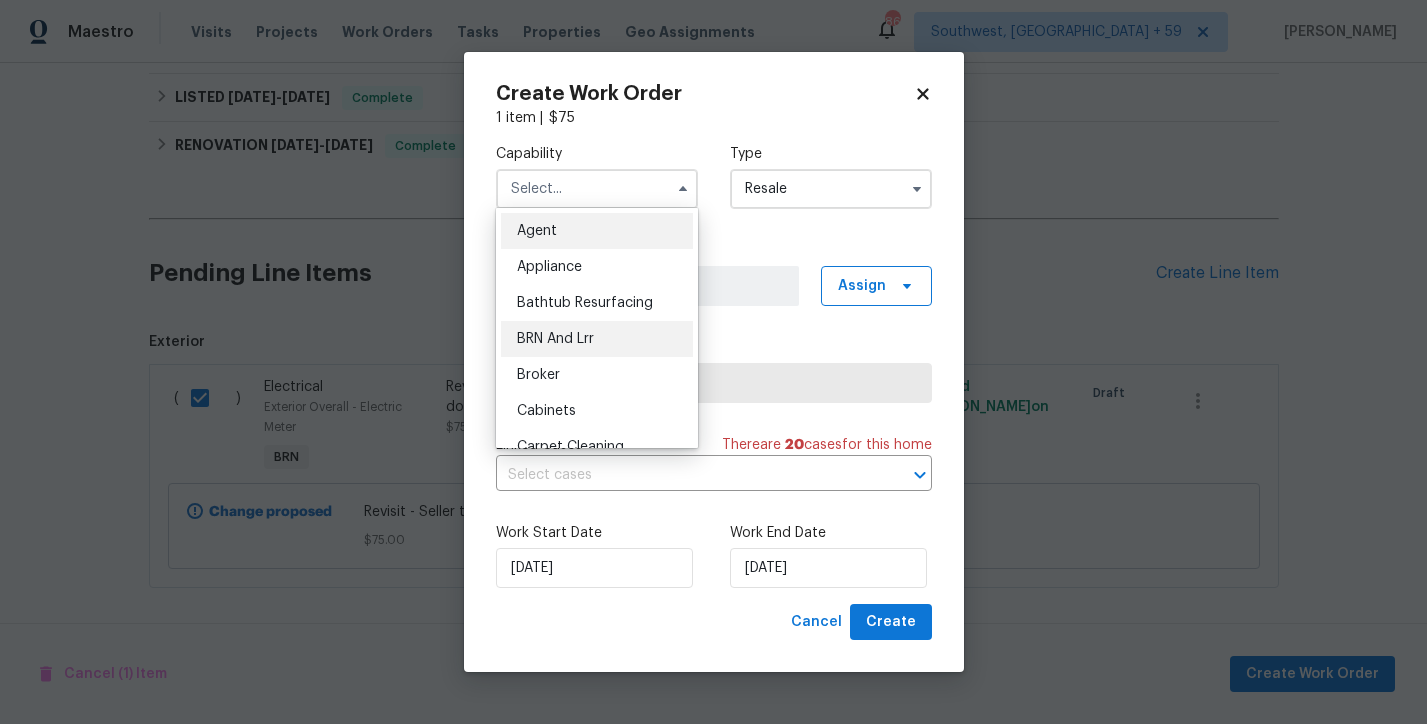 click on "BRN And Lrr" at bounding box center (597, 339) 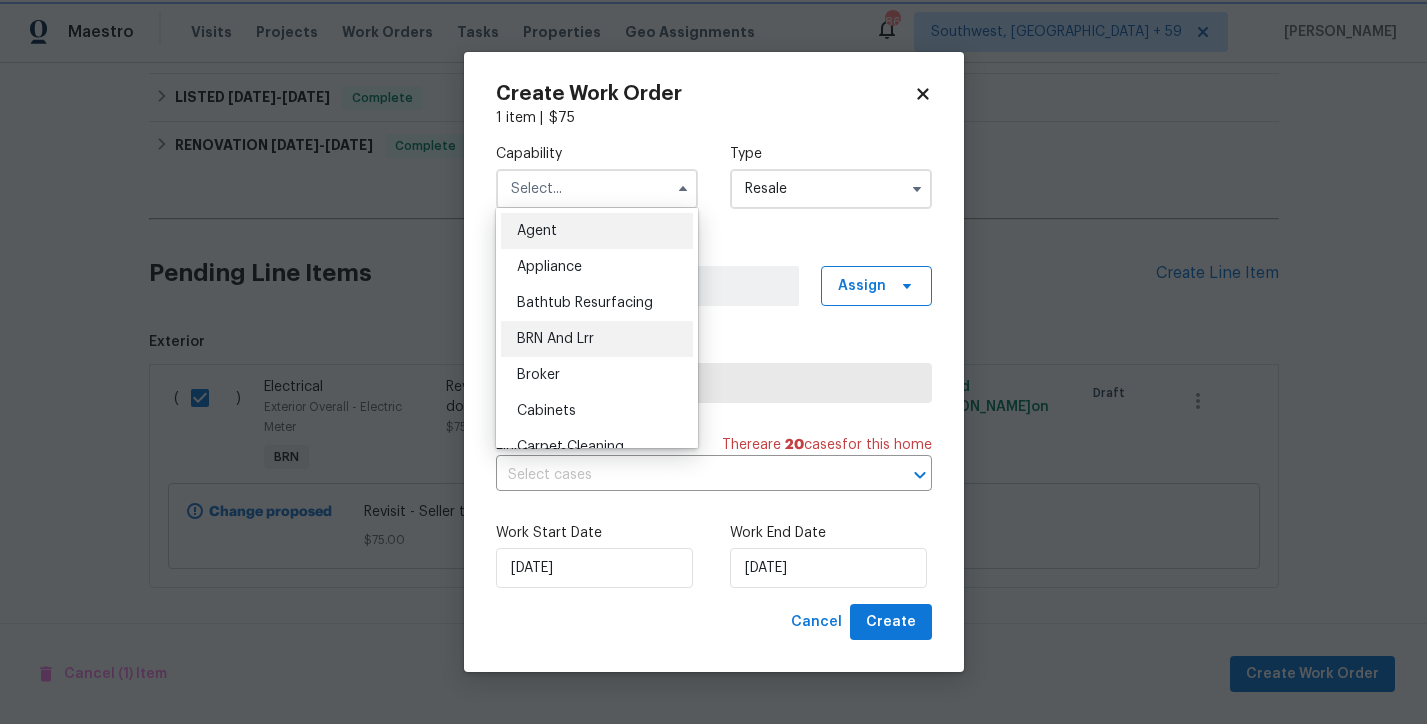 type on "BRN And Lrr" 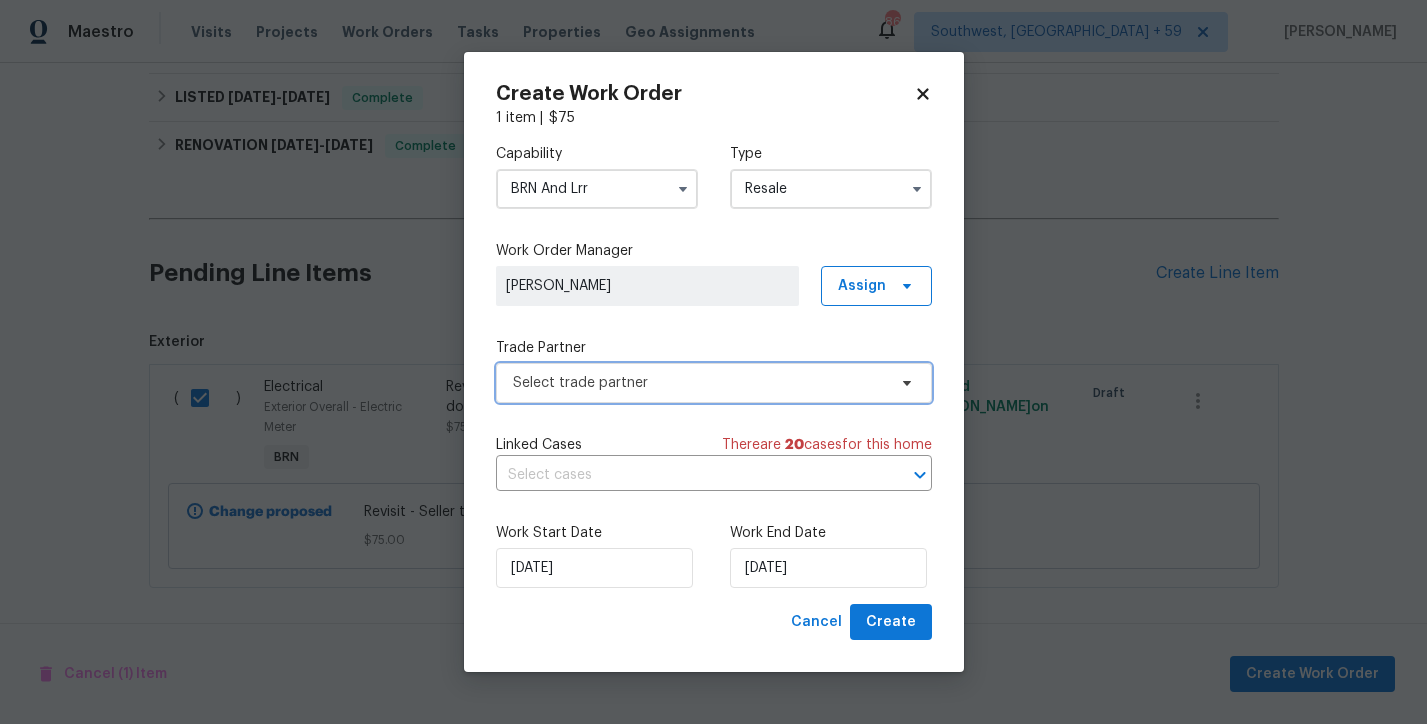 click on "Select trade partner" at bounding box center (699, 383) 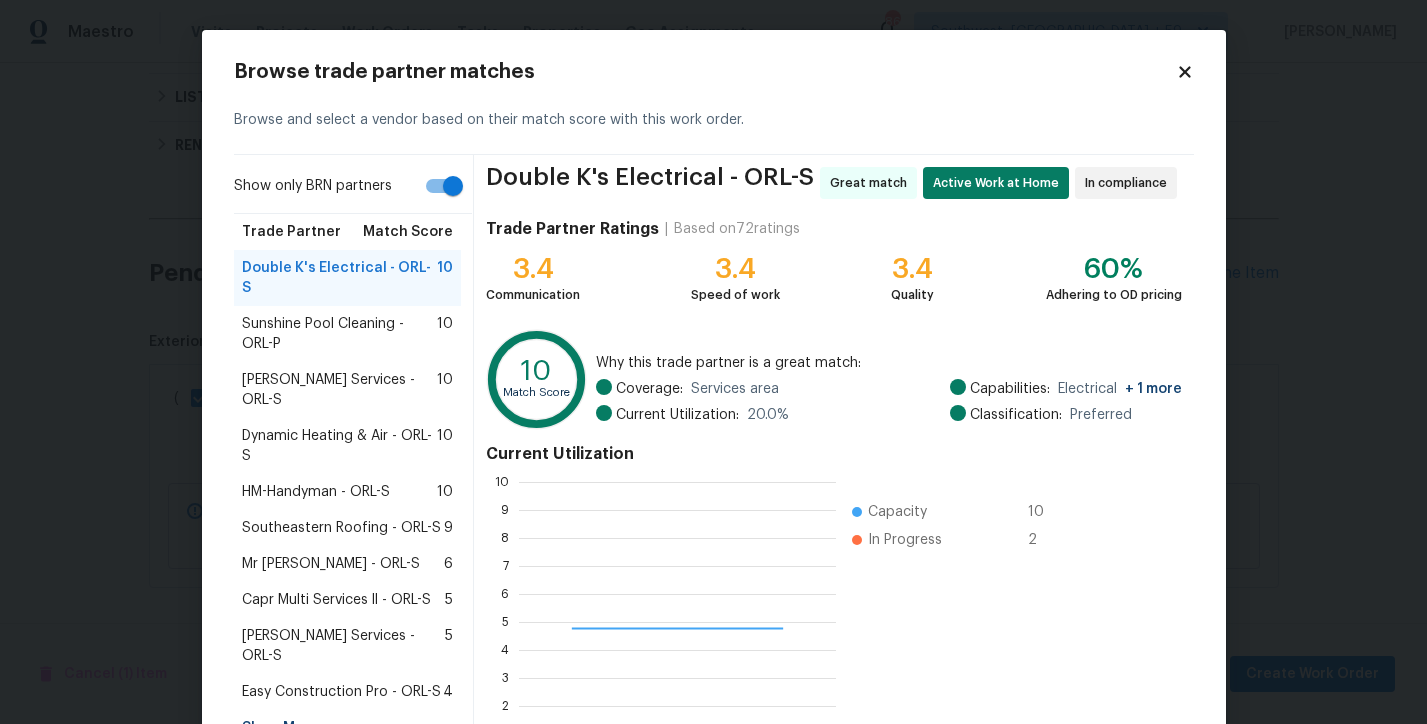scroll, scrollTop: 2, scrollLeft: 2, axis: both 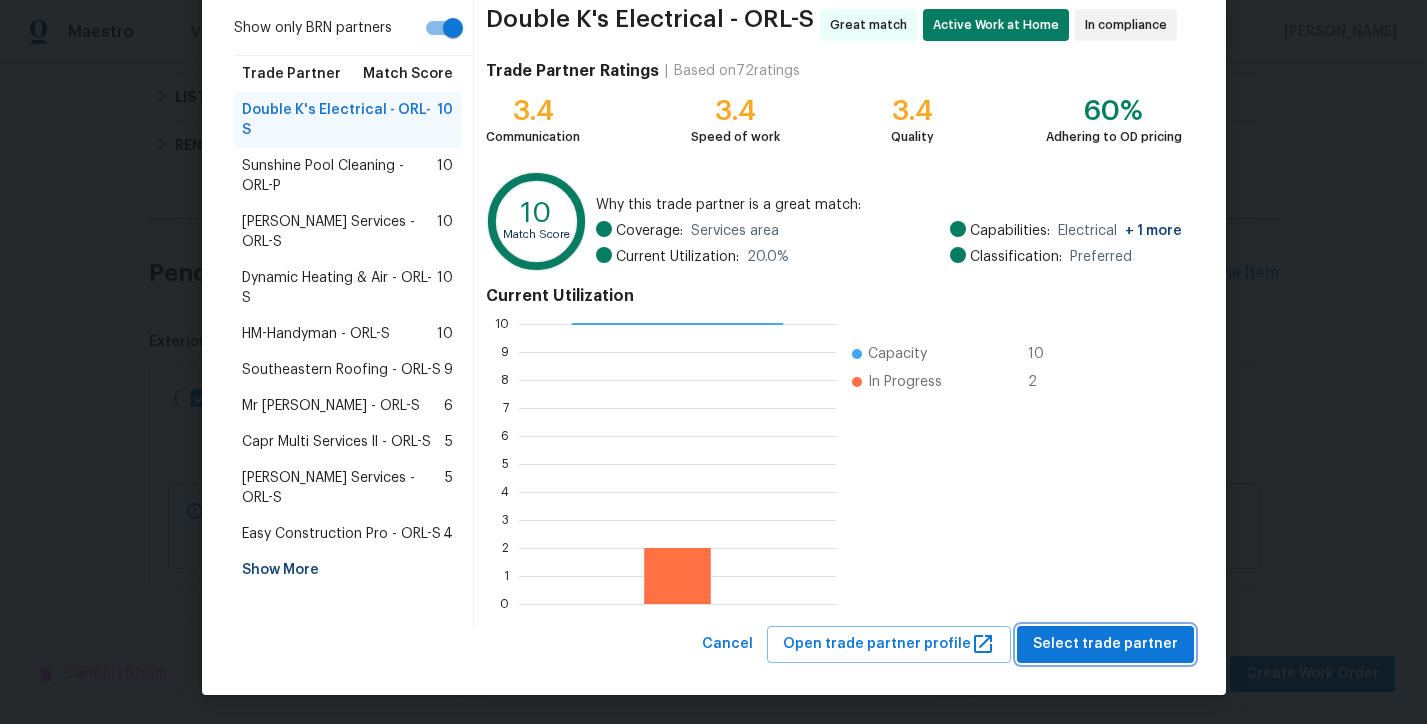 click on "Select trade partner" at bounding box center (1105, 644) 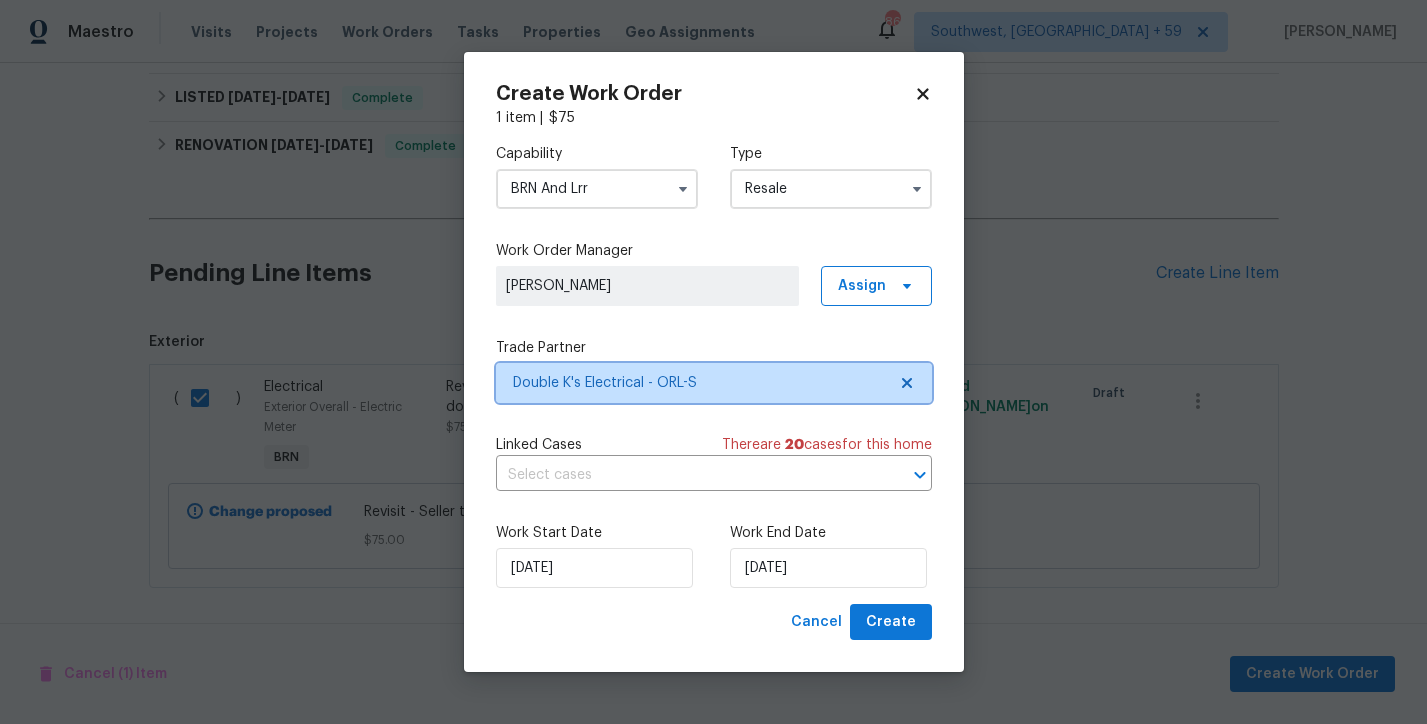scroll, scrollTop: 0, scrollLeft: 0, axis: both 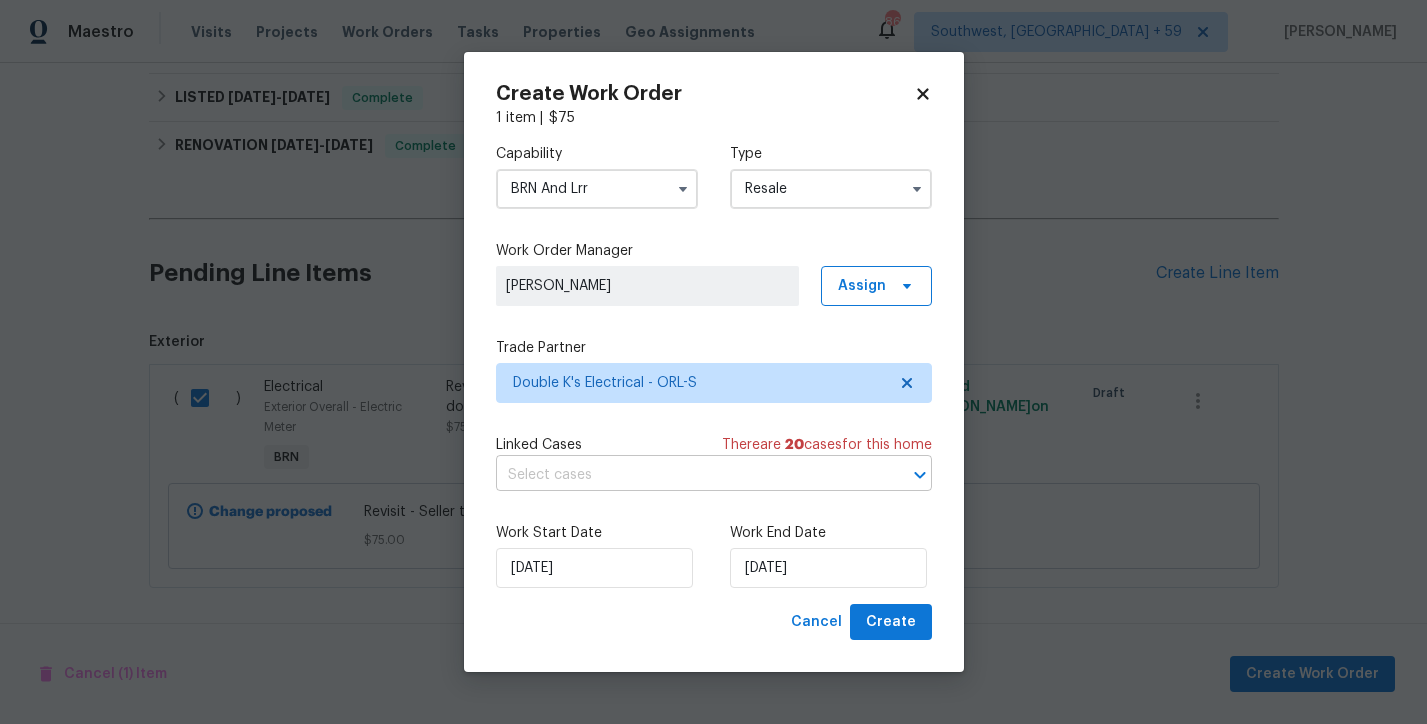 click at bounding box center [686, 475] 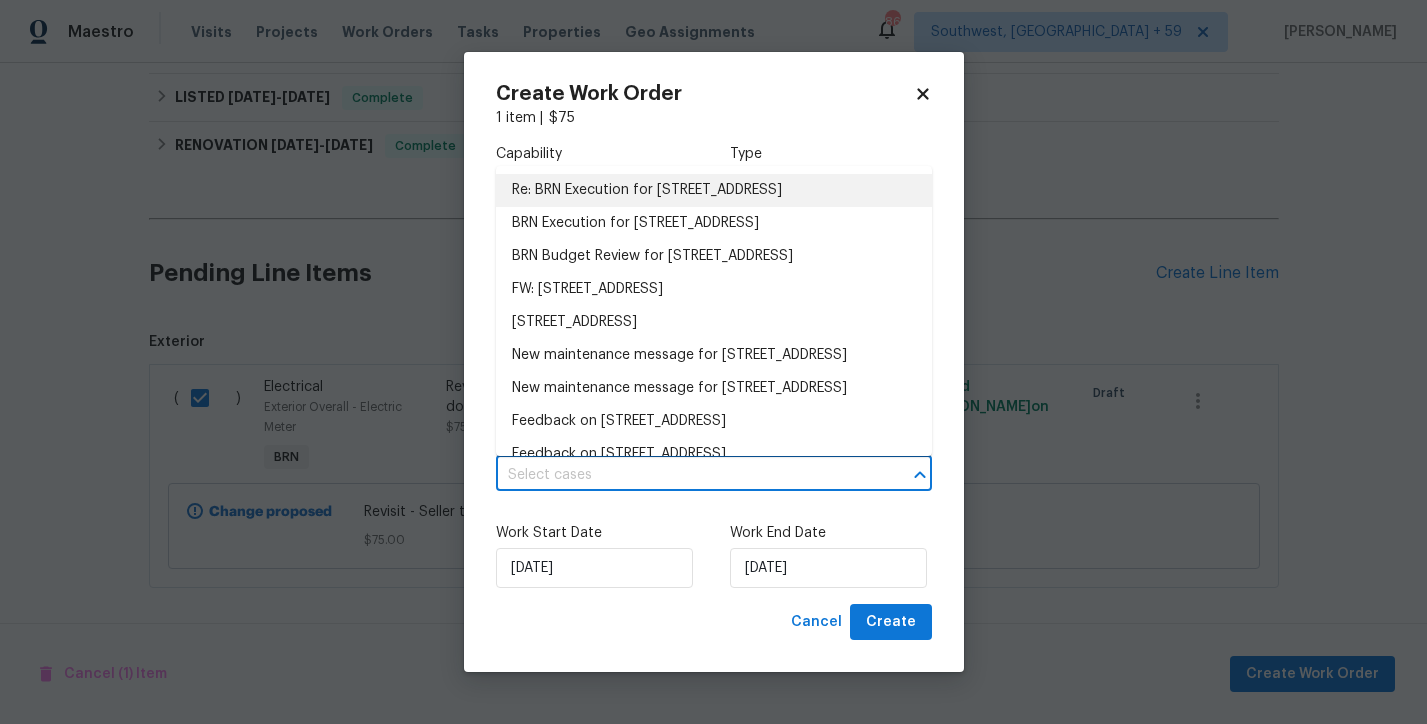 click on "Re: BRN Execution for 832 Yellowbird Ave, Deltona, FL 32725" at bounding box center (714, 190) 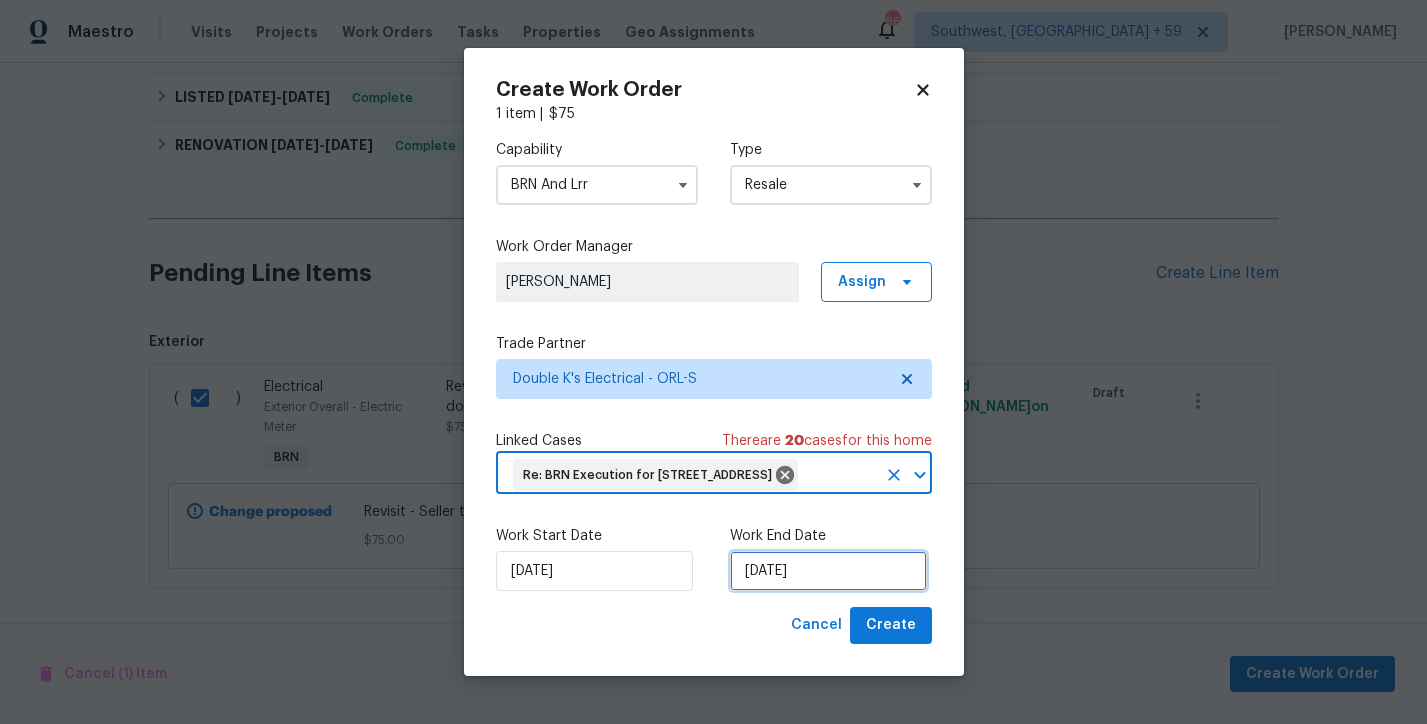click on "7/11/2025" at bounding box center (828, 571) 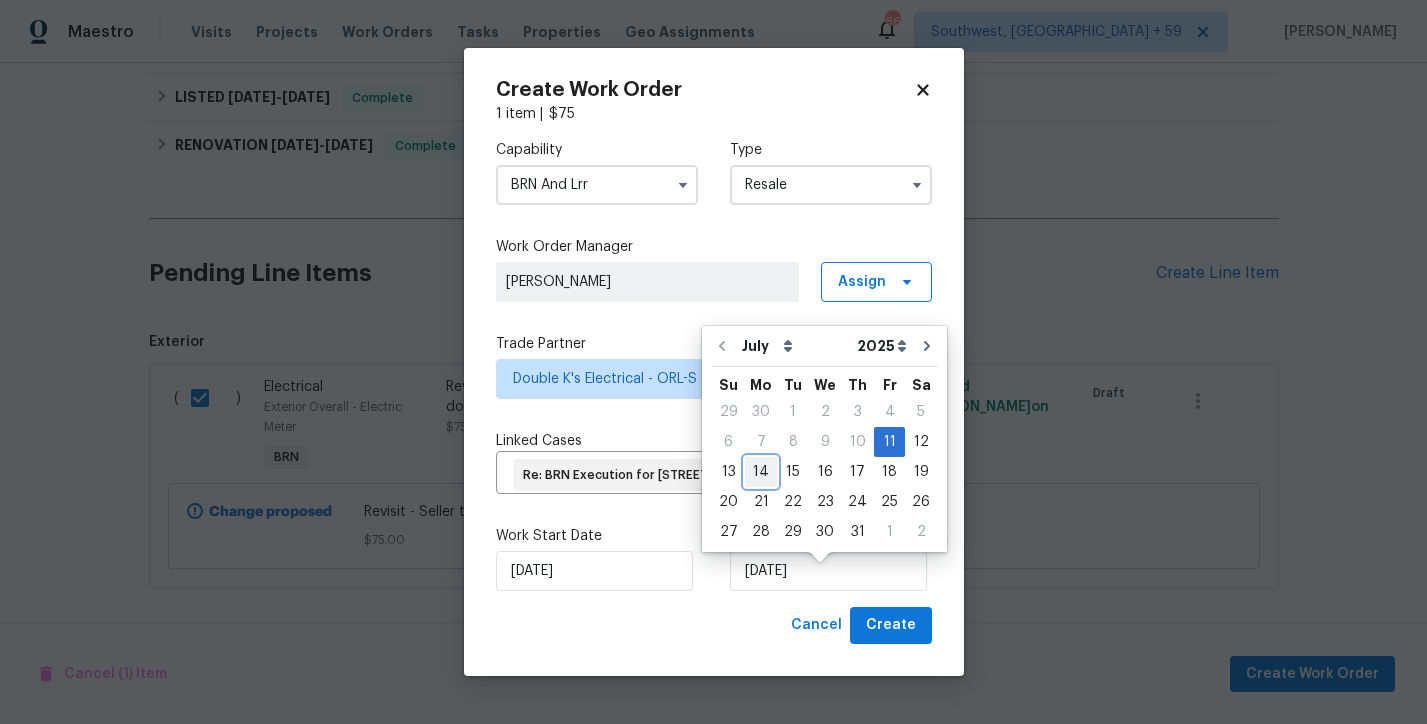 click on "14" at bounding box center (761, 472) 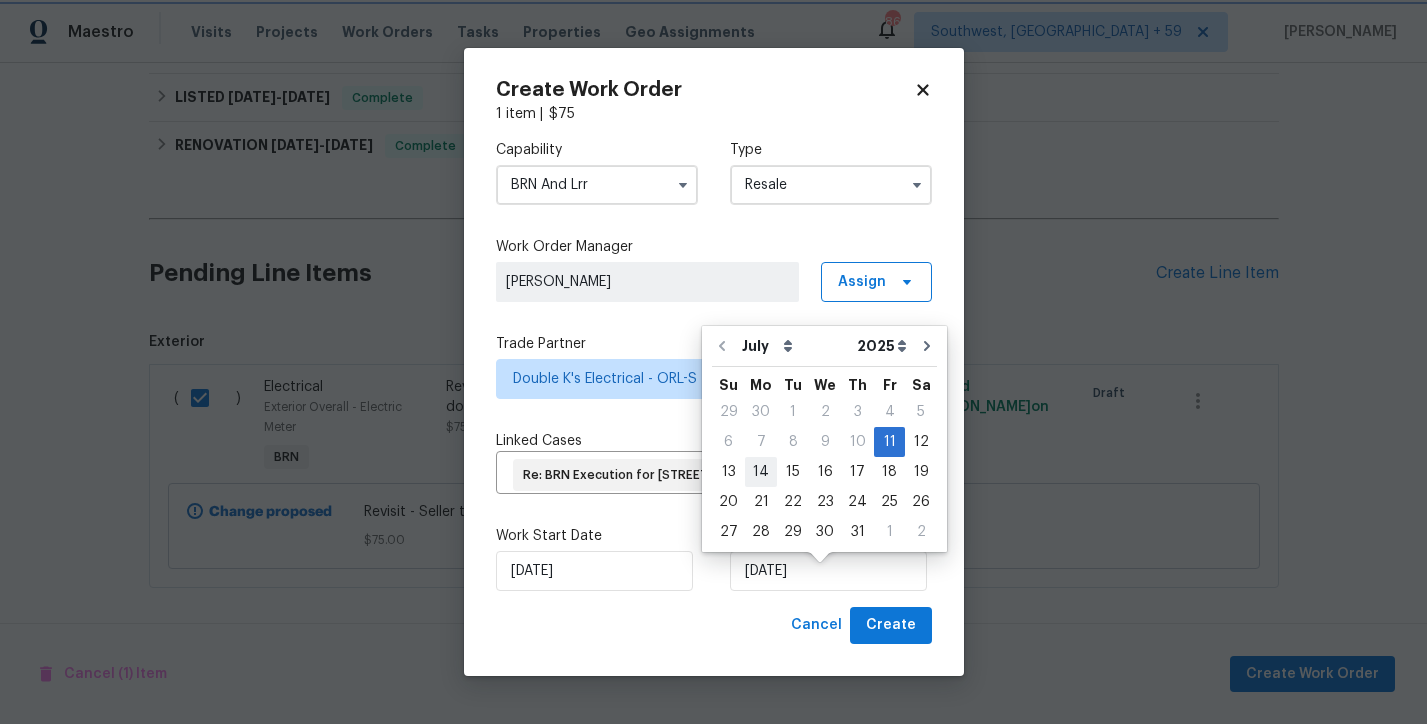 type on "7/14/2025" 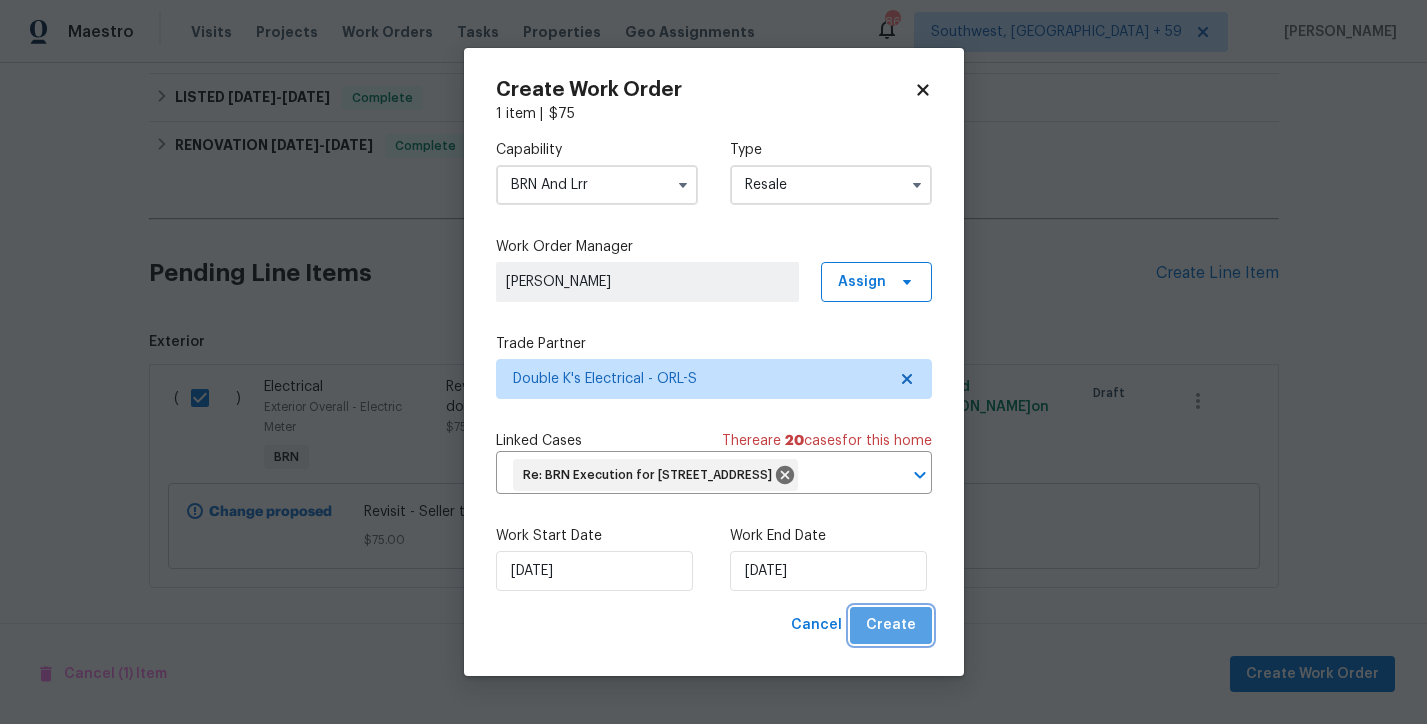 click on "Create" at bounding box center (891, 625) 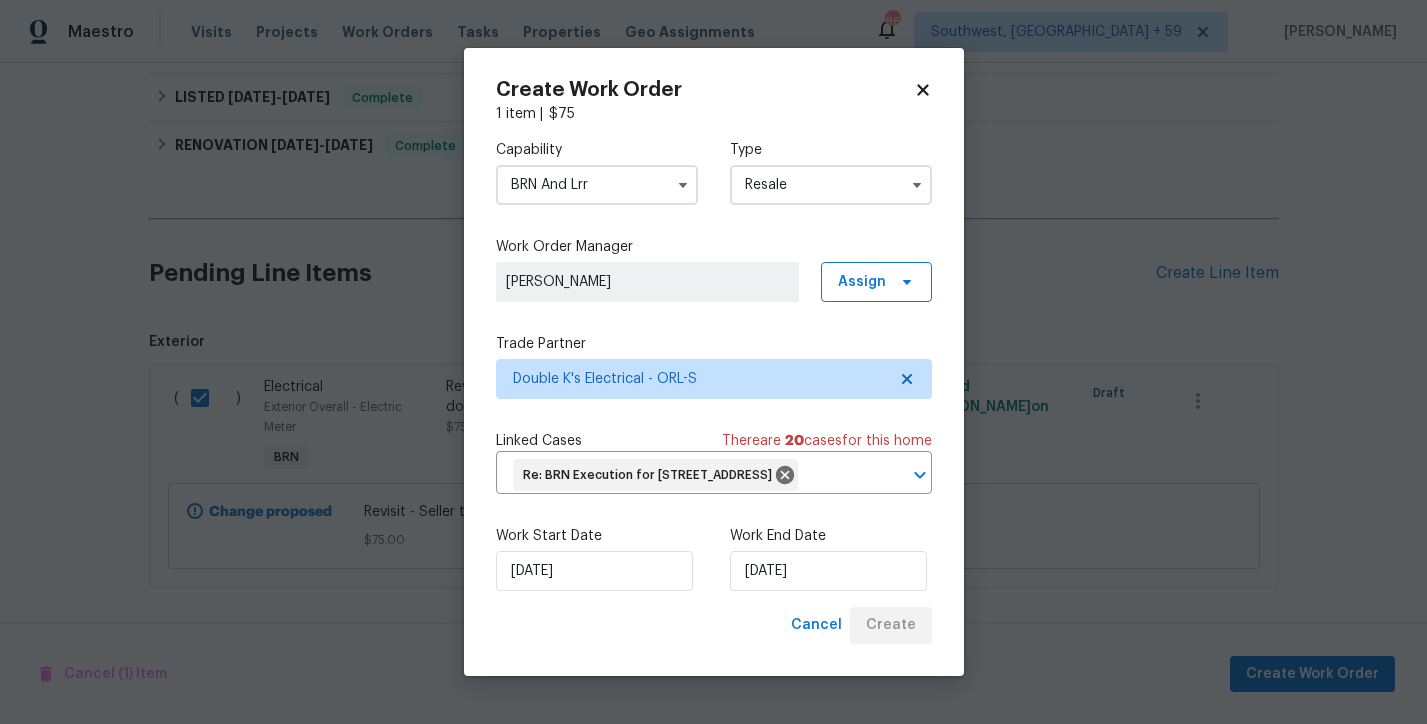 scroll, scrollTop: 185, scrollLeft: 0, axis: vertical 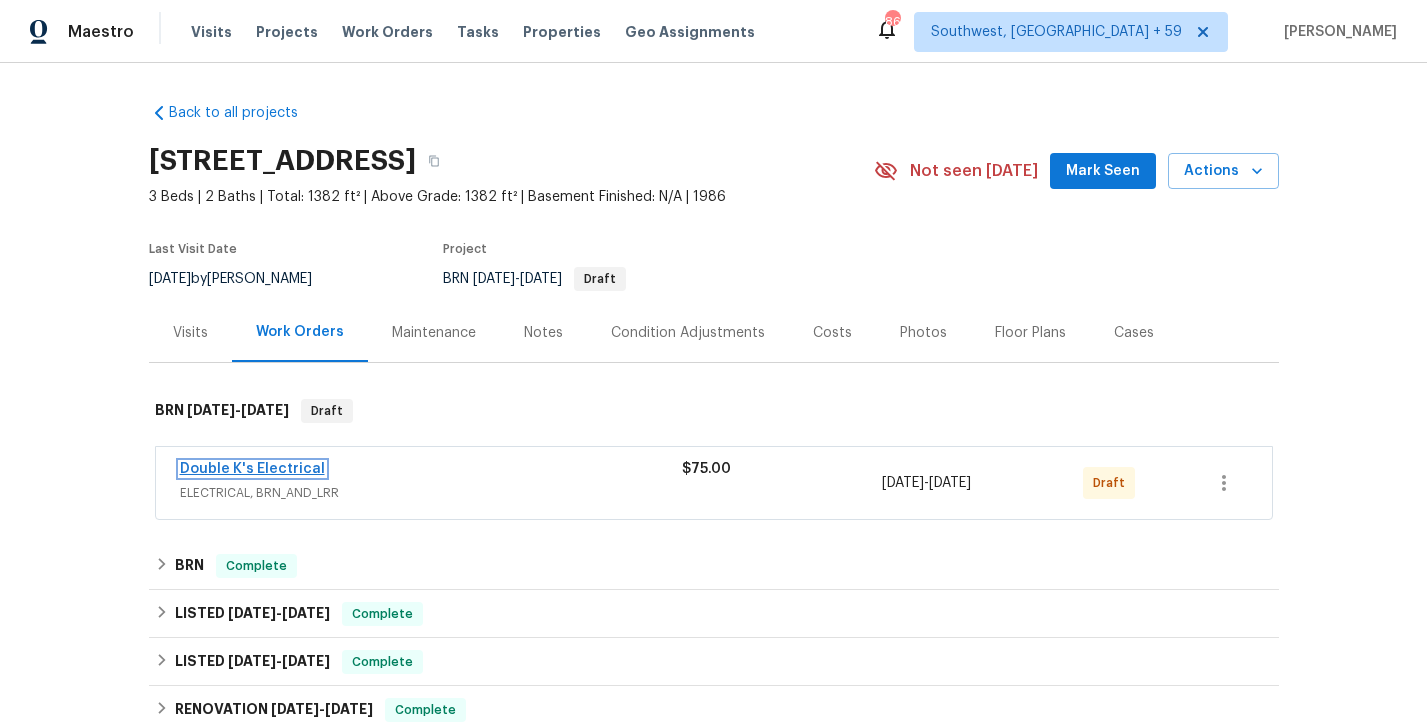 click on "Double K's Electrical" at bounding box center (252, 469) 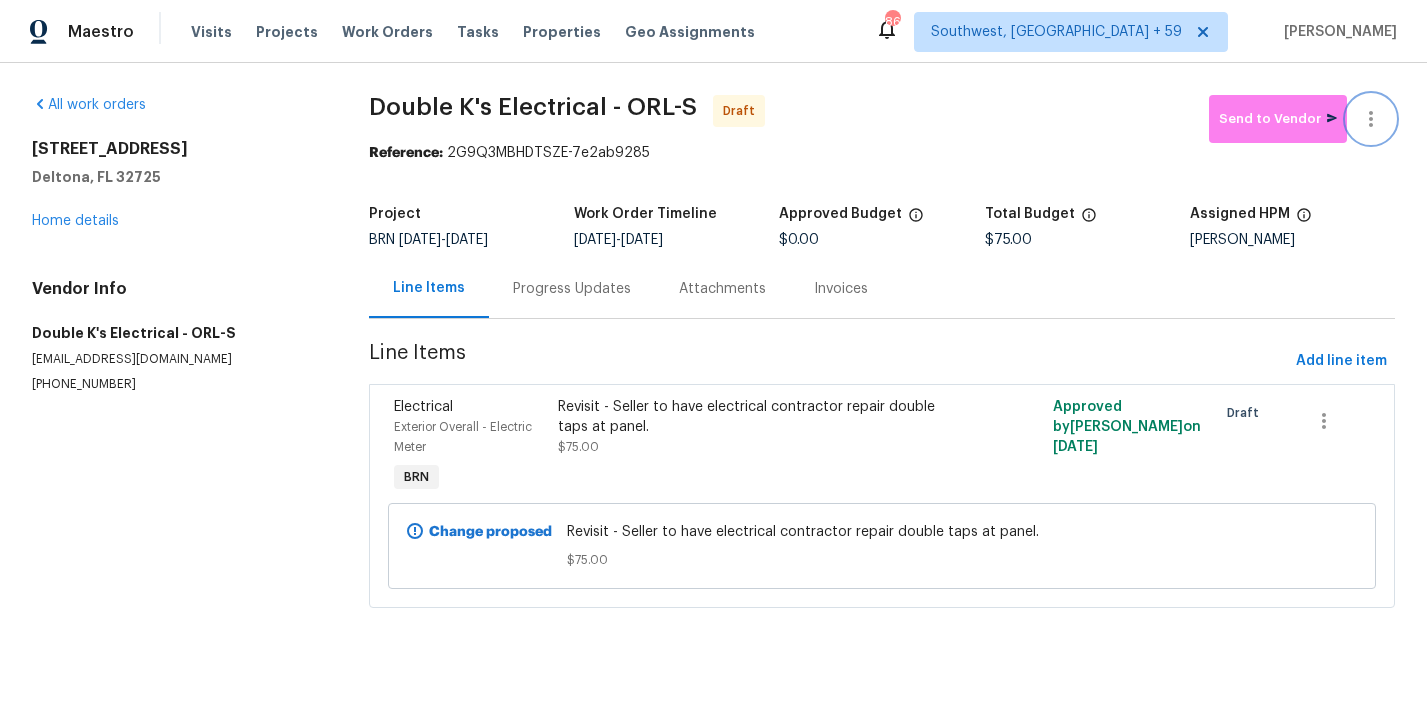 click 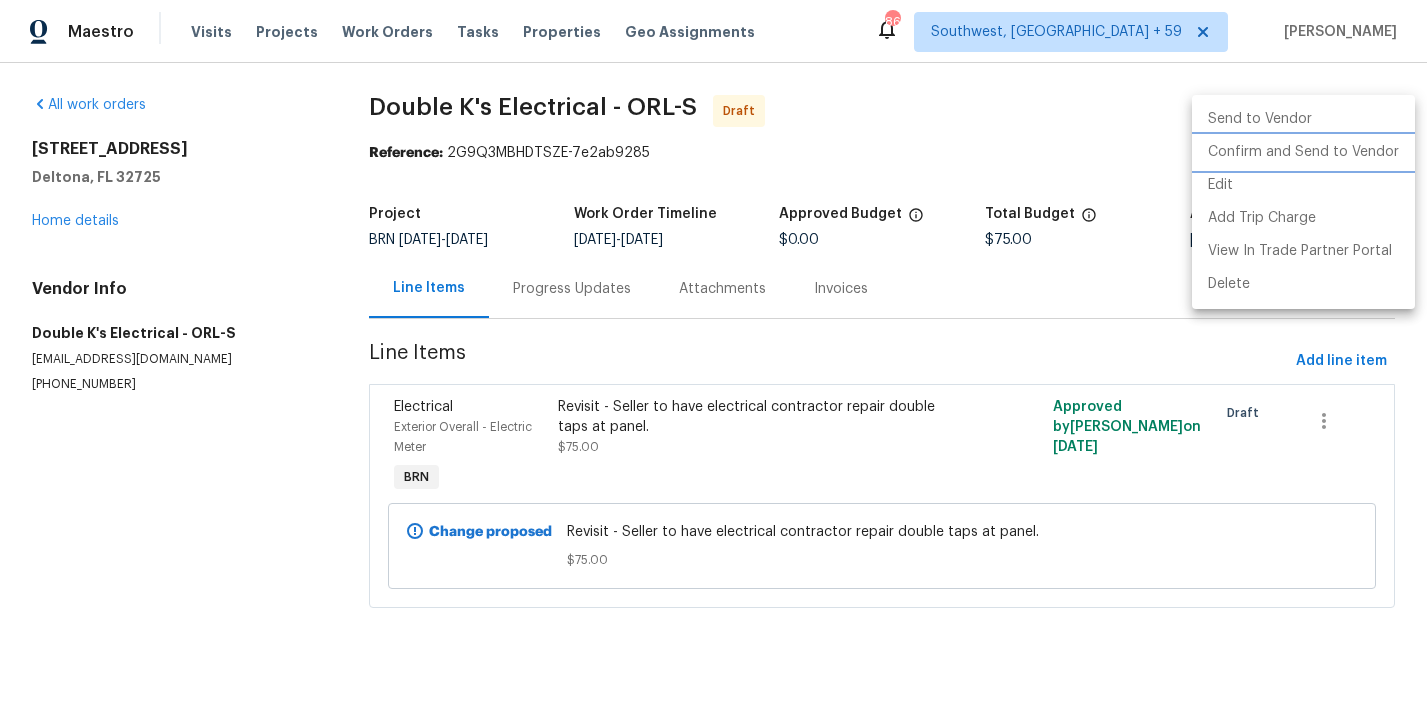 click on "Confirm and Send to Vendor" at bounding box center [1303, 152] 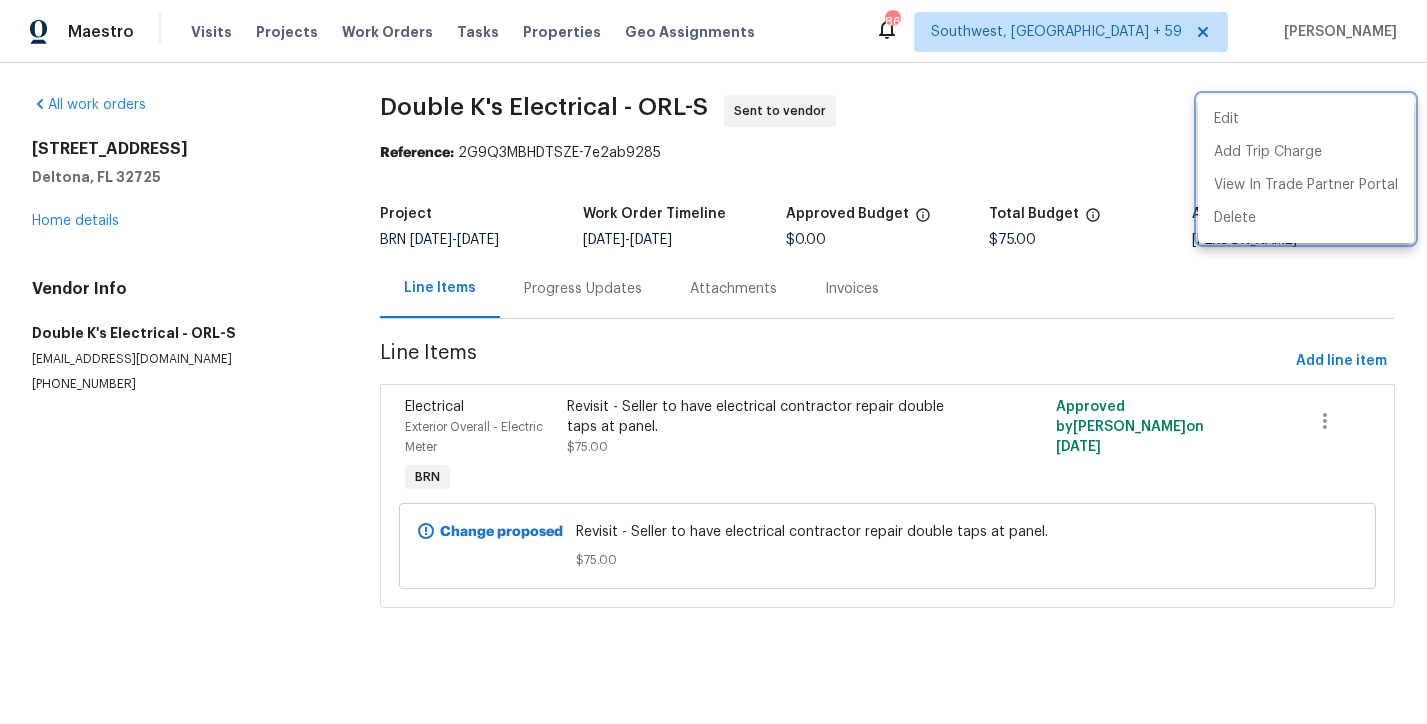 click at bounding box center [713, 362] 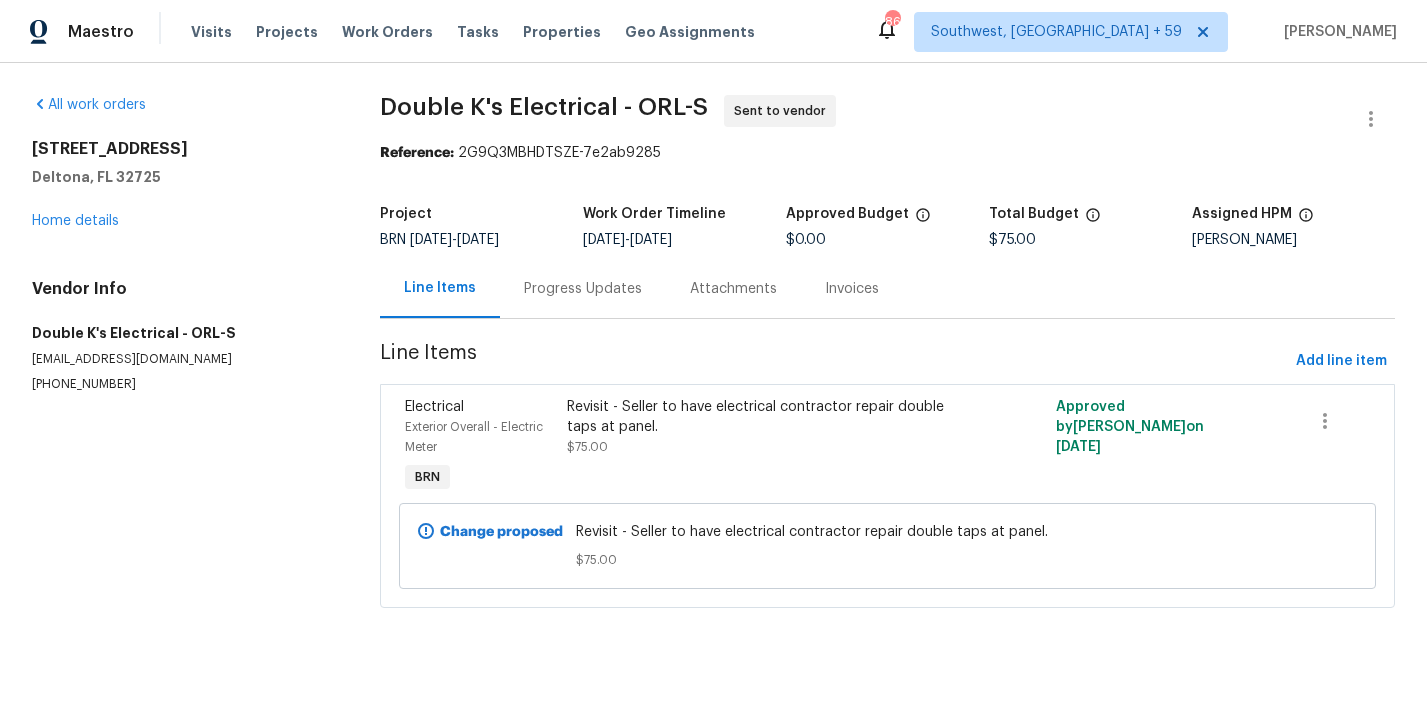 click on "Edit Add Trip Charge View In Trade Partner Portal Delete" at bounding box center [713, 362] 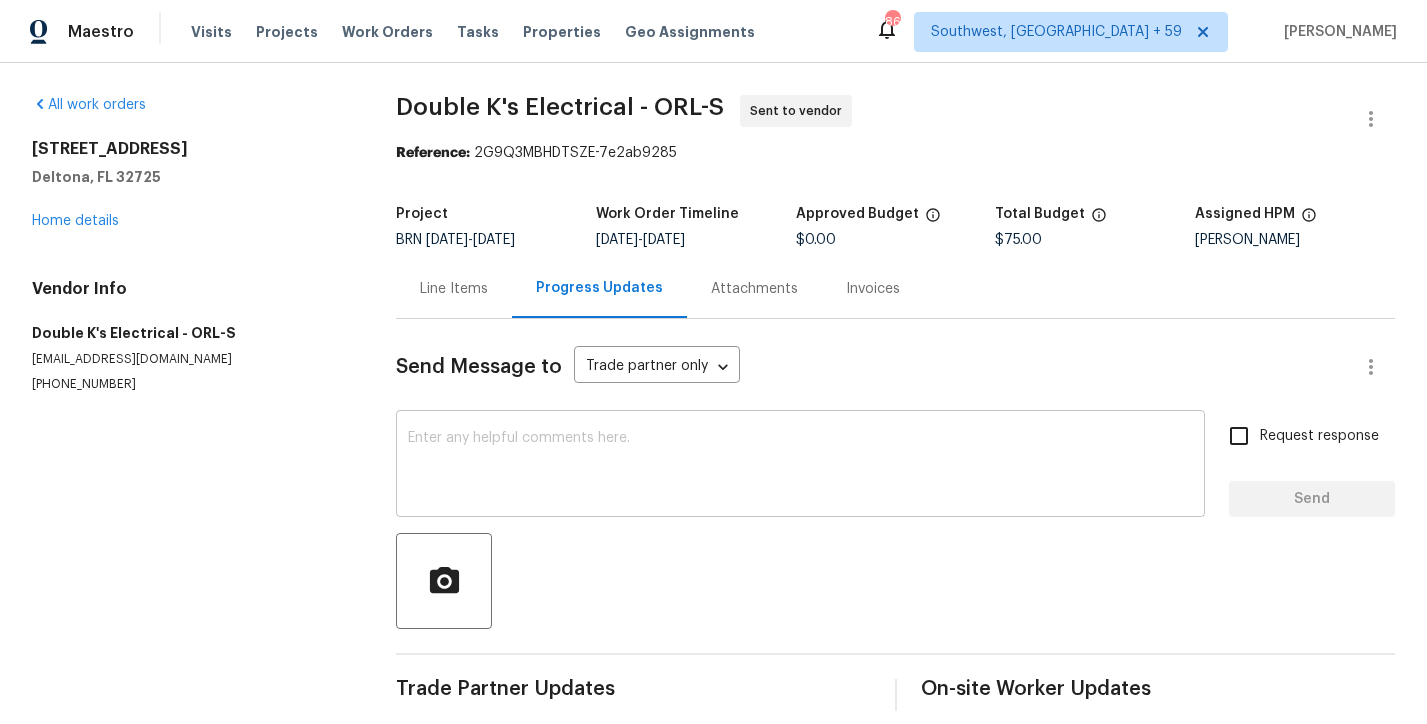 click at bounding box center [800, 466] 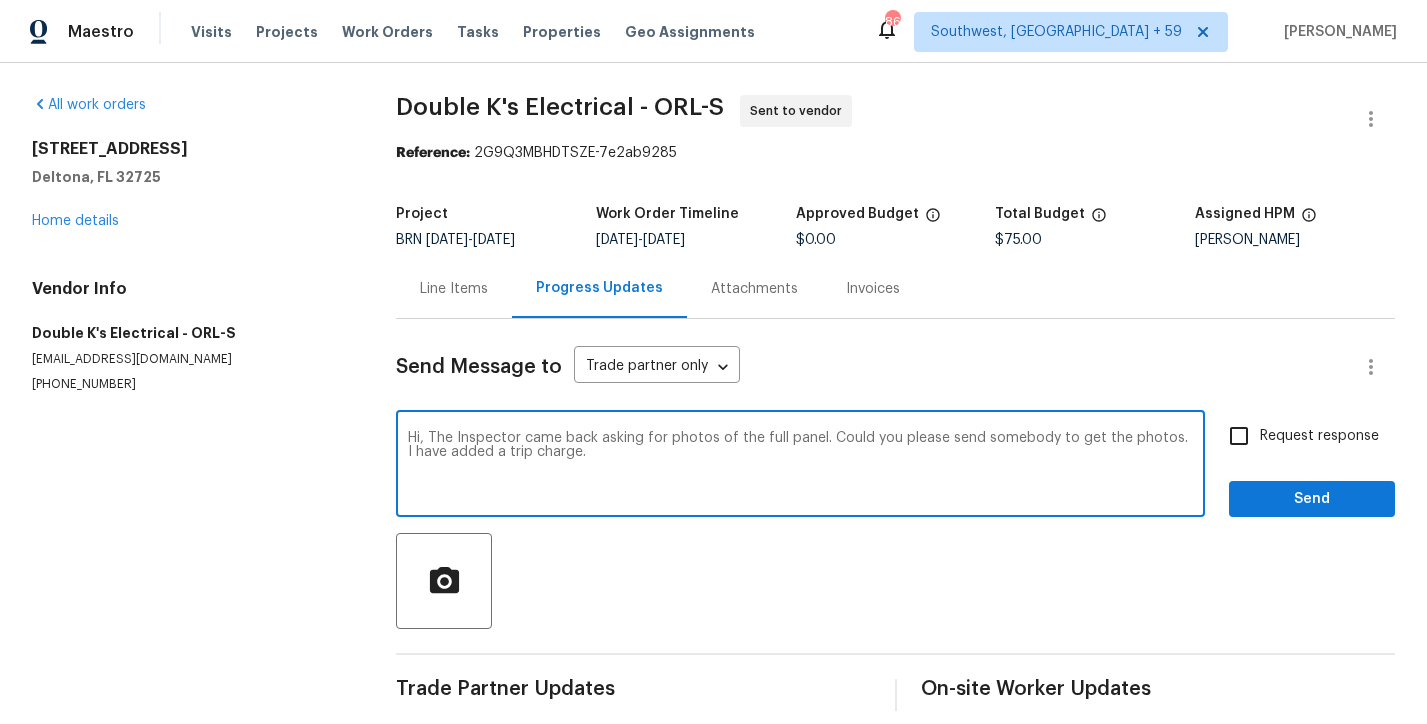 click on "Hi, The Inspector came back asking for photos of the full panel. Could you please send somebody to get the photos. I have added a trip charge." at bounding box center [800, 466] 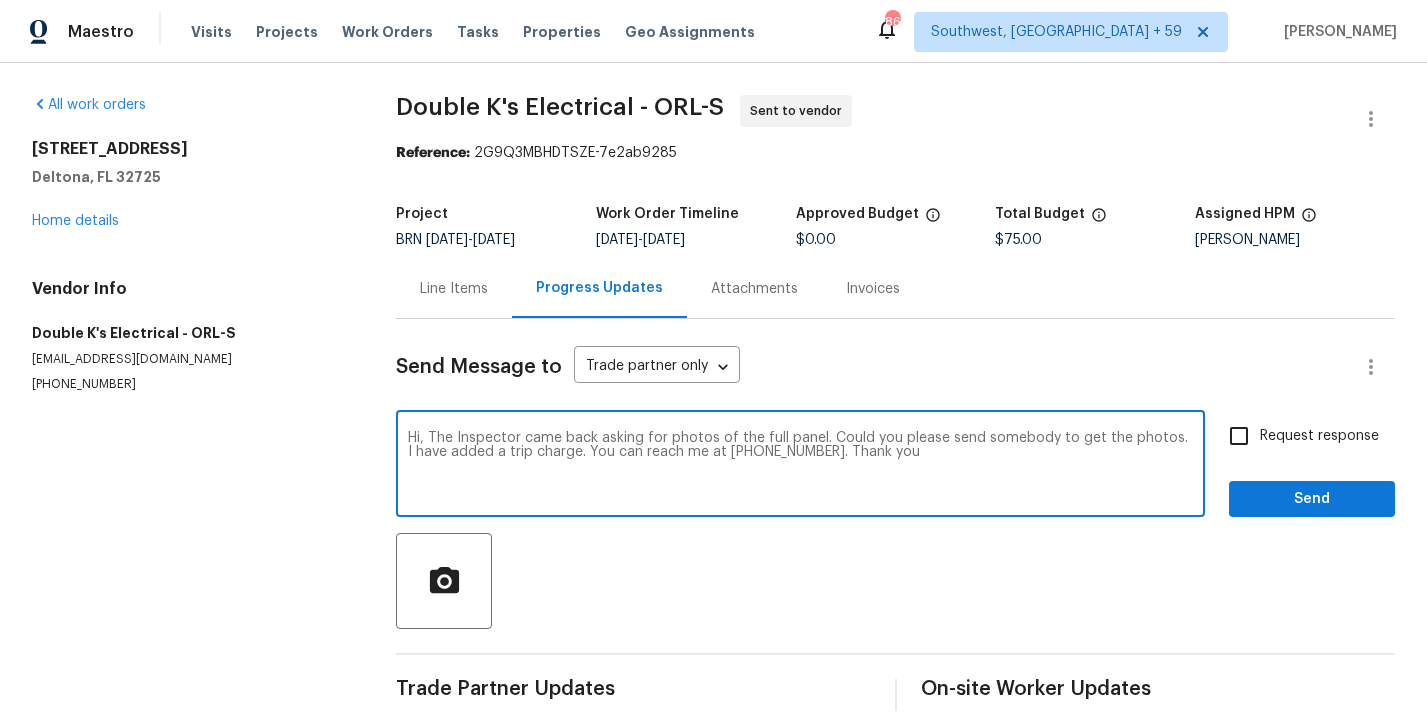 type on "Hi, The Inspector came back asking for photos of the full panel. Could you please send somebody to get the photos. I have added a trip charge. You can reach me at 650-800-9524. Thank you" 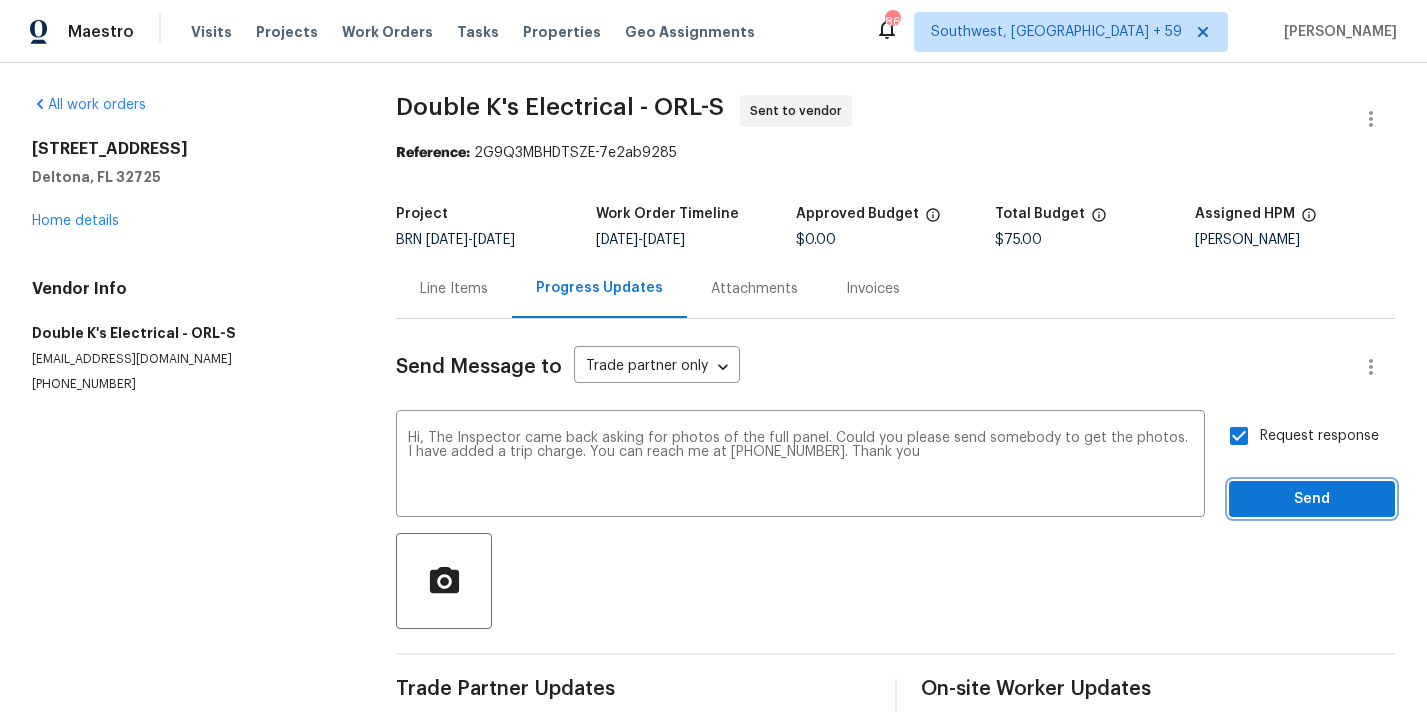 click on "Send" at bounding box center [1312, 499] 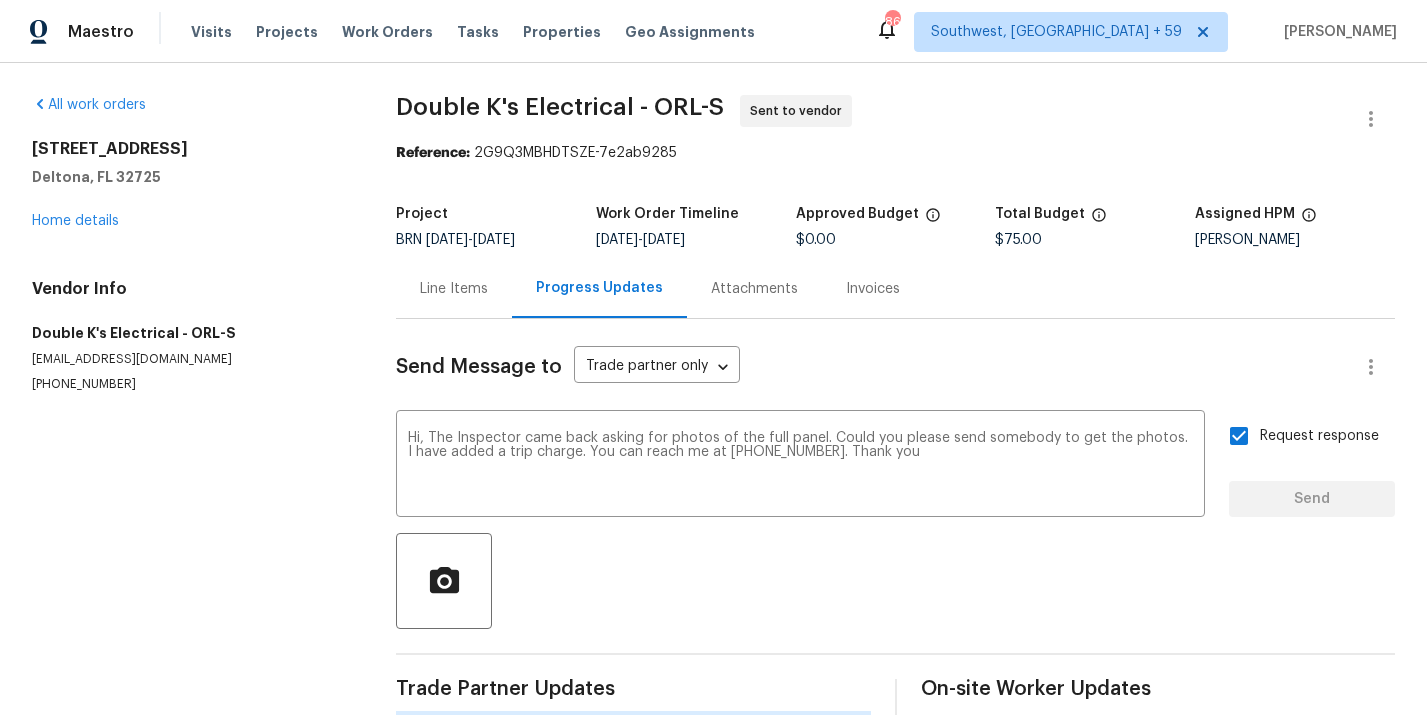 type 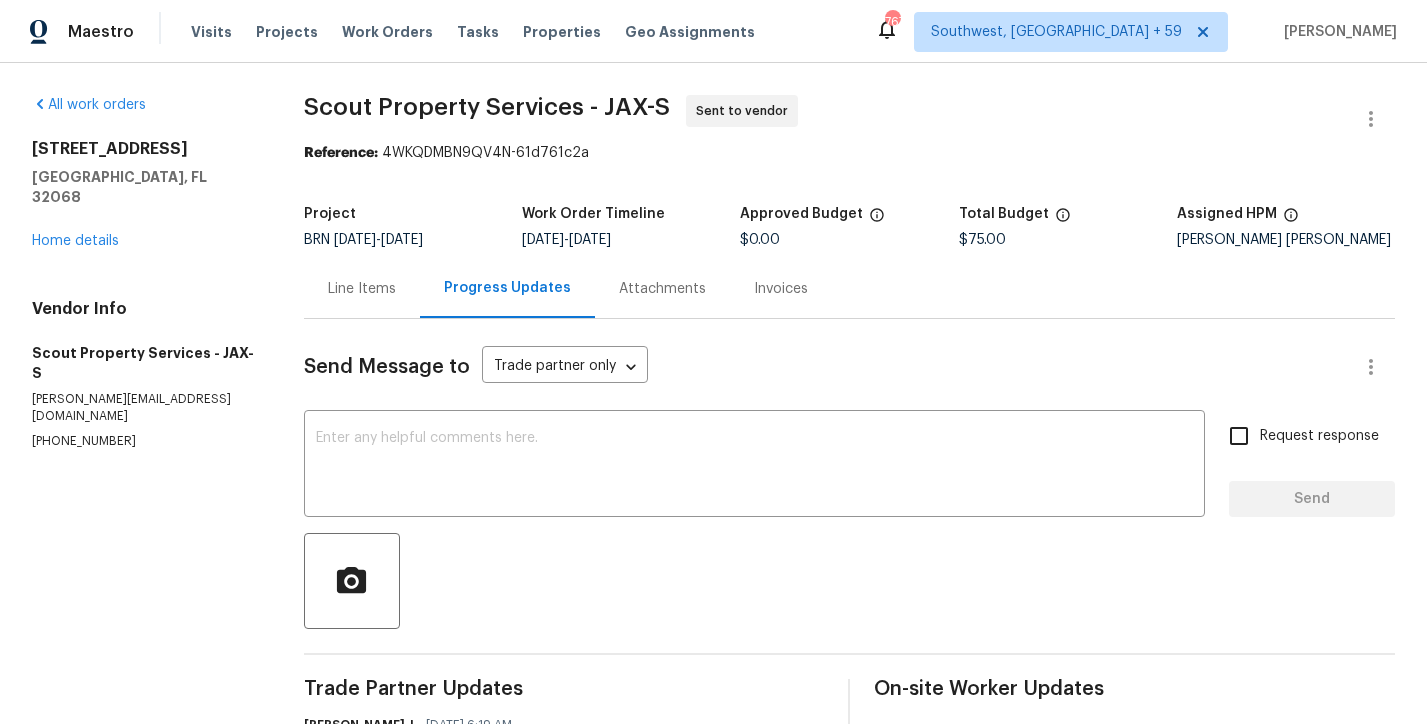 scroll, scrollTop: 0, scrollLeft: 0, axis: both 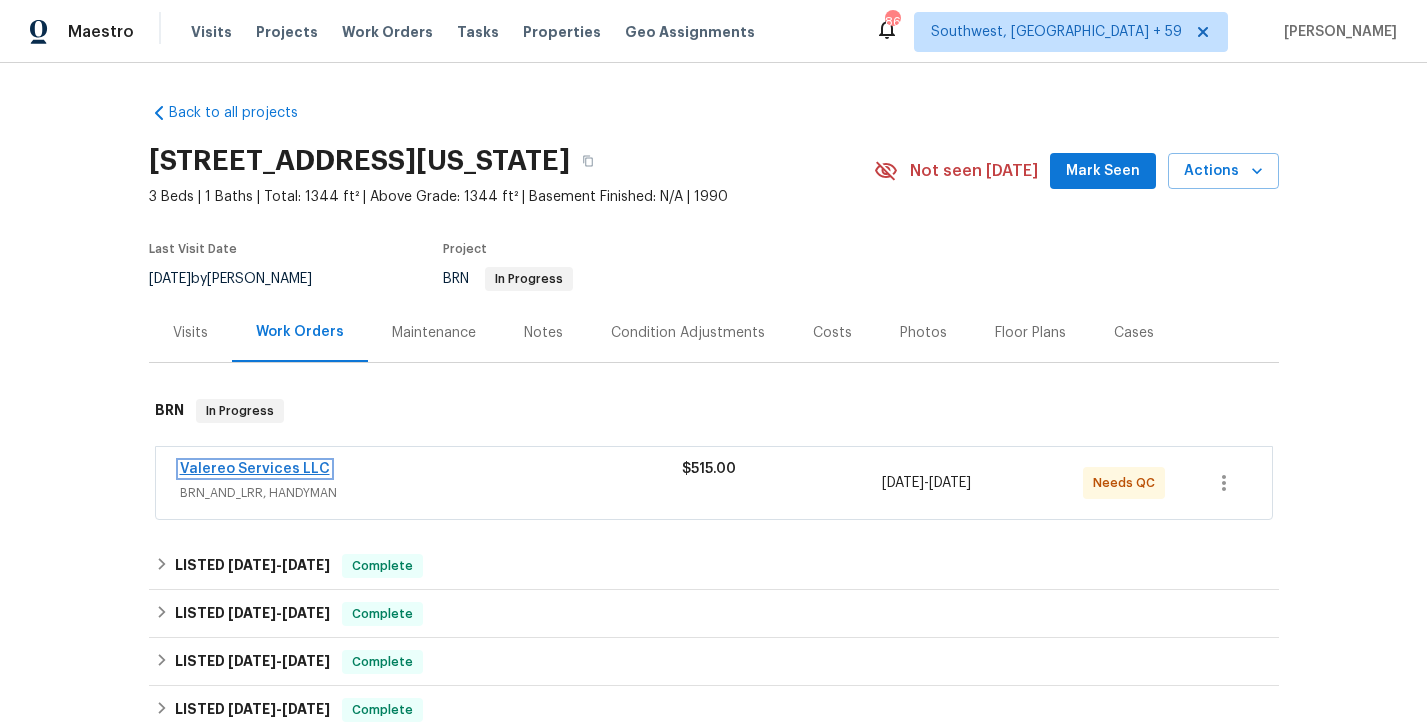 click on "Valereo Services LLC" at bounding box center (255, 469) 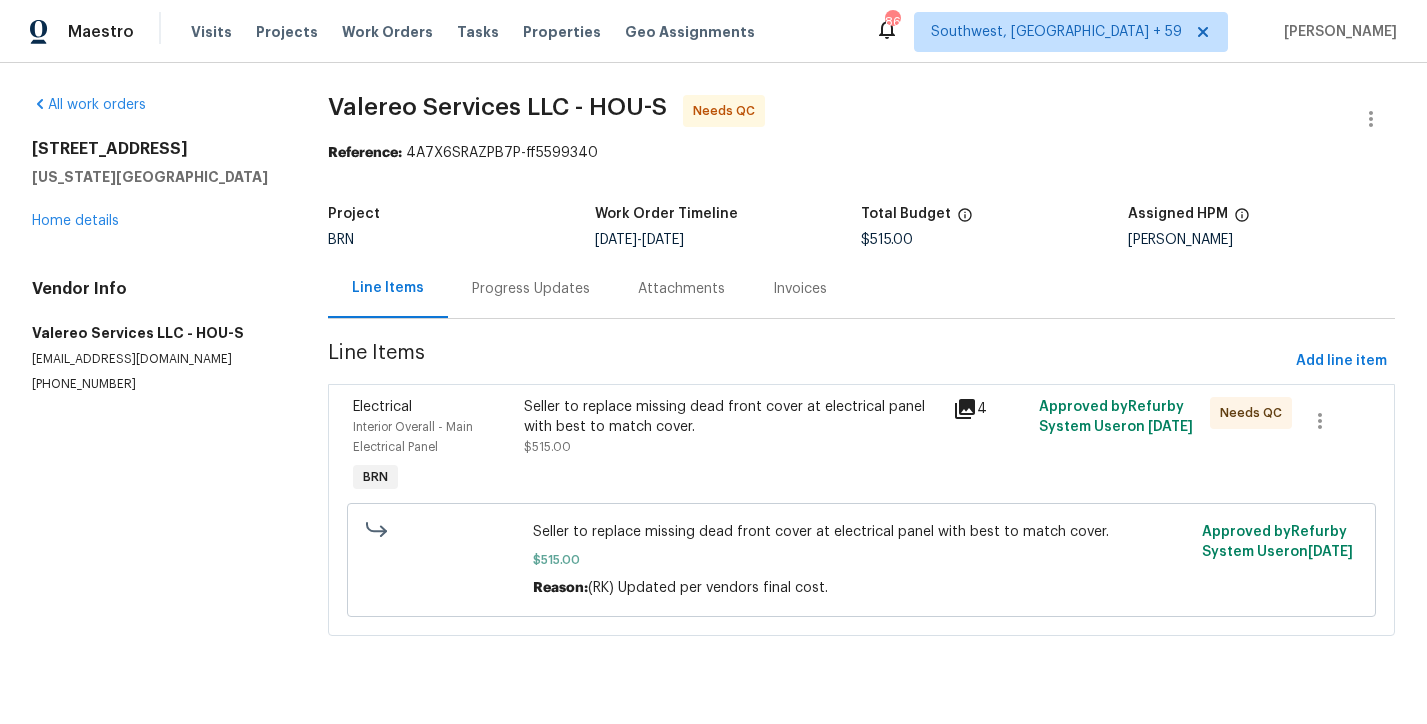 click on "Interior Overall - Main Electrical Panel" at bounding box center [433, 437] 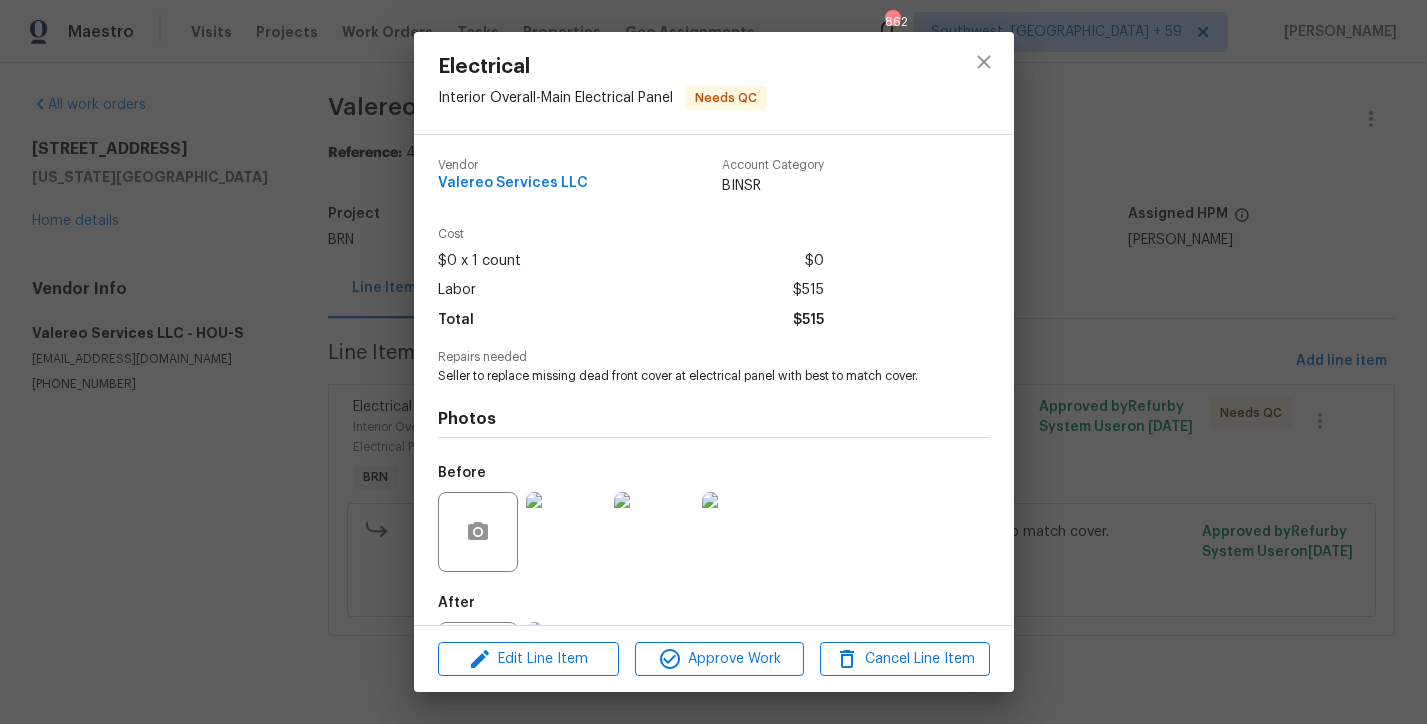 scroll, scrollTop: 97, scrollLeft: 0, axis: vertical 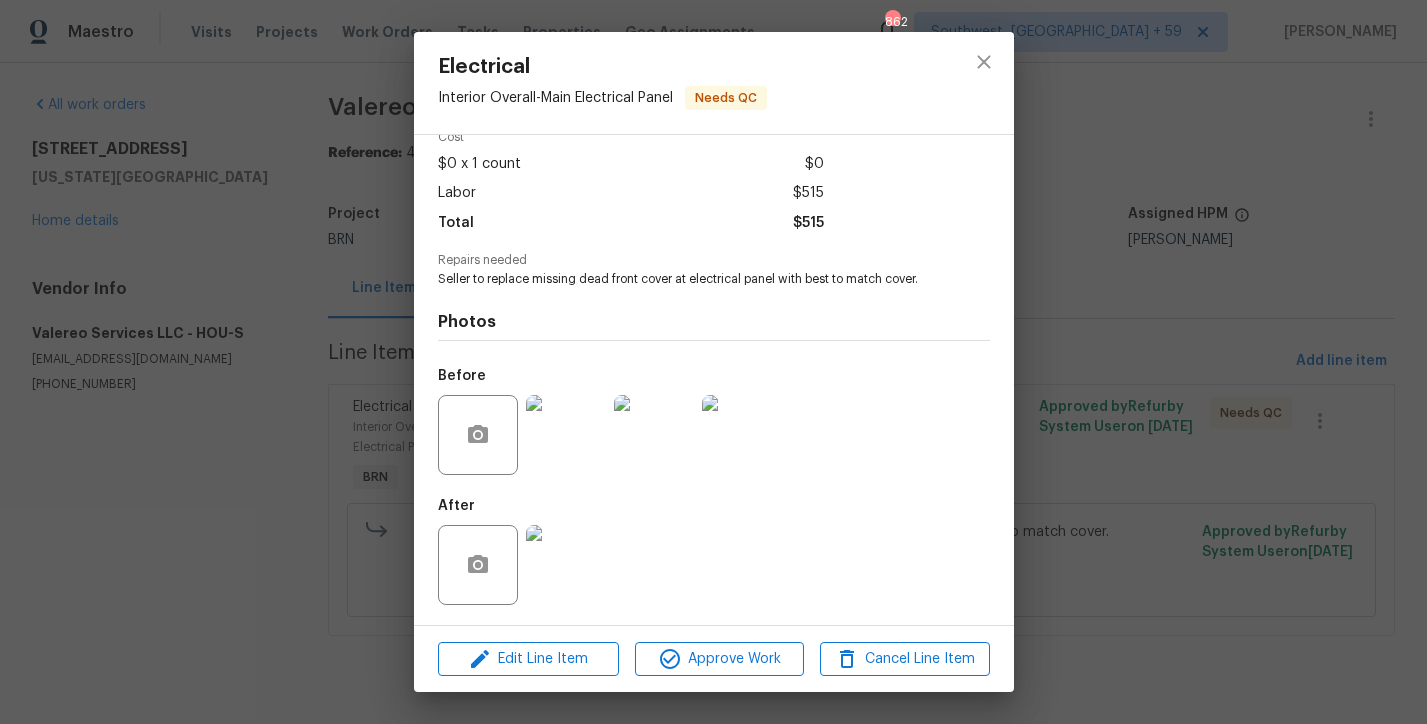 click at bounding box center [566, 435] 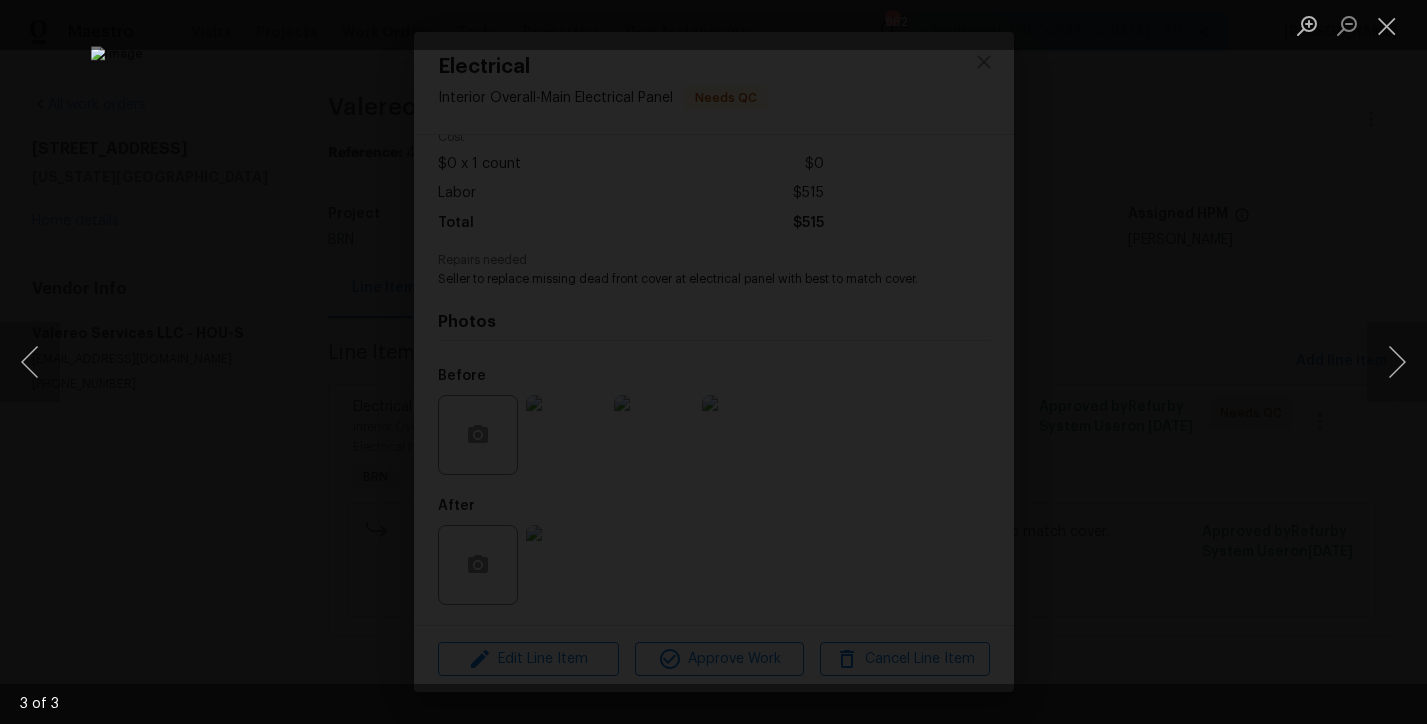click at bounding box center [713, 362] 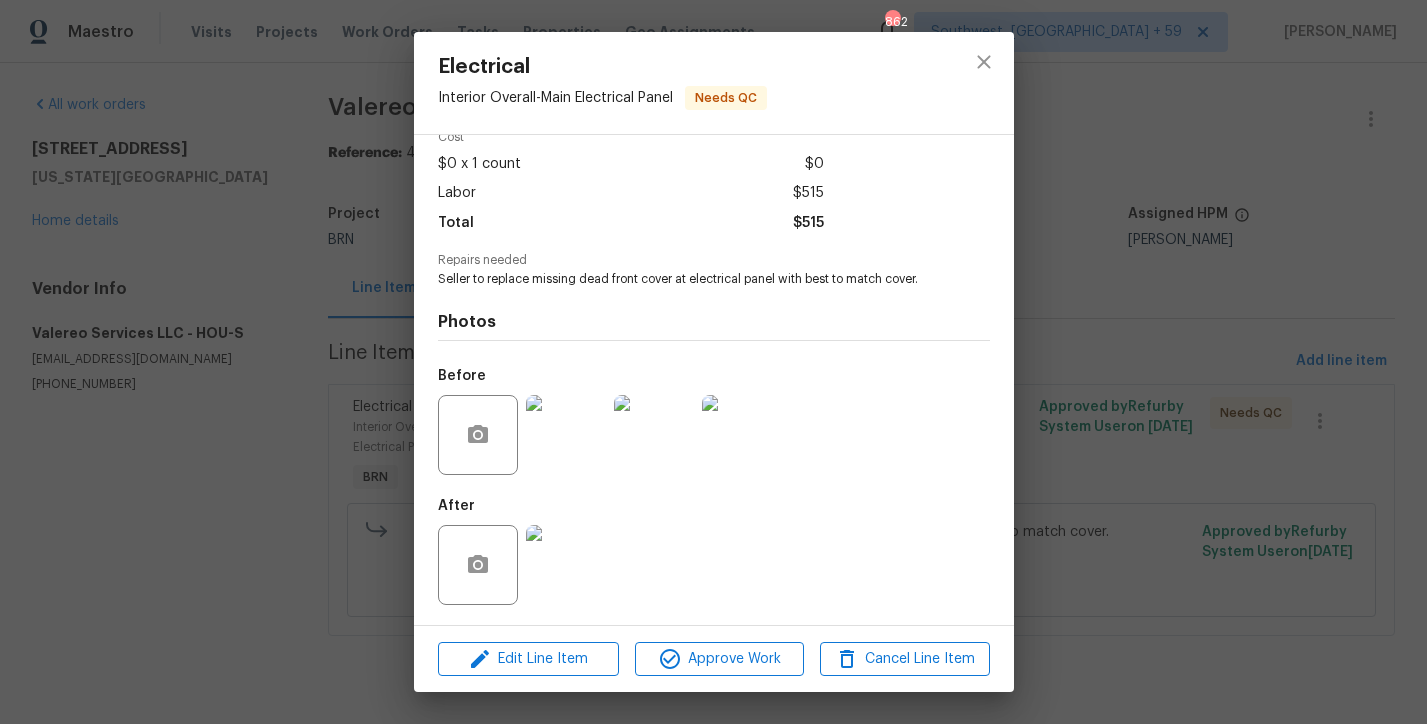 click at bounding box center (566, 565) 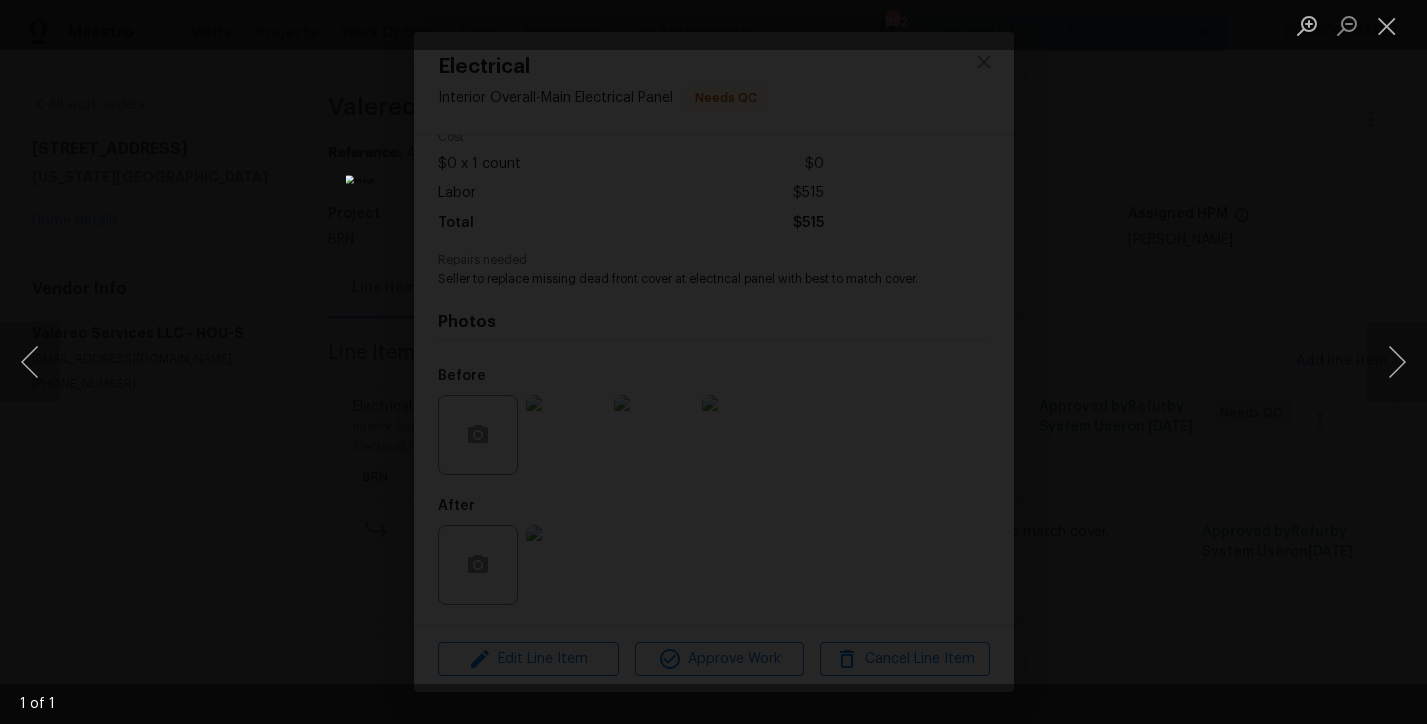click at bounding box center (713, 362) 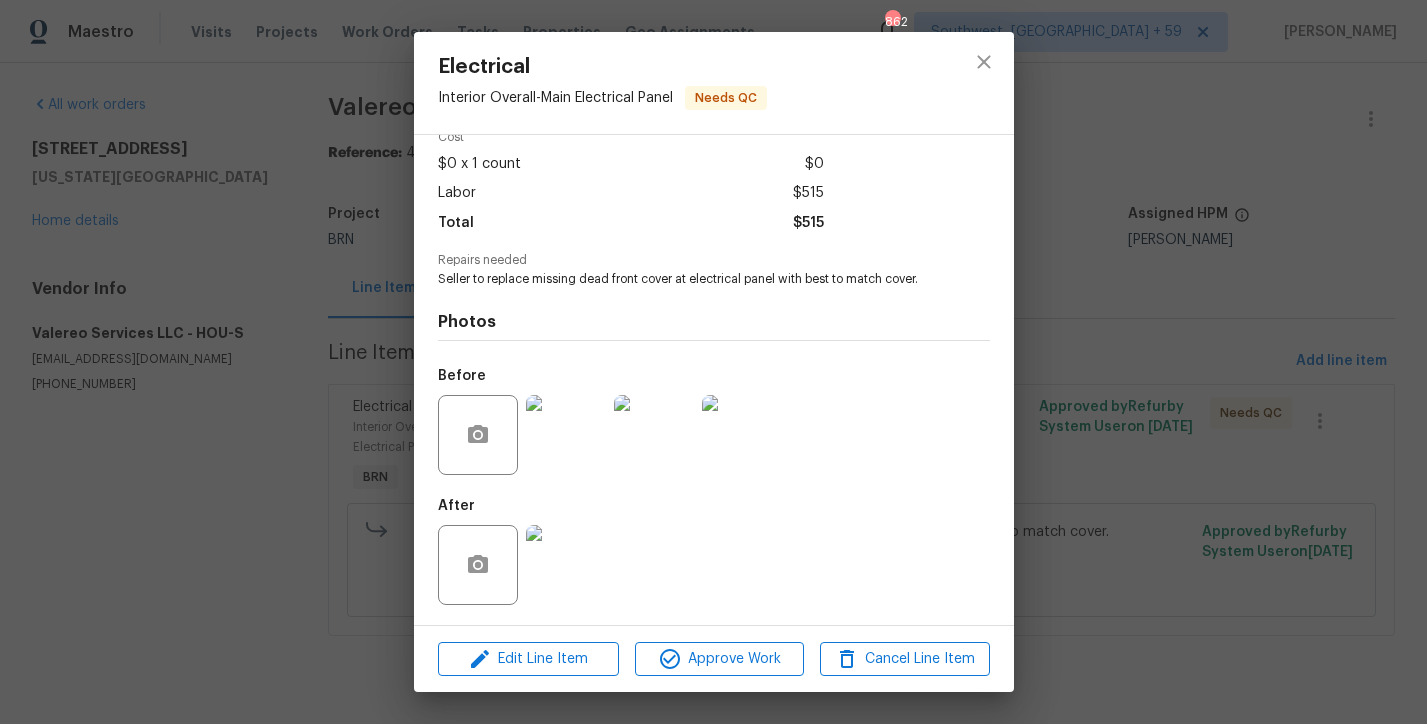 click on "Electrical Interior Overall  -  Main Electrical Panel Needs QC Vendor Valereo Services LLC Account Category BINSR Cost $0 x 1 count $0 Labor $515 Total $515 Repairs needed Seller to replace missing dead front cover at electrical panel with best to match cover. Photos Before After  Edit Line Item  Approve Work  Cancel Line Item" at bounding box center [713, 362] 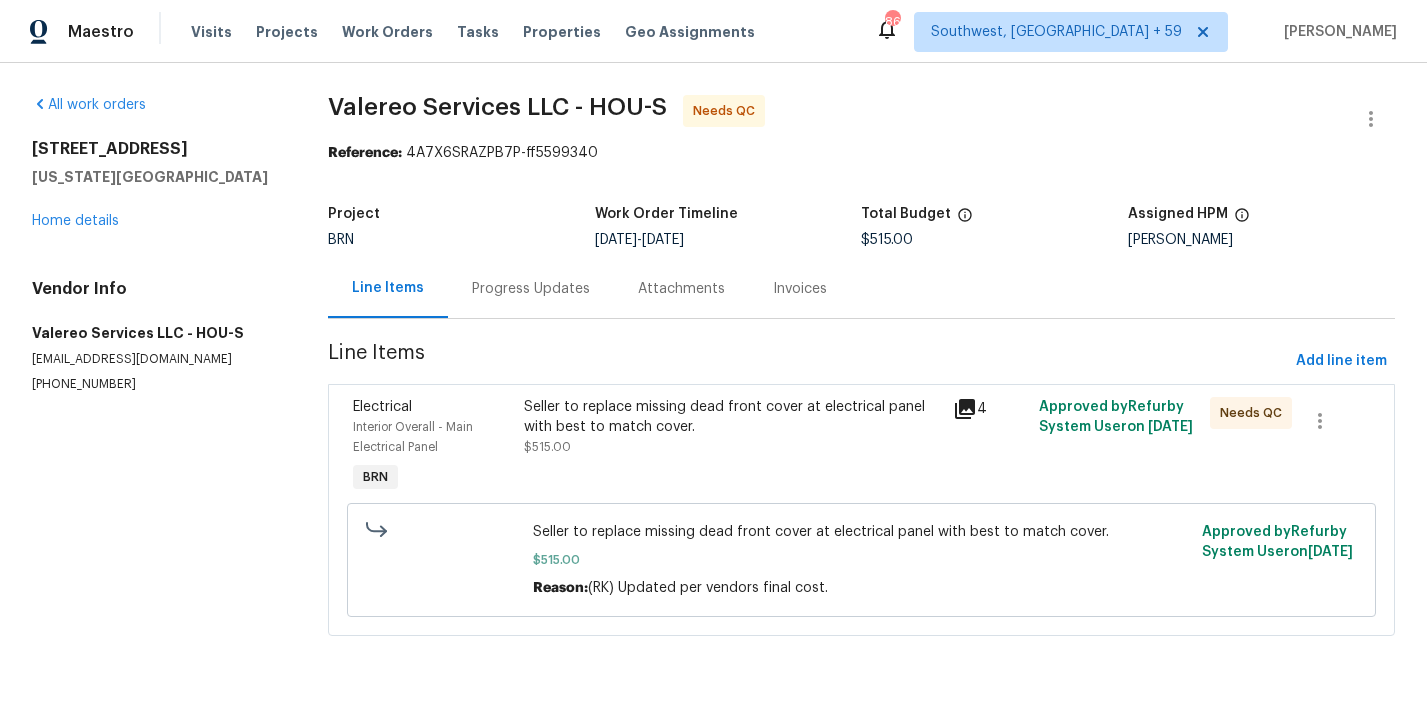 click on "Progress Updates" at bounding box center (531, 289) 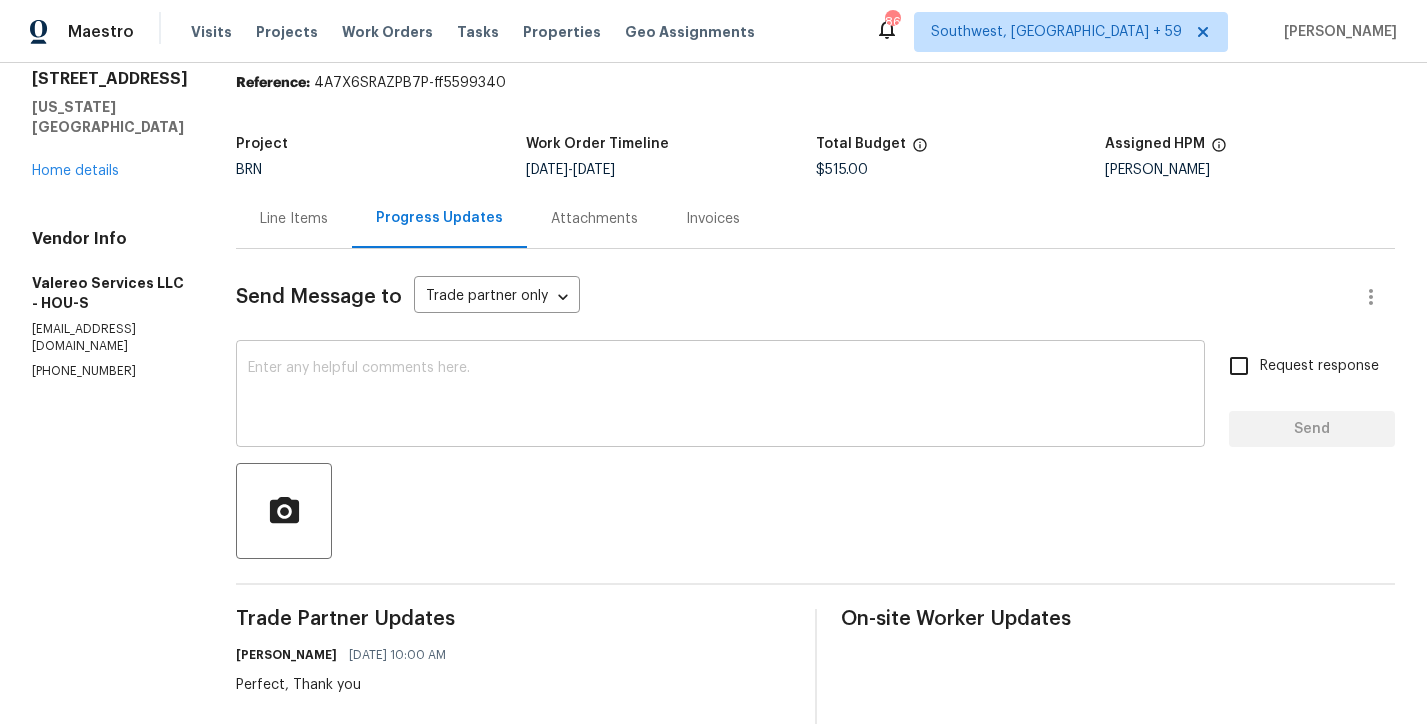 scroll, scrollTop: 39, scrollLeft: 0, axis: vertical 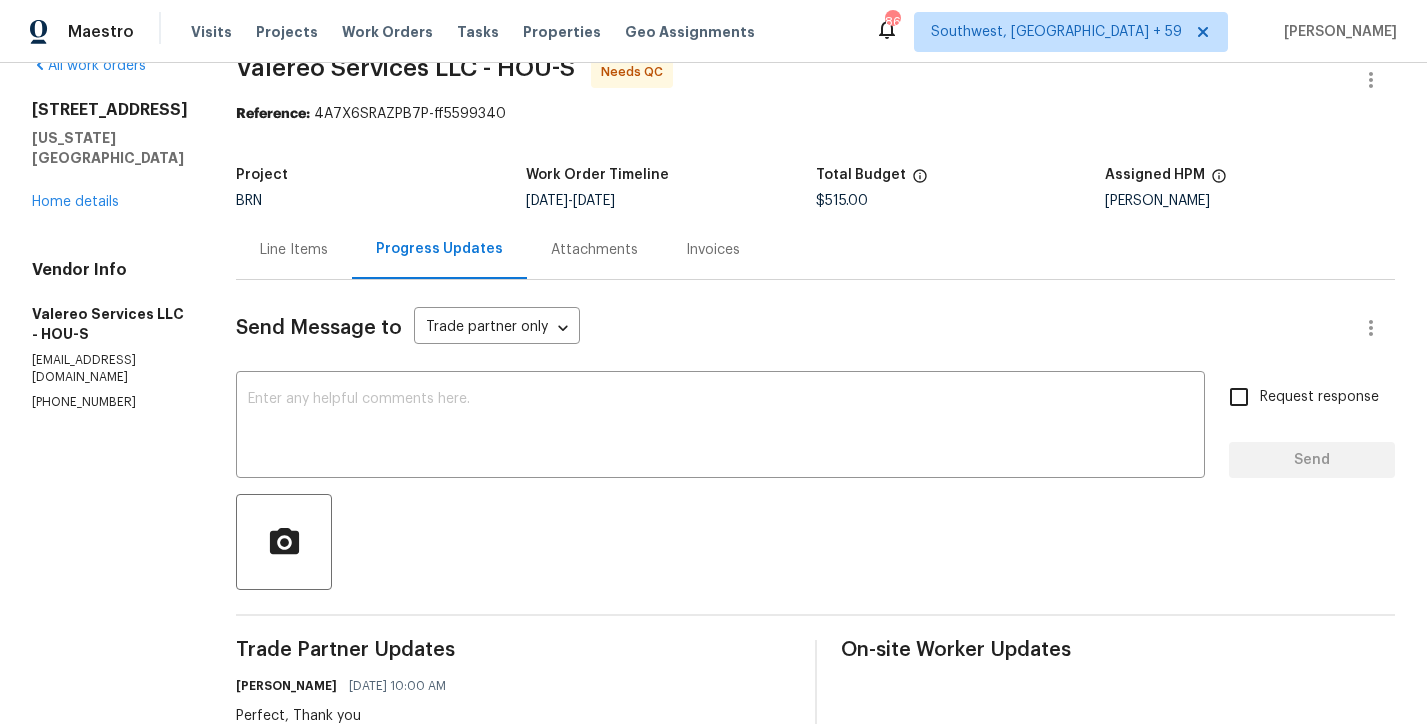 click on "Line Items" at bounding box center [294, 249] 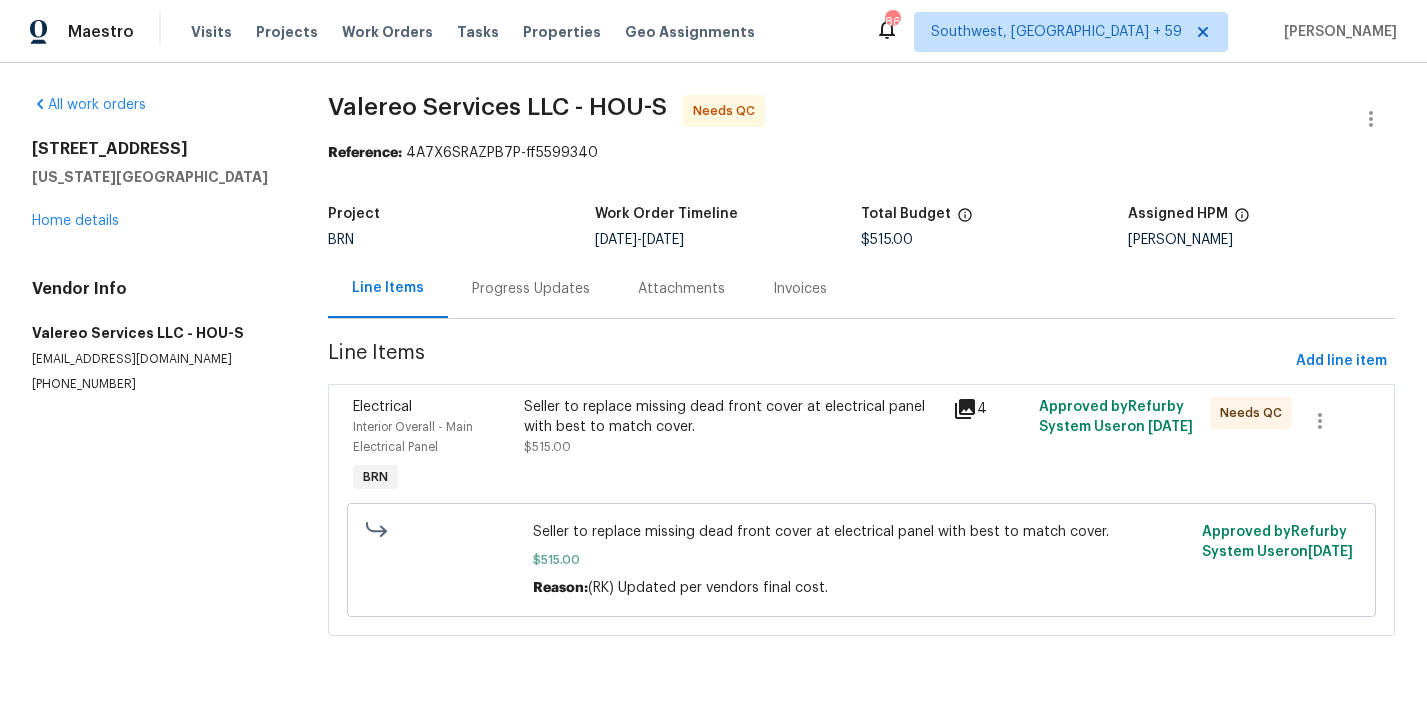 click on "Electrical Interior Overall - Main Electrical Panel BRN" at bounding box center [433, 447] 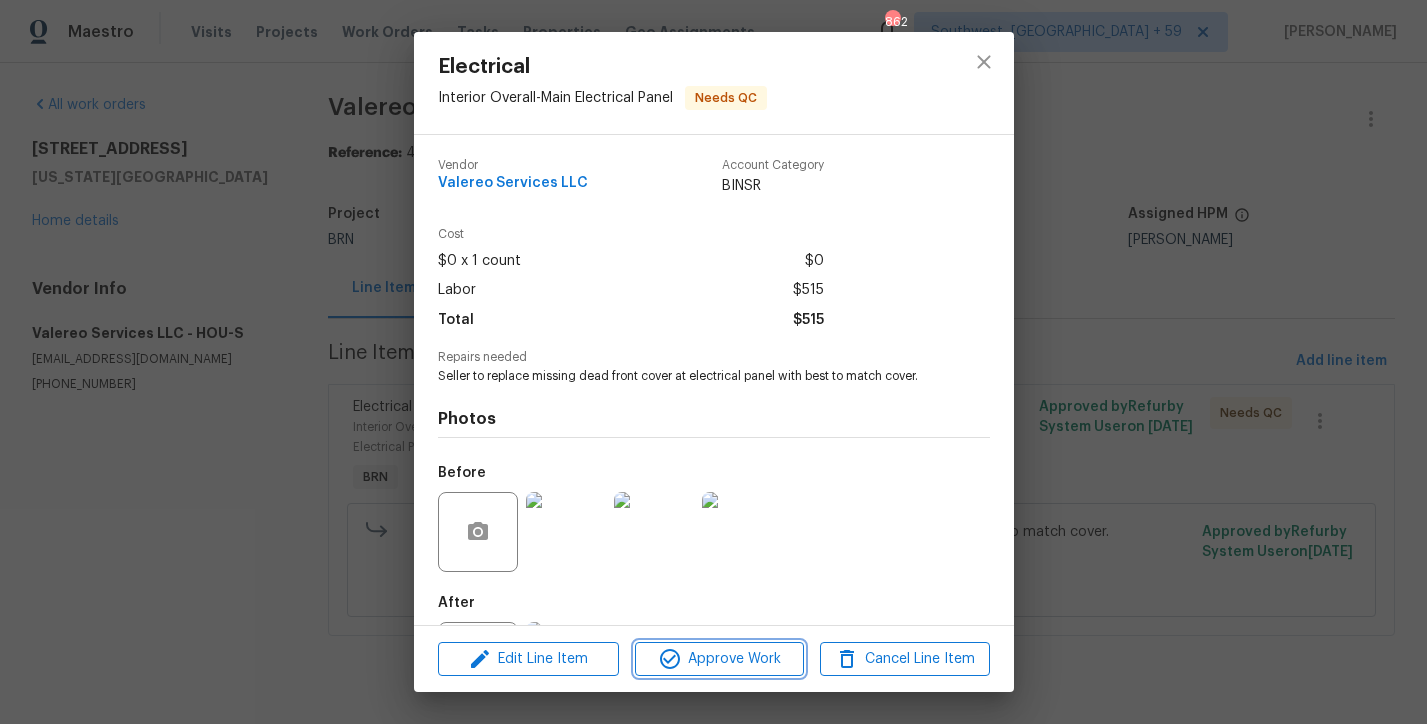 click on "Approve Work" at bounding box center [719, 659] 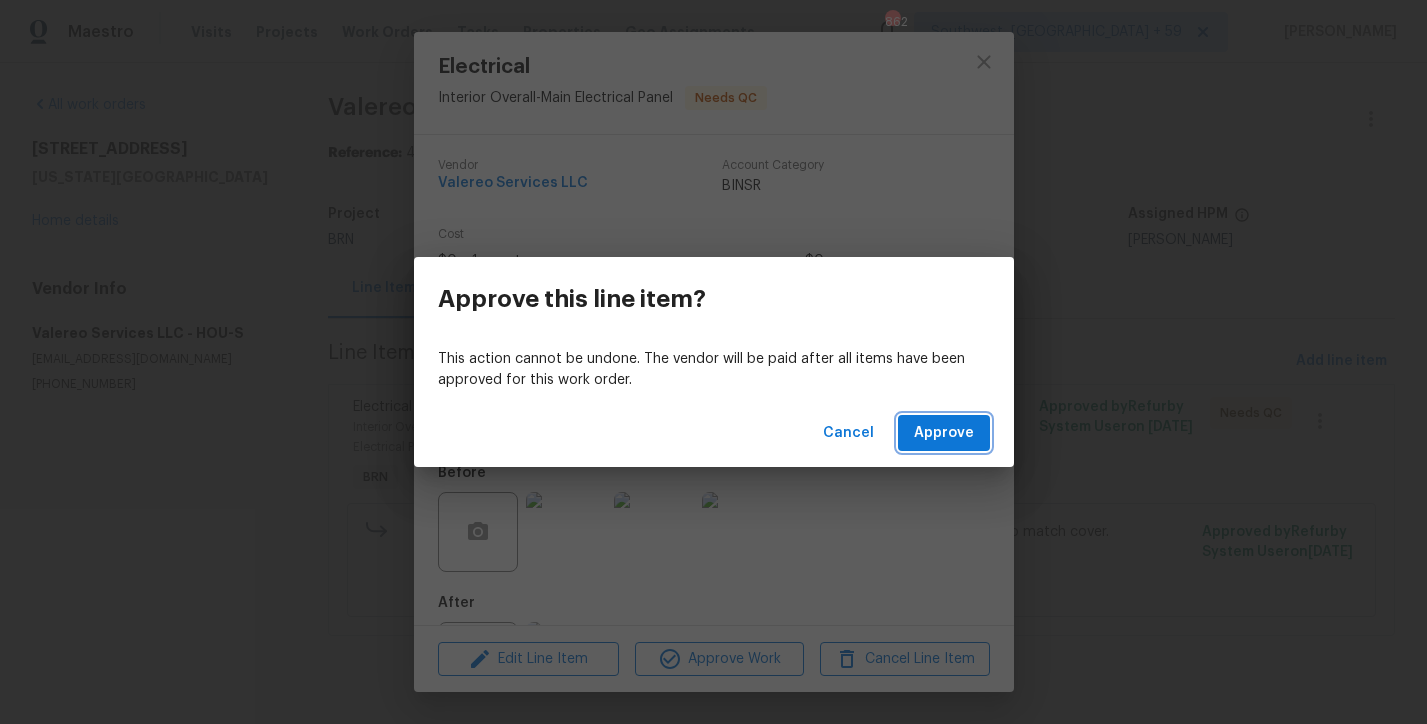 click on "Approve" at bounding box center (944, 433) 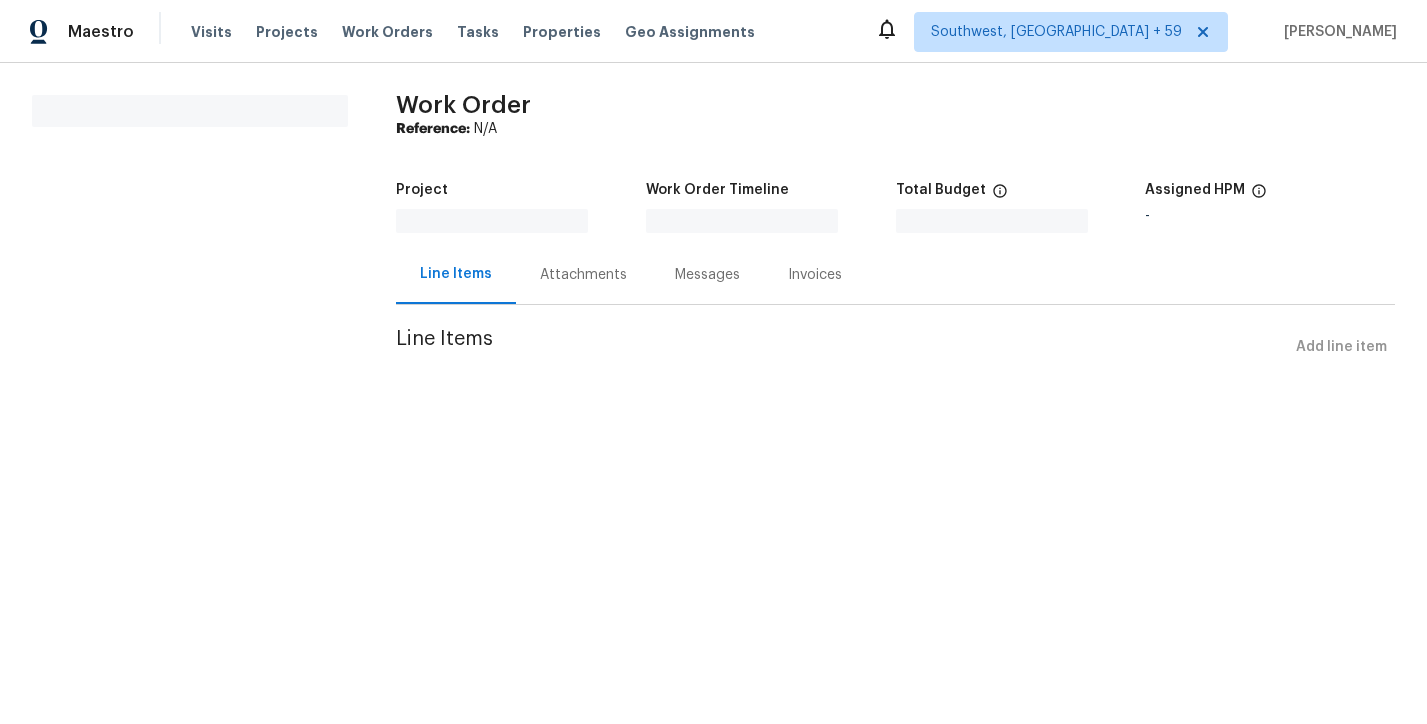 scroll, scrollTop: 0, scrollLeft: 0, axis: both 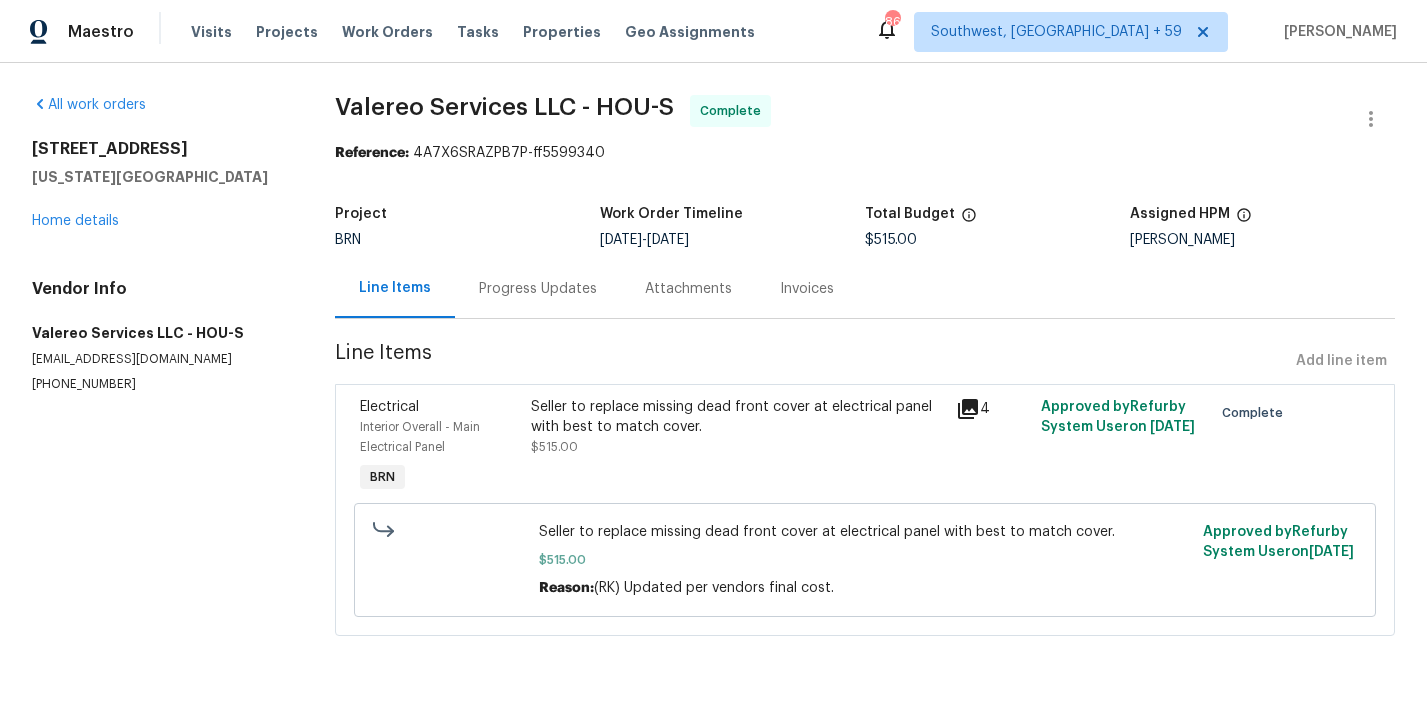 click on "Progress Updates" at bounding box center [538, 288] 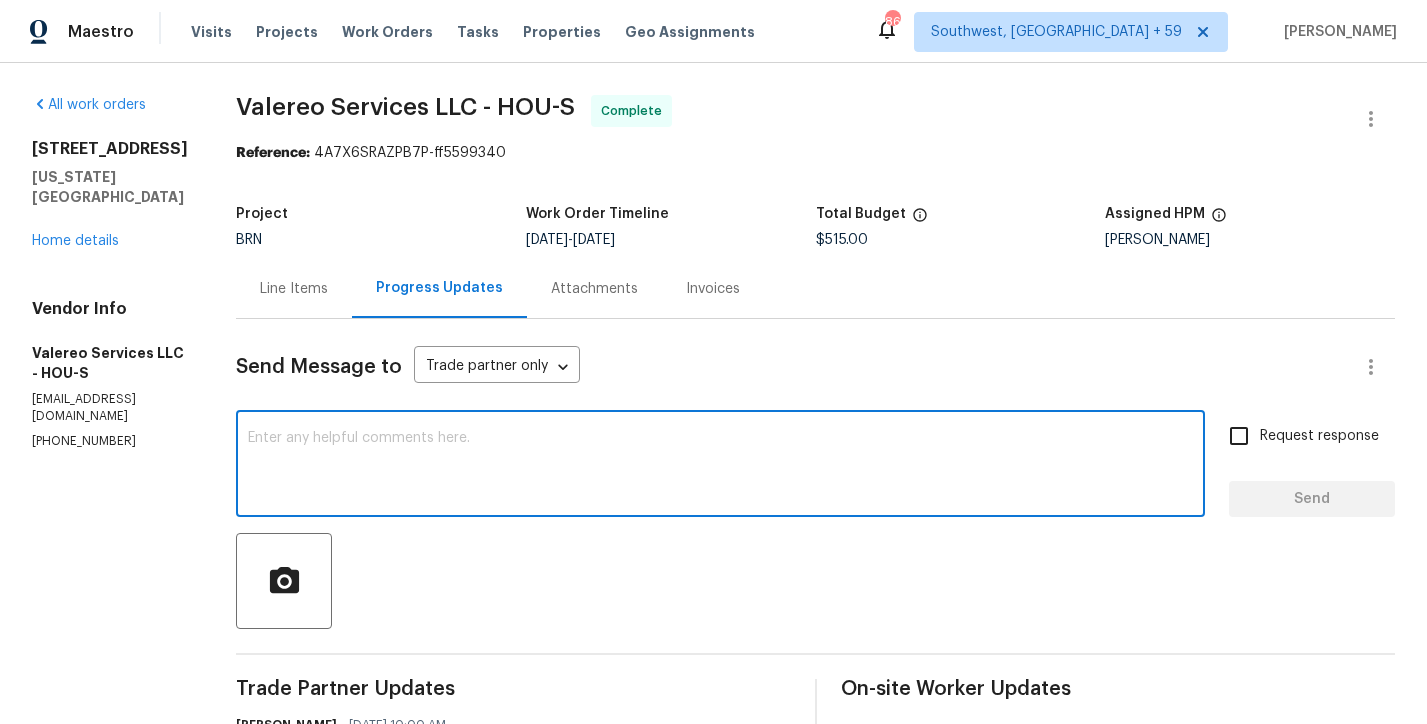 click at bounding box center [720, 466] 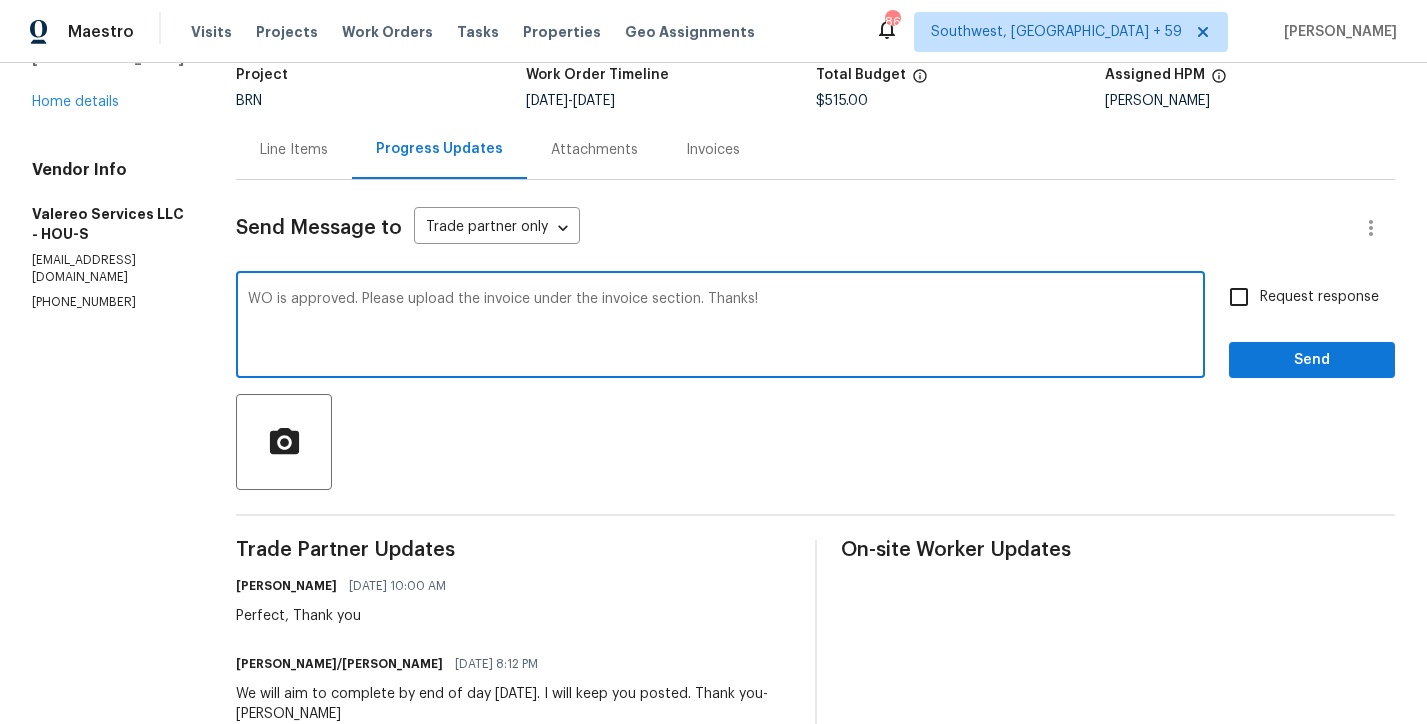 scroll, scrollTop: 140, scrollLeft: 0, axis: vertical 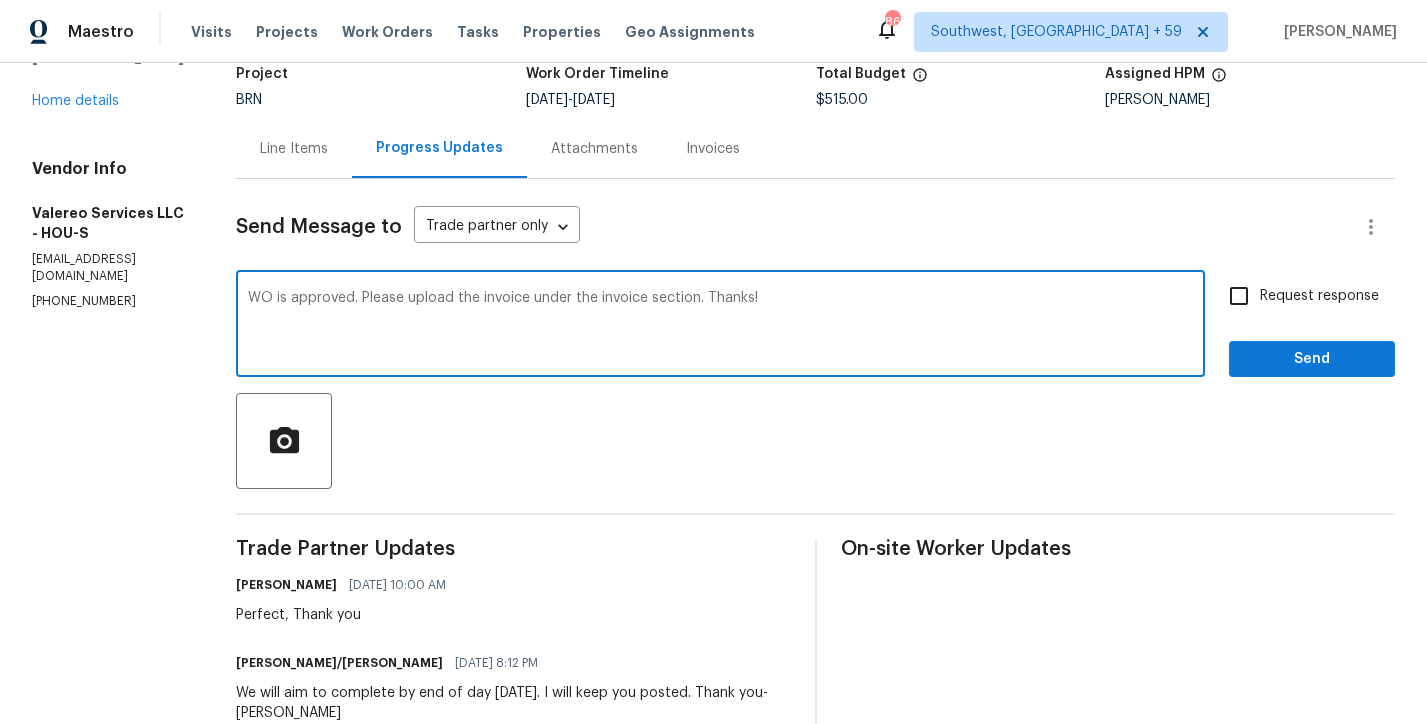 type on "WO is approved. Please upload the invoice under the invoice section. Thanks!" 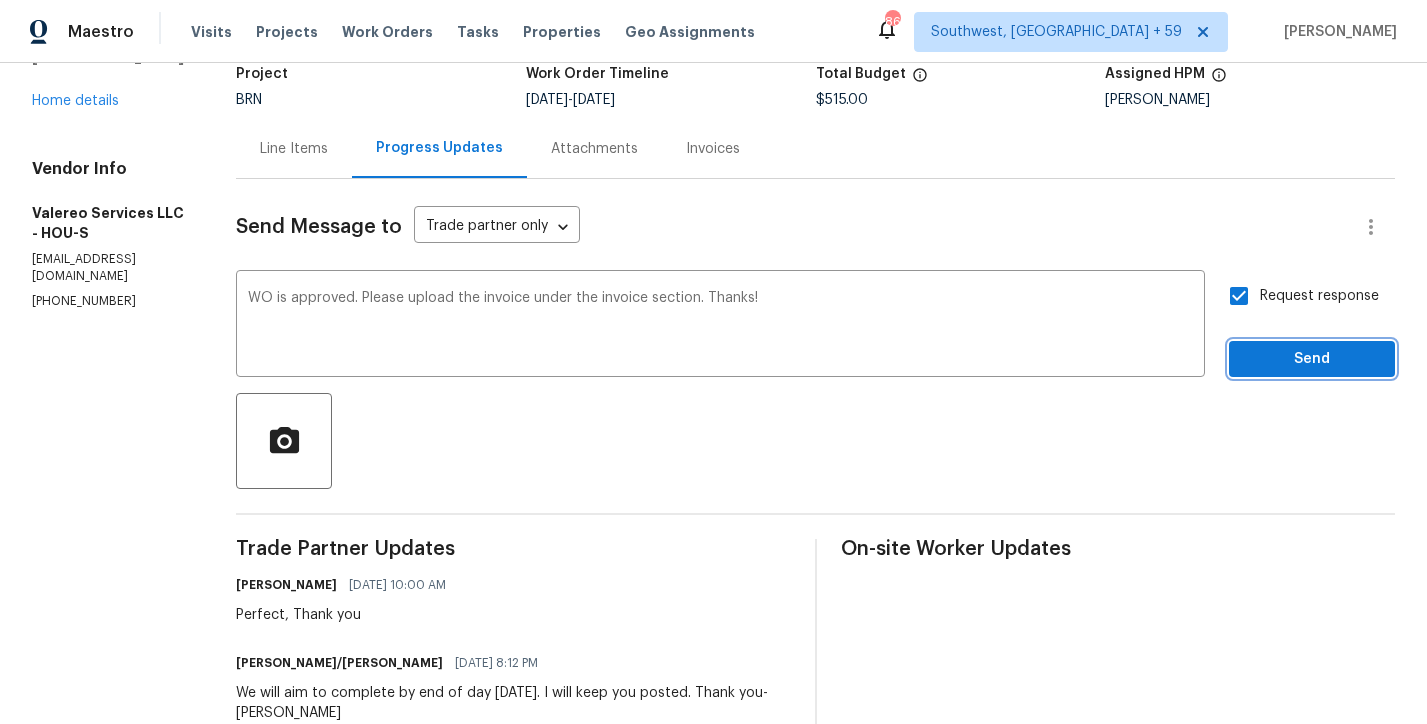 click on "Send" at bounding box center [1312, 359] 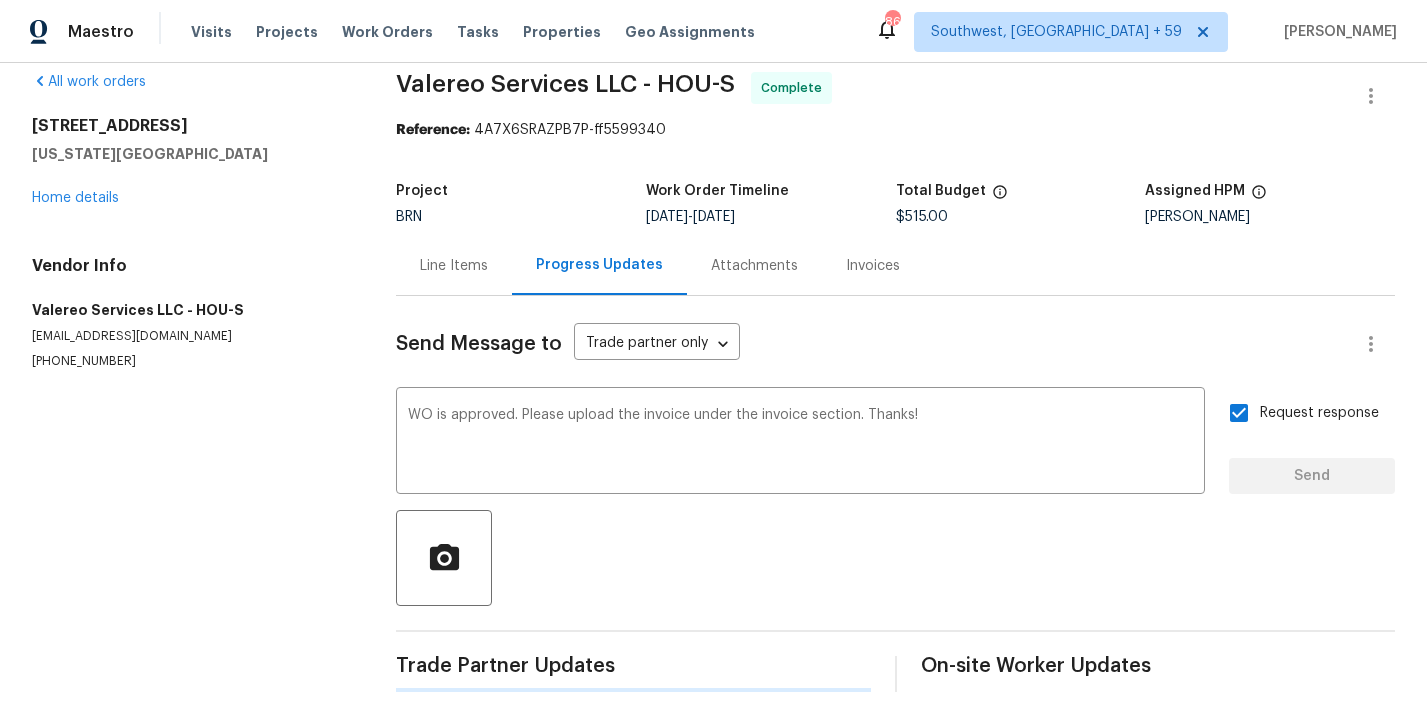 type 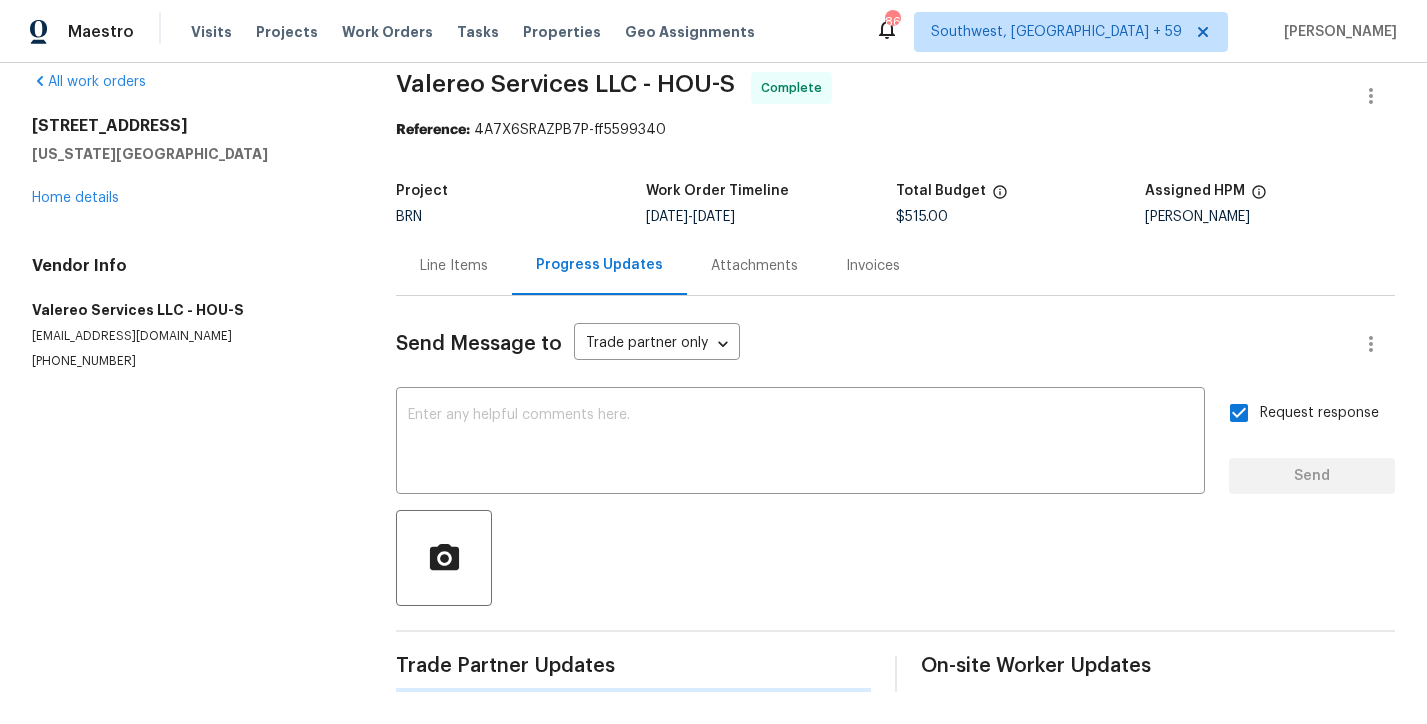 scroll, scrollTop: 140, scrollLeft: 0, axis: vertical 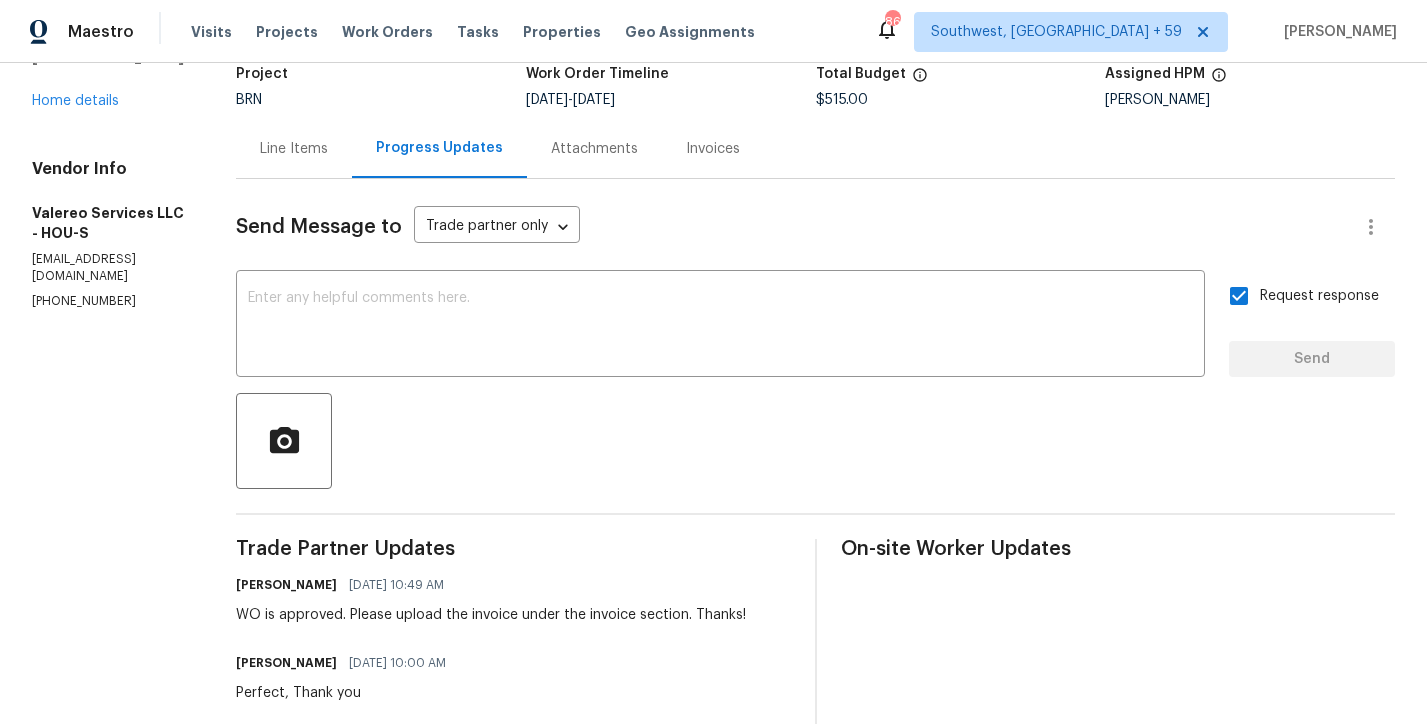 click on "Line Items" at bounding box center (294, 148) 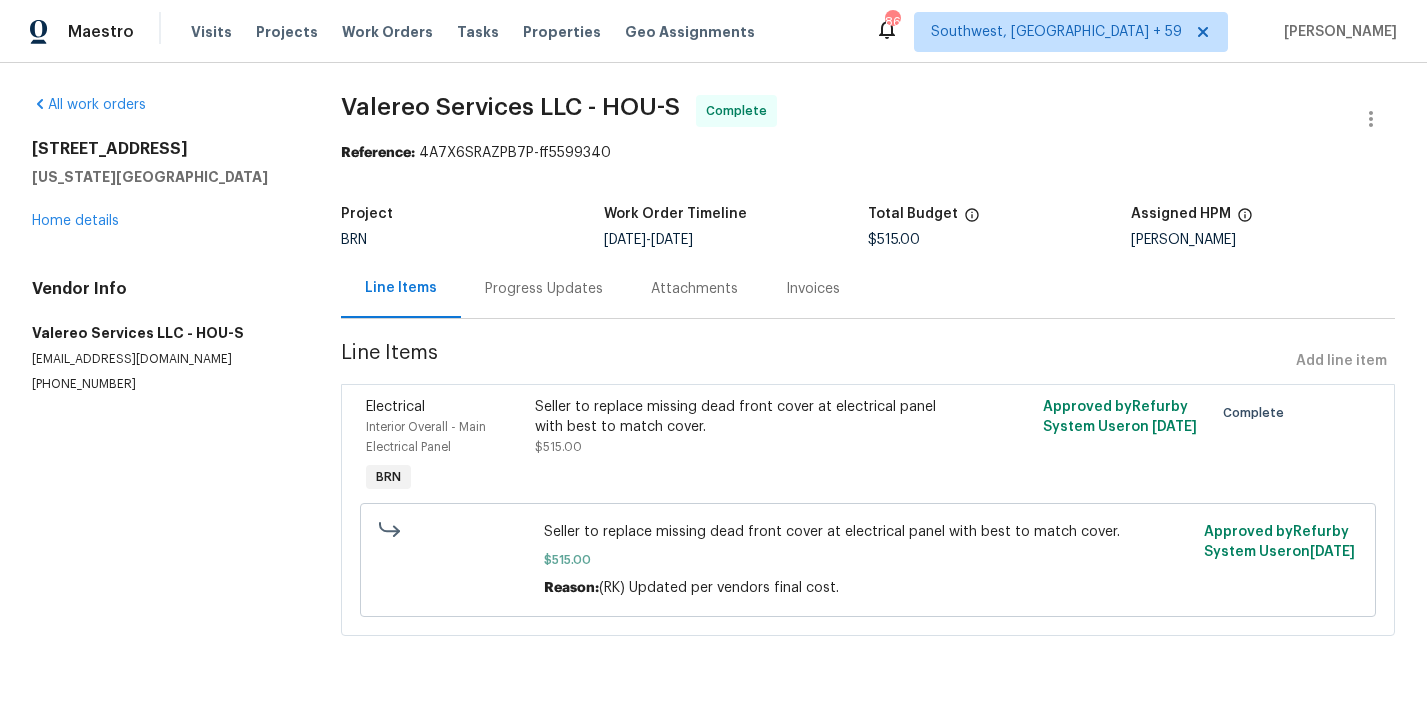 scroll, scrollTop: 0, scrollLeft: 0, axis: both 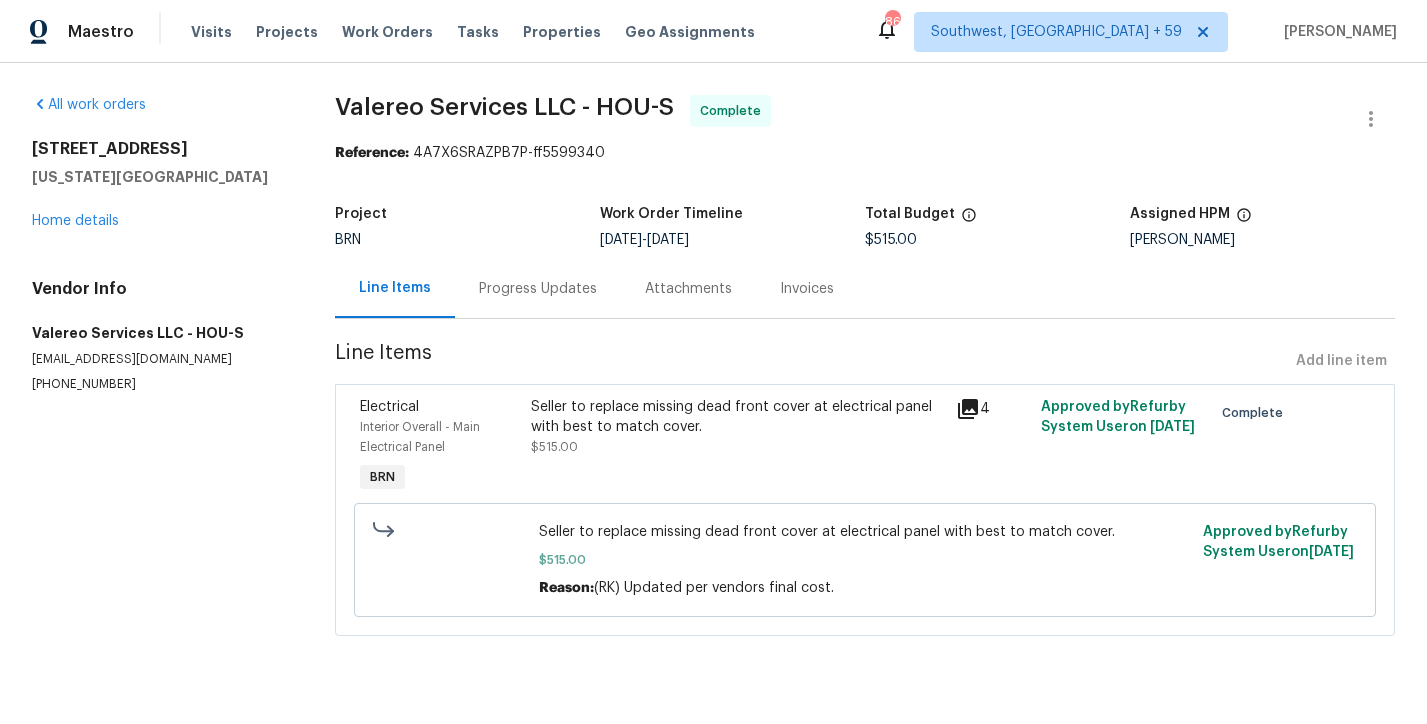 click on "Electrical Interior Overall - Main Electrical Panel BRN" at bounding box center (439, 447) 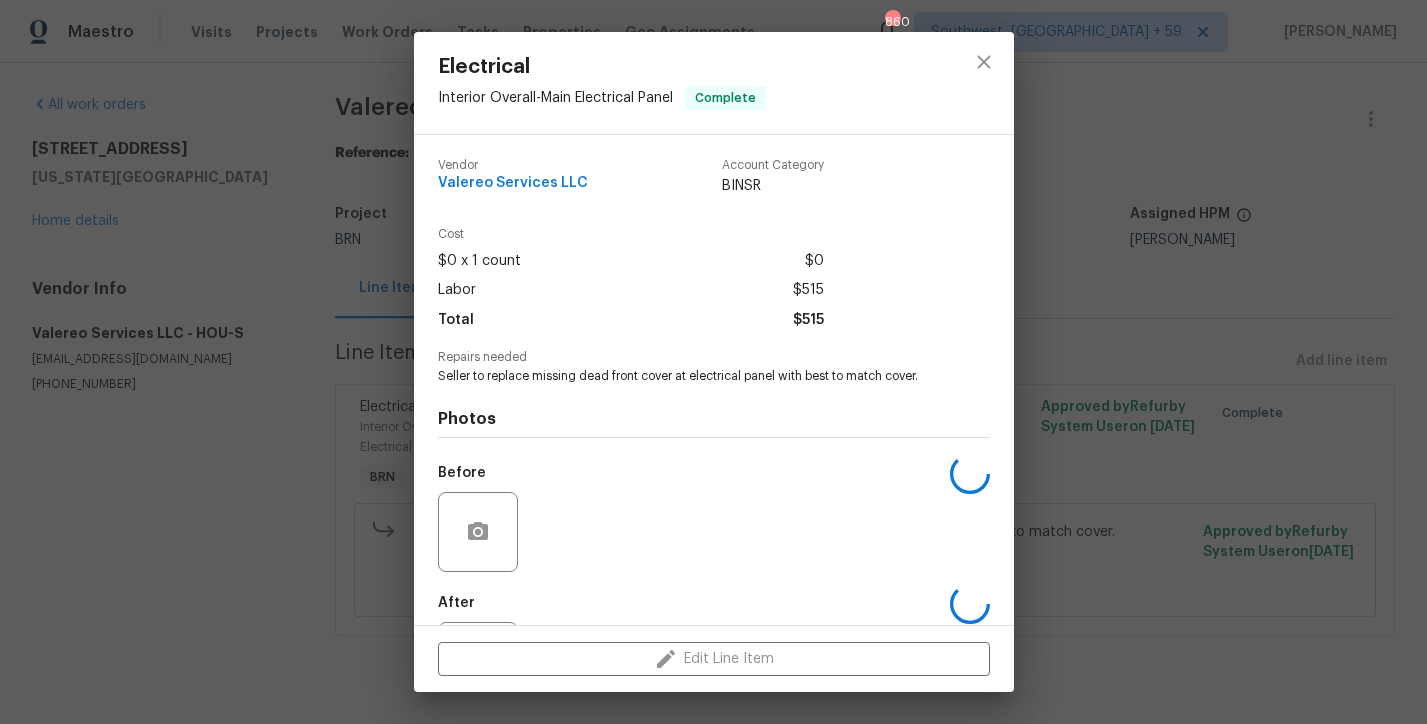click on "Seller to replace missing dead front cover at electrical panel with best to match cover." at bounding box center (686, 376) 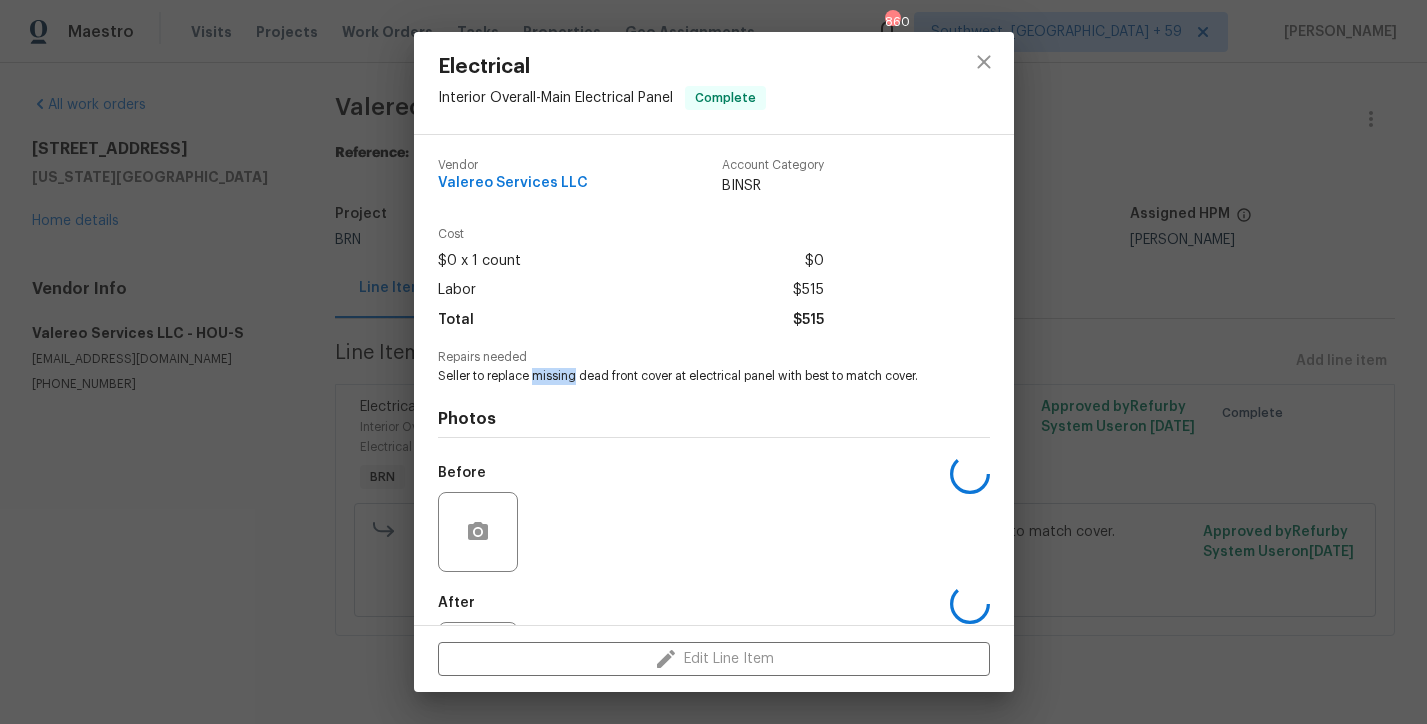 click on "Seller to replace missing dead front cover at electrical panel with best to match cover." at bounding box center [686, 376] 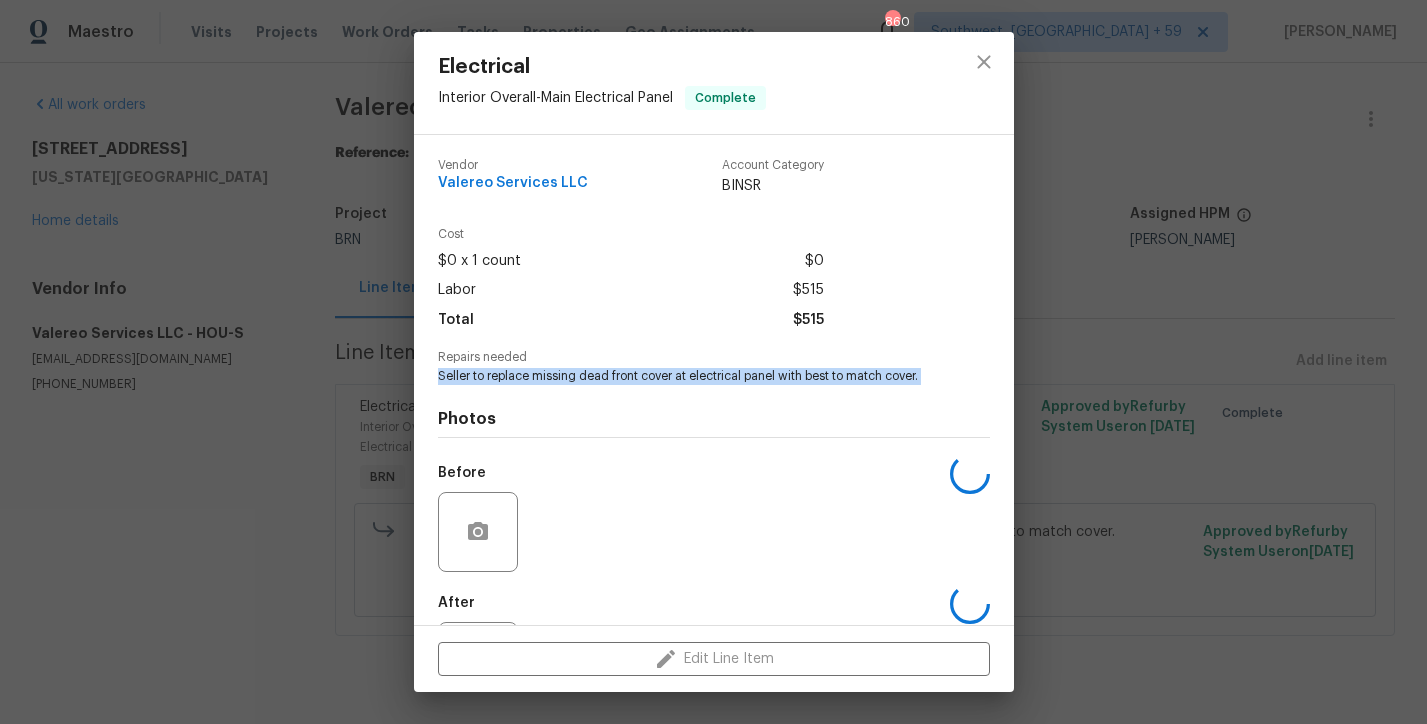 click on "Seller to replace missing dead front cover at electrical panel with best to match cover." at bounding box center (686, 376) 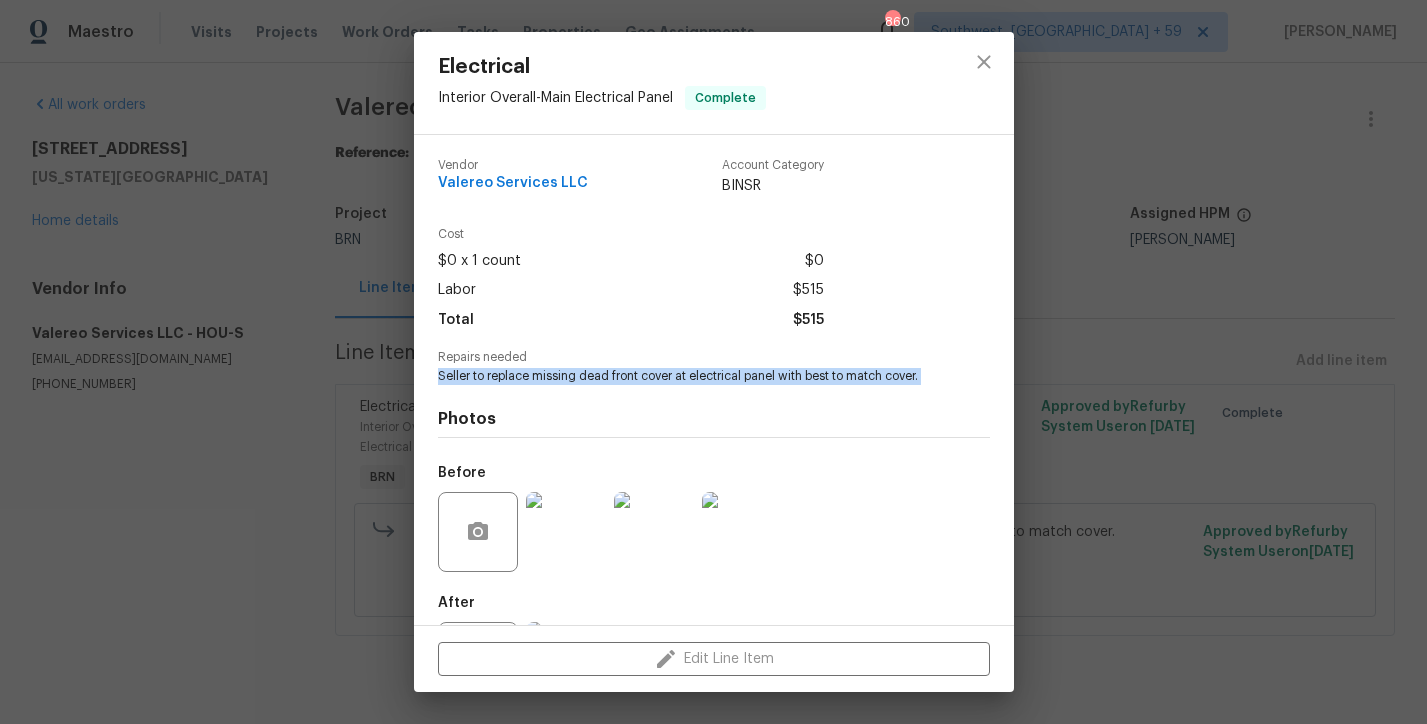 copy on "Seller to replace missing dead front cover at electrical panel with best to match cover." 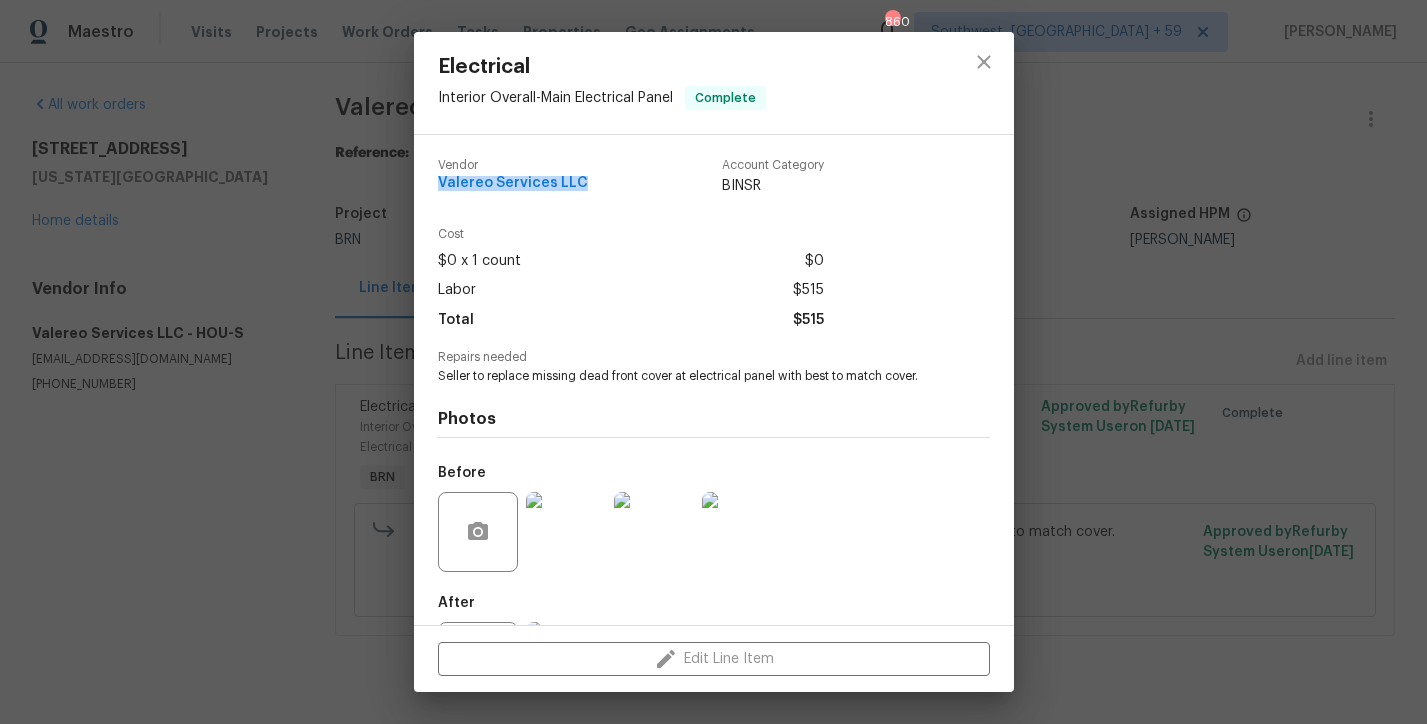 drag, startPoint x: 598, startPoint y: 178, endPoint x: 434, endPoint y: 179, distance: 164.00305 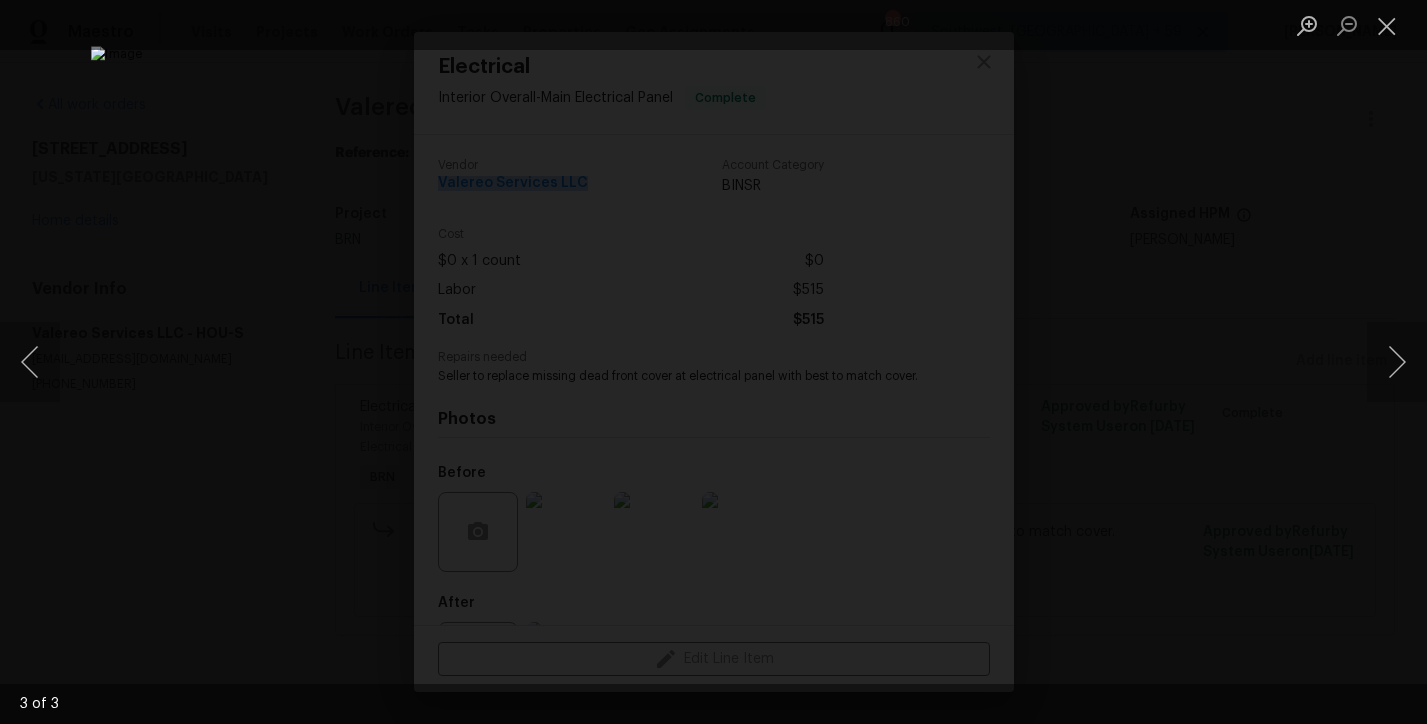 click at bounding box center [713, 362] 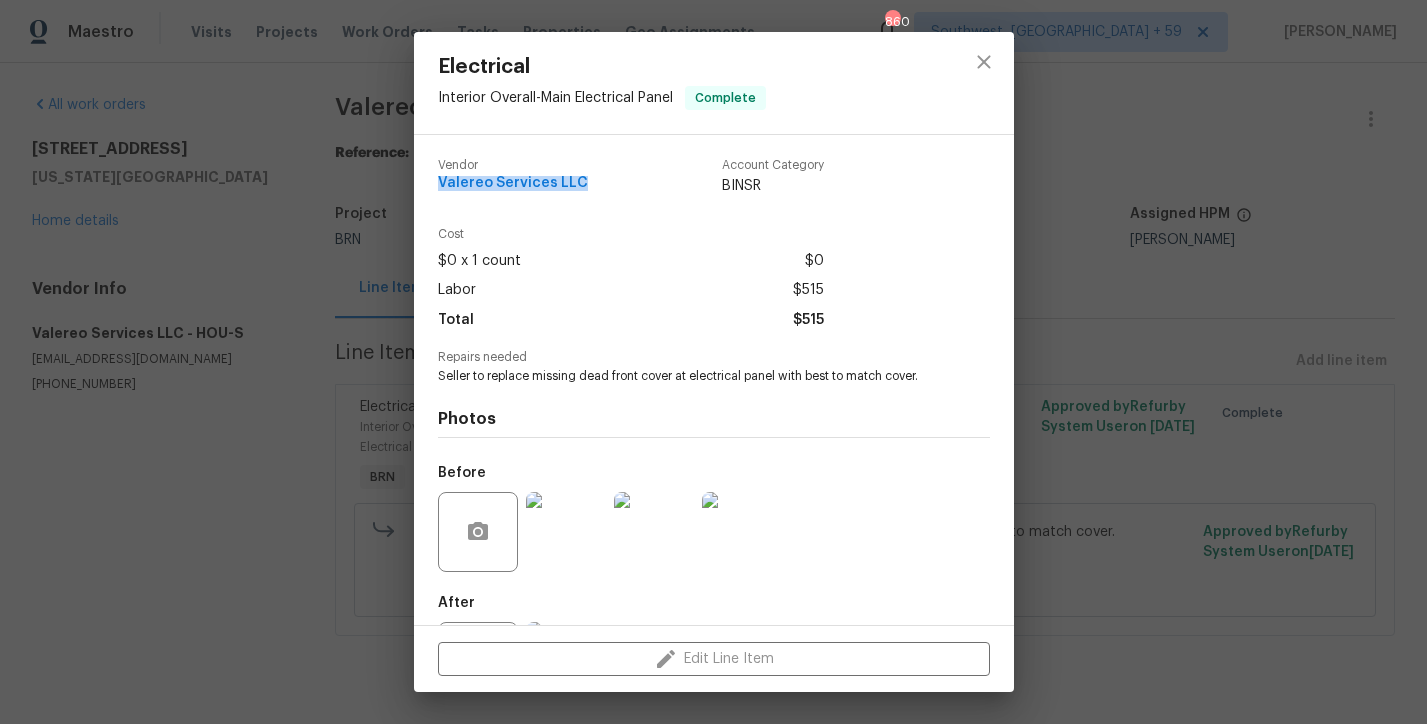 scroll, scrollTop: 97, scrollLeft: 0, axis: vertical 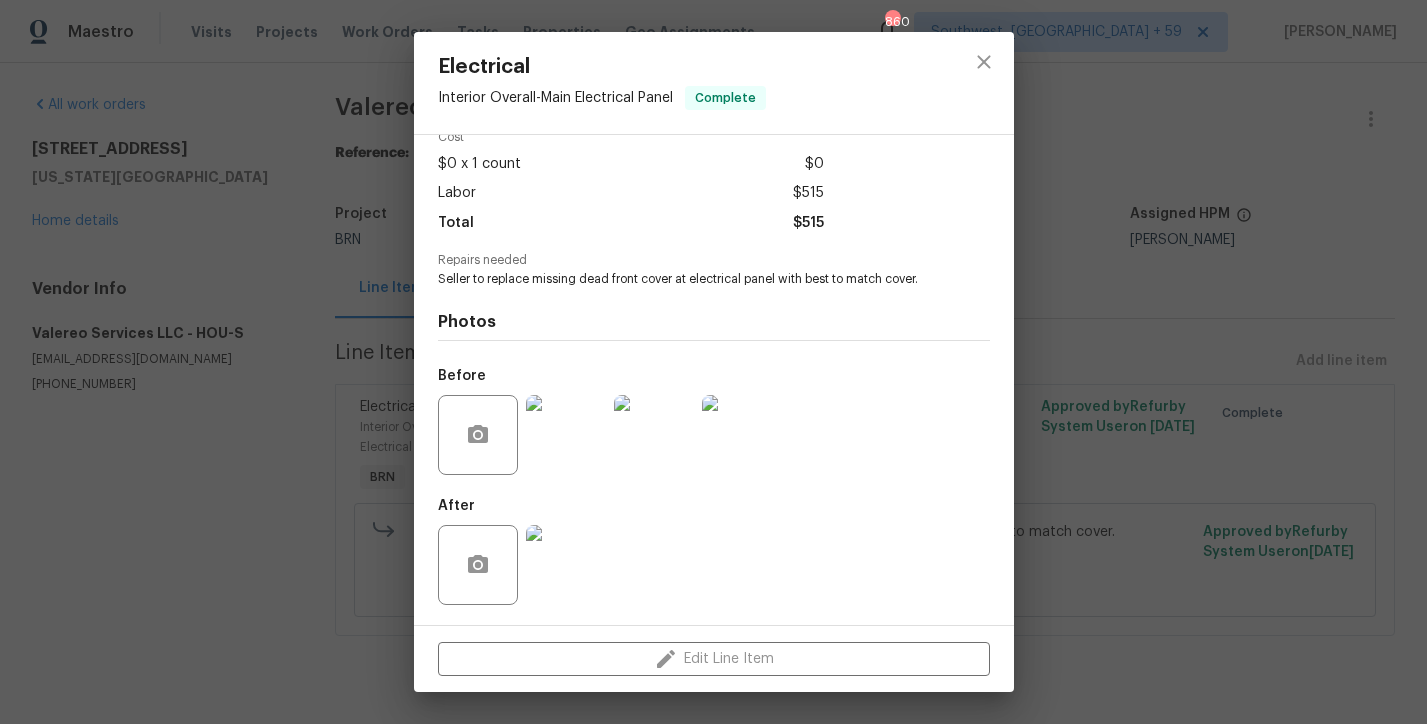 click at bounding box center (566, 565) 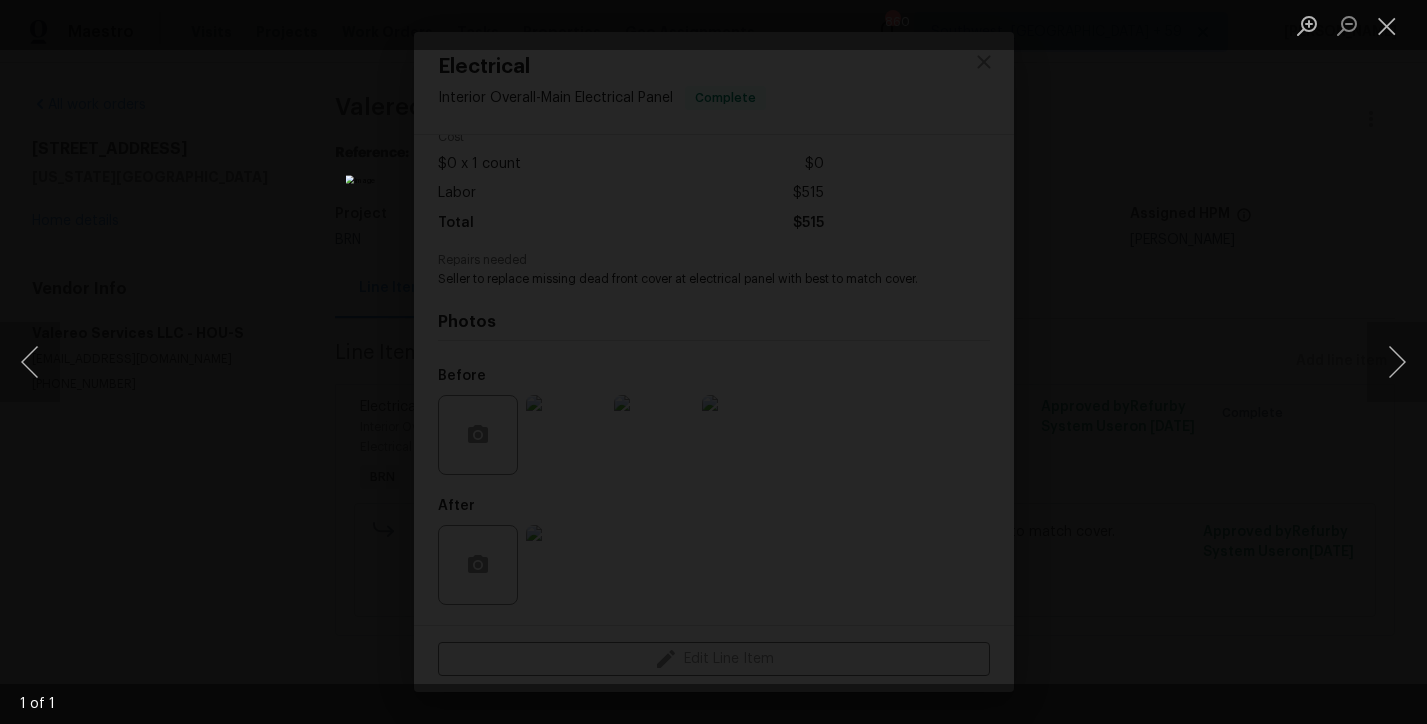 click at bounding box center (713, 362) 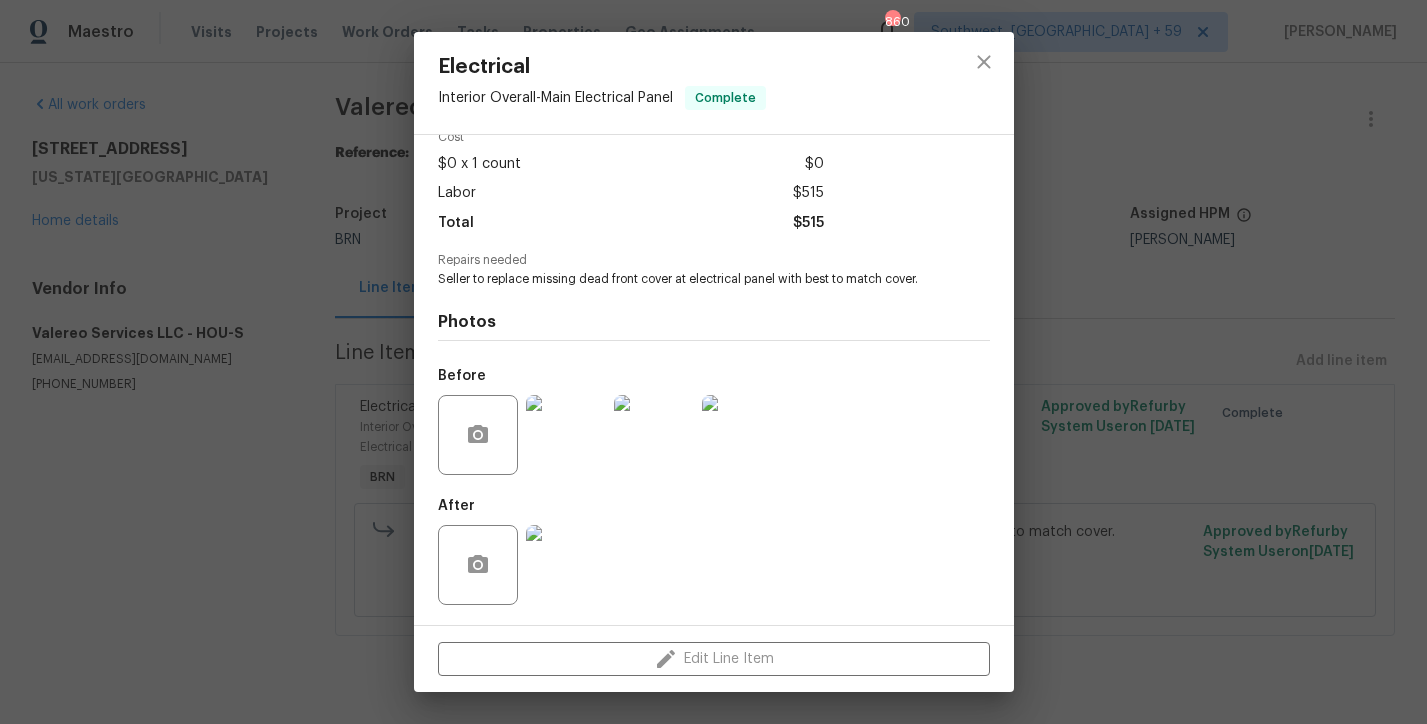 click on "Electrical Interior Overall  -  Main Electrical Panel Complete Vendor Valereo Services LLC Account Category BINSR Cost $0 x 1 count $0 Labor $515 Total $515 Repairs needed Seller to replace missing dead front cover at electrical panel with best to match cover. Photos Before After  Edit Line Item" at bounding box center [713, 362] 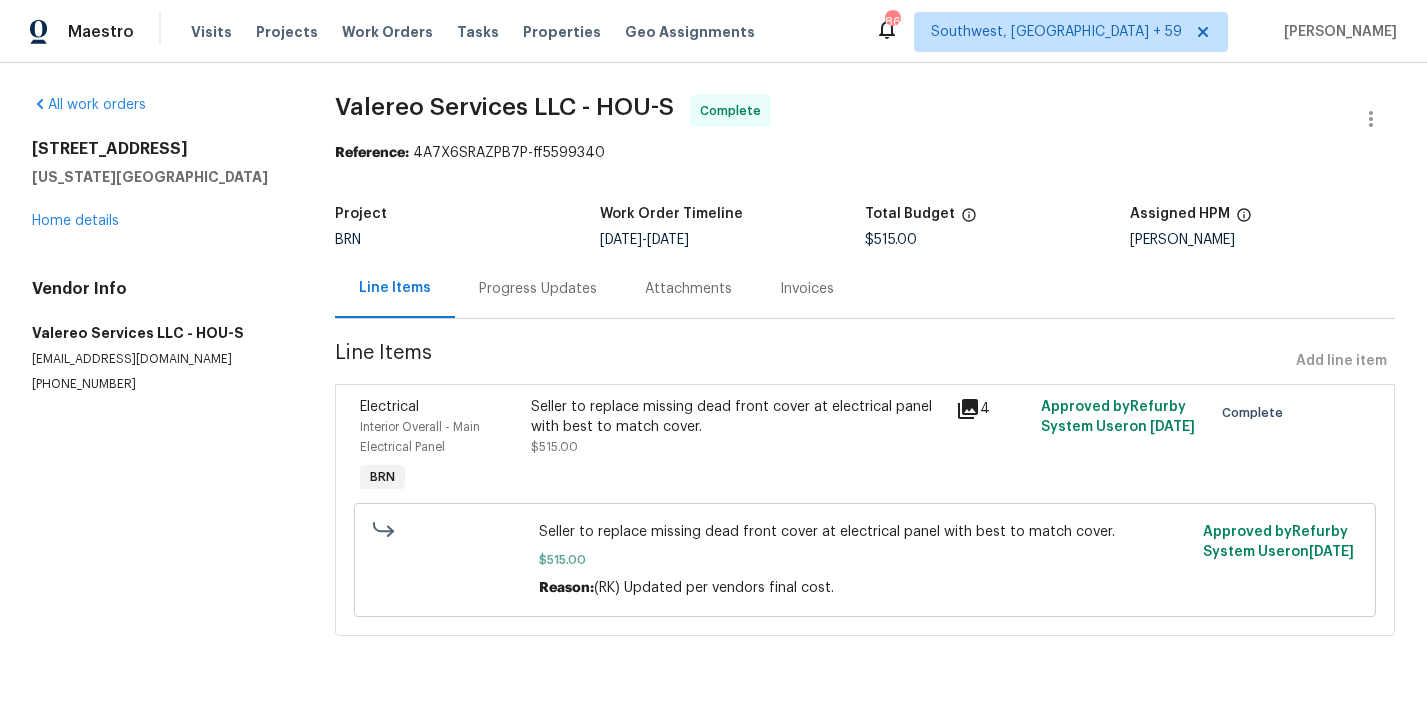click on "Invoices" at bounding box center [807, 289] 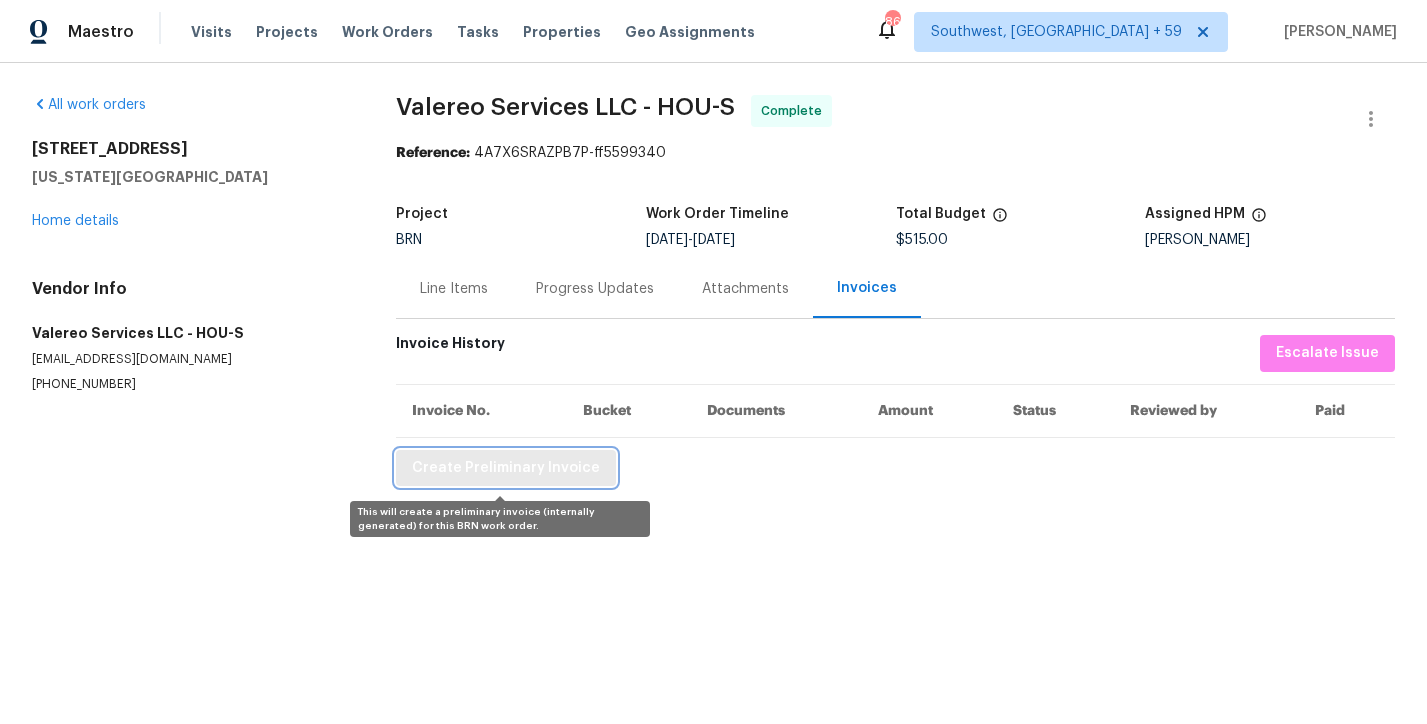 click on "Create Preliminary Invoice" at bounding box center [506, 468] 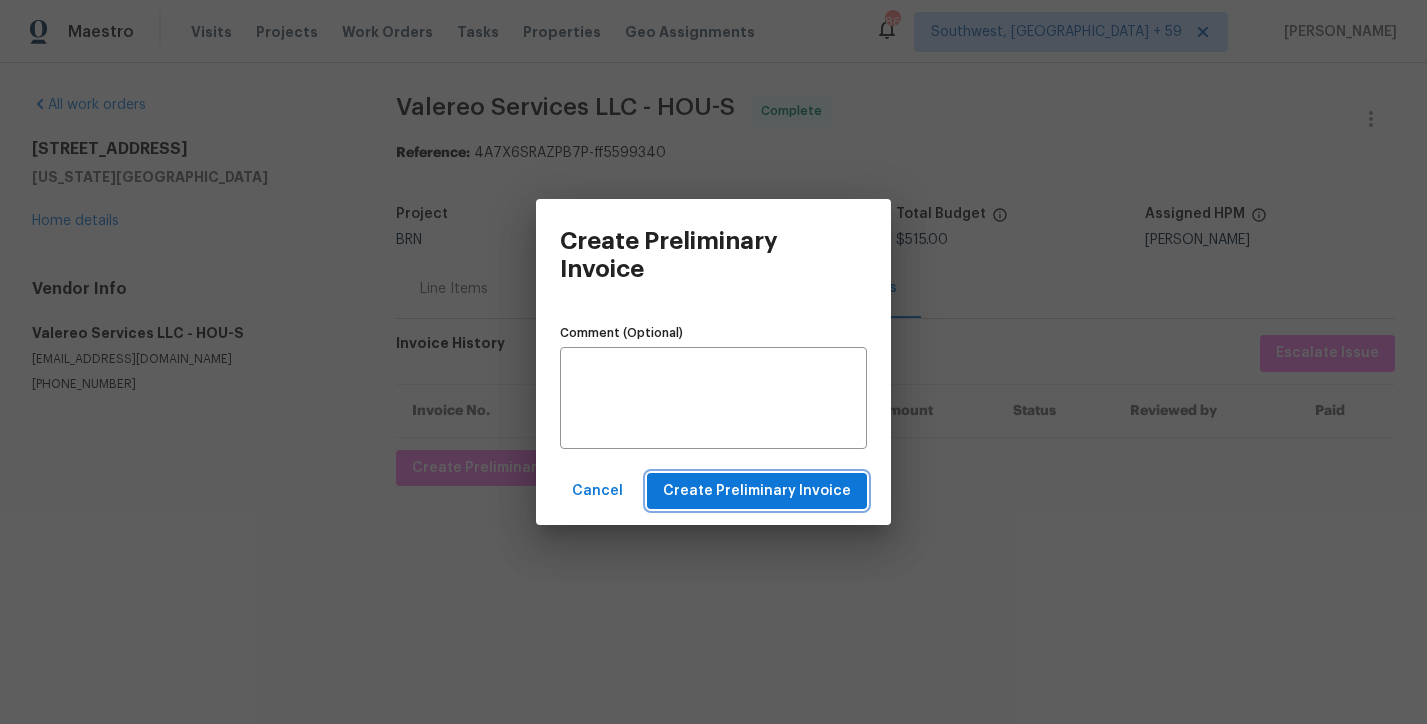 click on "Create Preliminary Invoice" at bounding box center [757, 491] 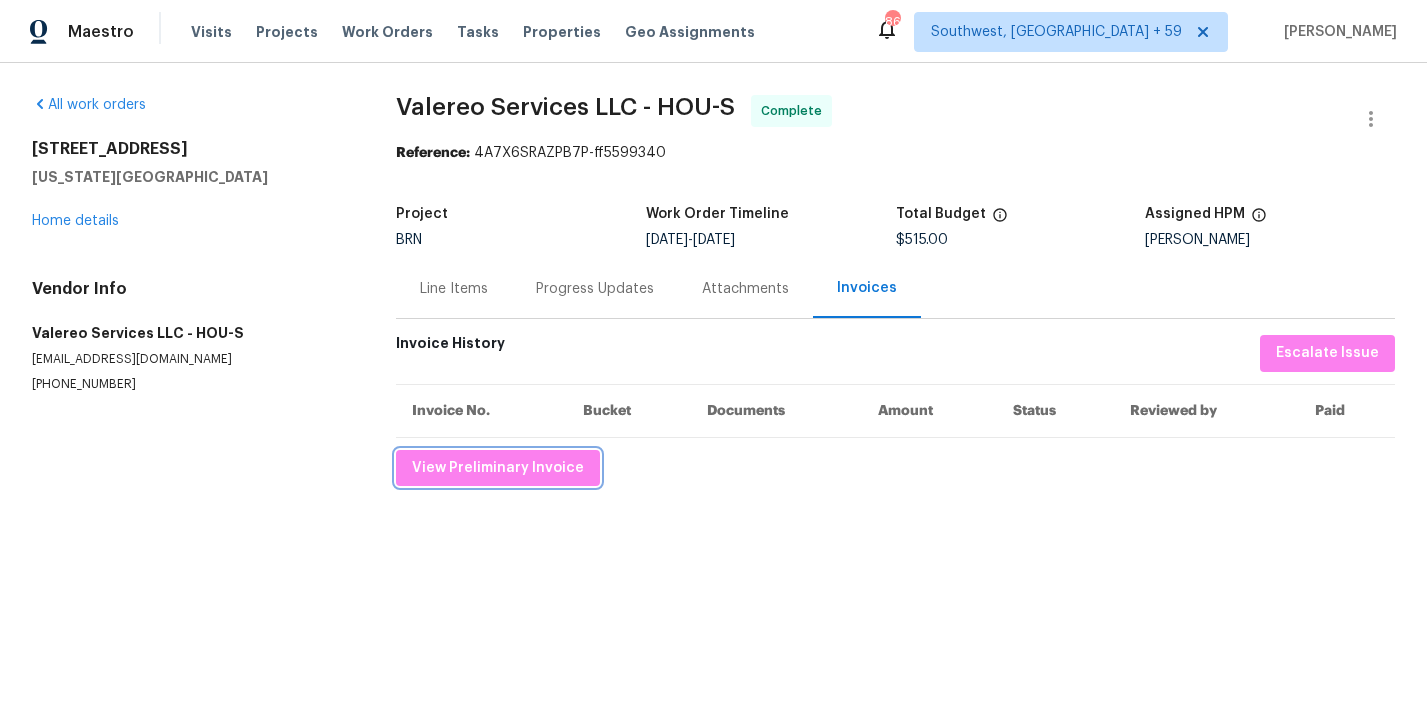 type 